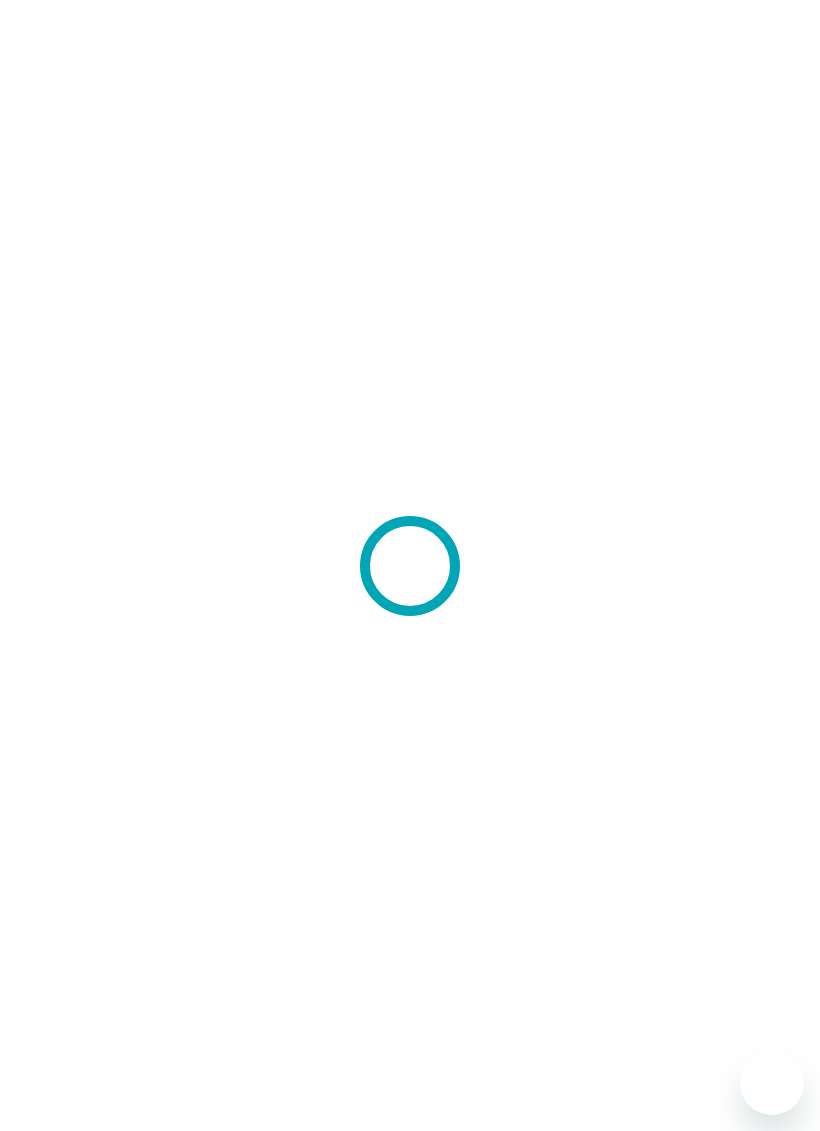 scroll, scrollTop: 0, scrollLeft: 0, axis: both 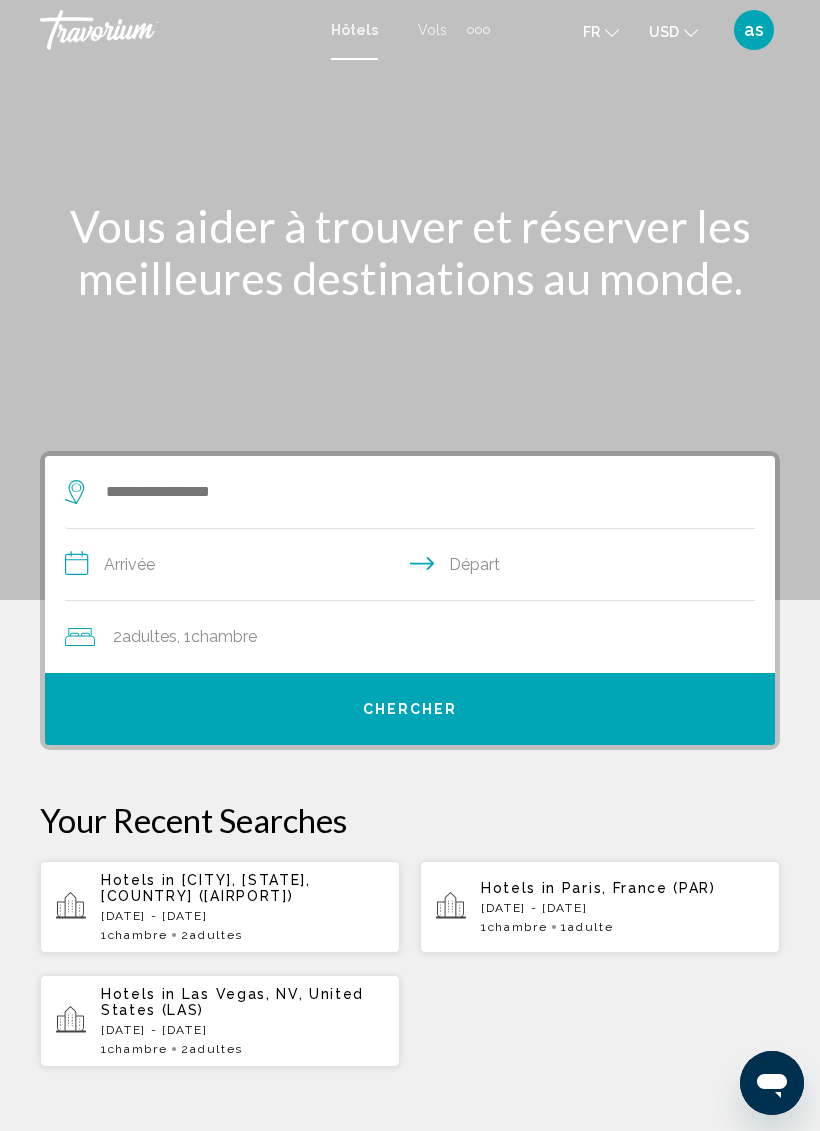 click on "Adultes" 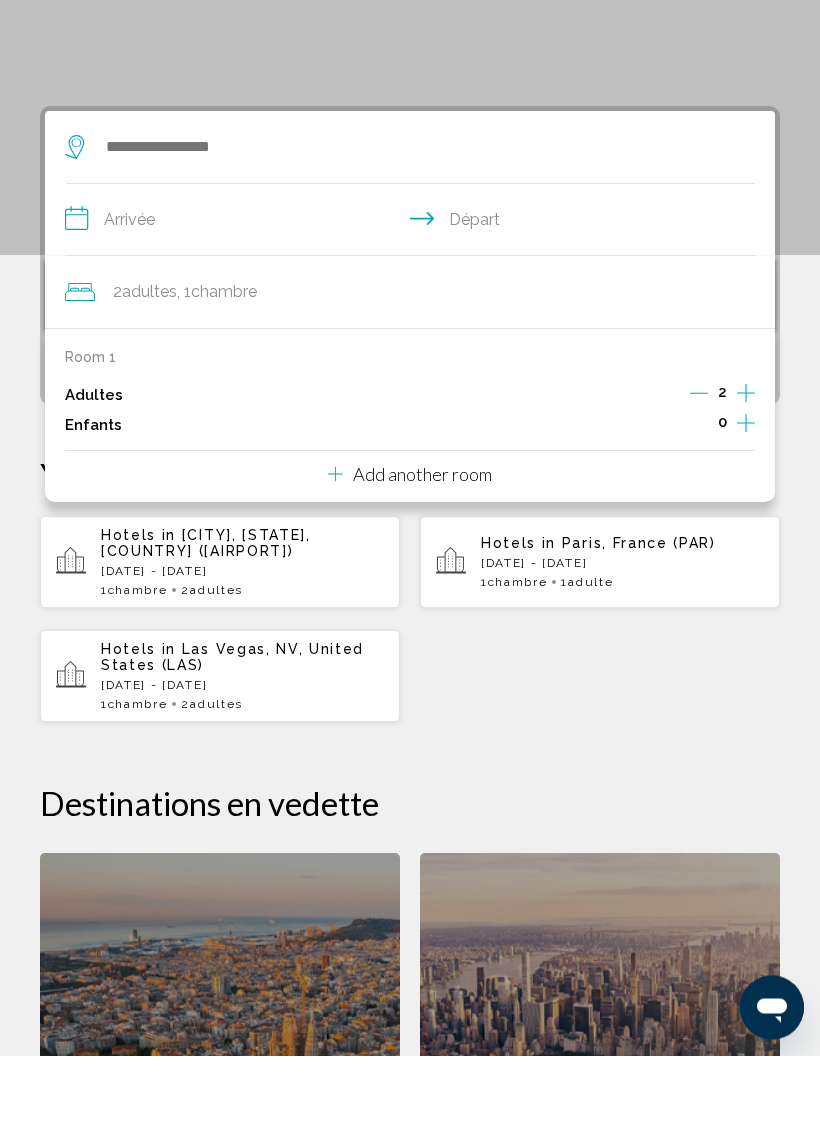 scroll, scrollTop: 311, scrollLeft: 0, axis: vertical 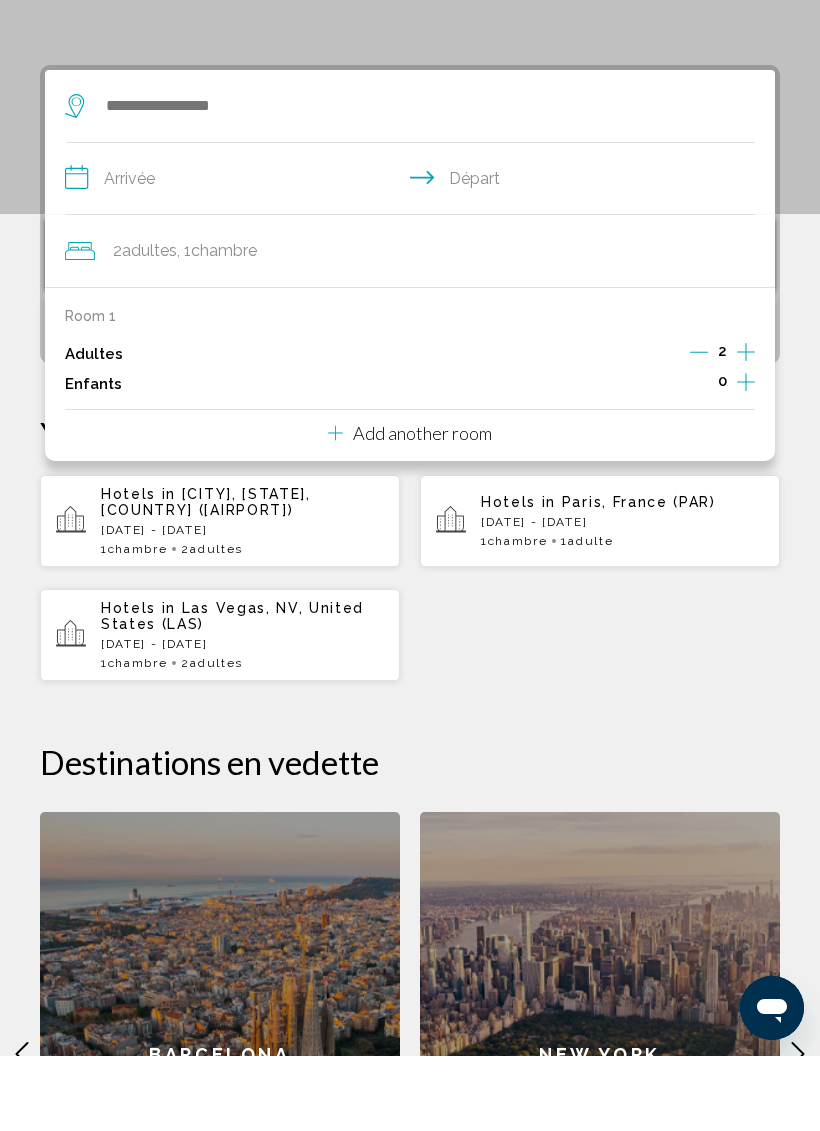 click on "**********" at bounding box center (414, 256) 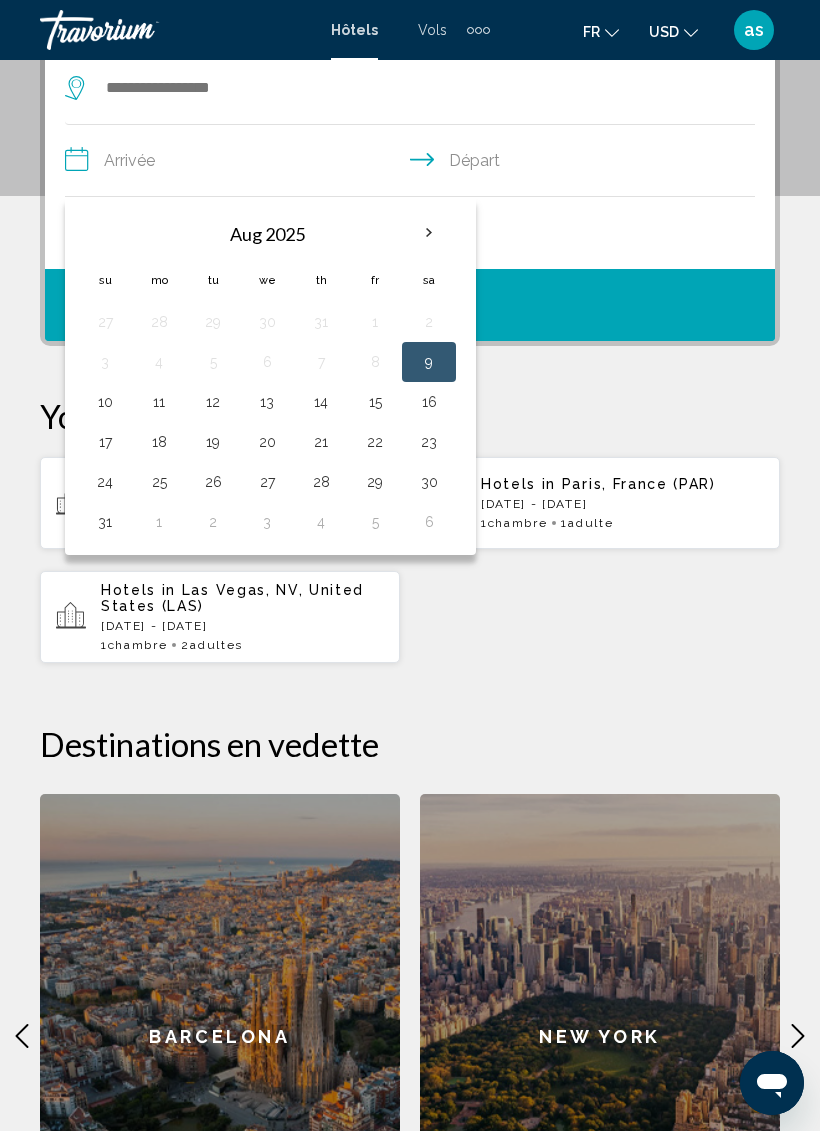 scroll, scrollTop: 346, scrollLeft: 0, axis: vertical 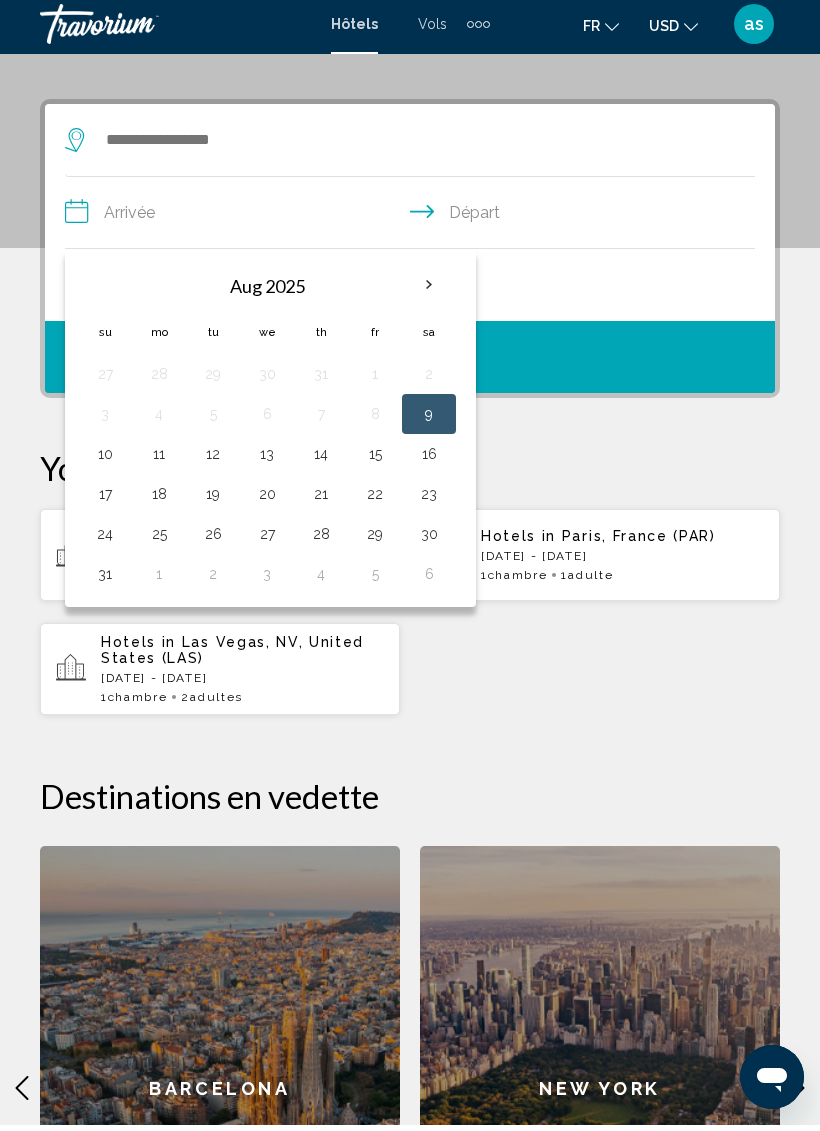 click on "Hotels in    Edinburgh, Scotland, United Kingdom (EDI)  Mon, 20 Oct - Fri, 24 Oct  1  Chambre pièces 2  Adulte Adultes
Hotels in    Paris, France (PAR)  Fri, 28 Nov - Sat, 29 Nov  1  Chambre pièces 1  Adulte Adultes" at bounding box center (410, 618) 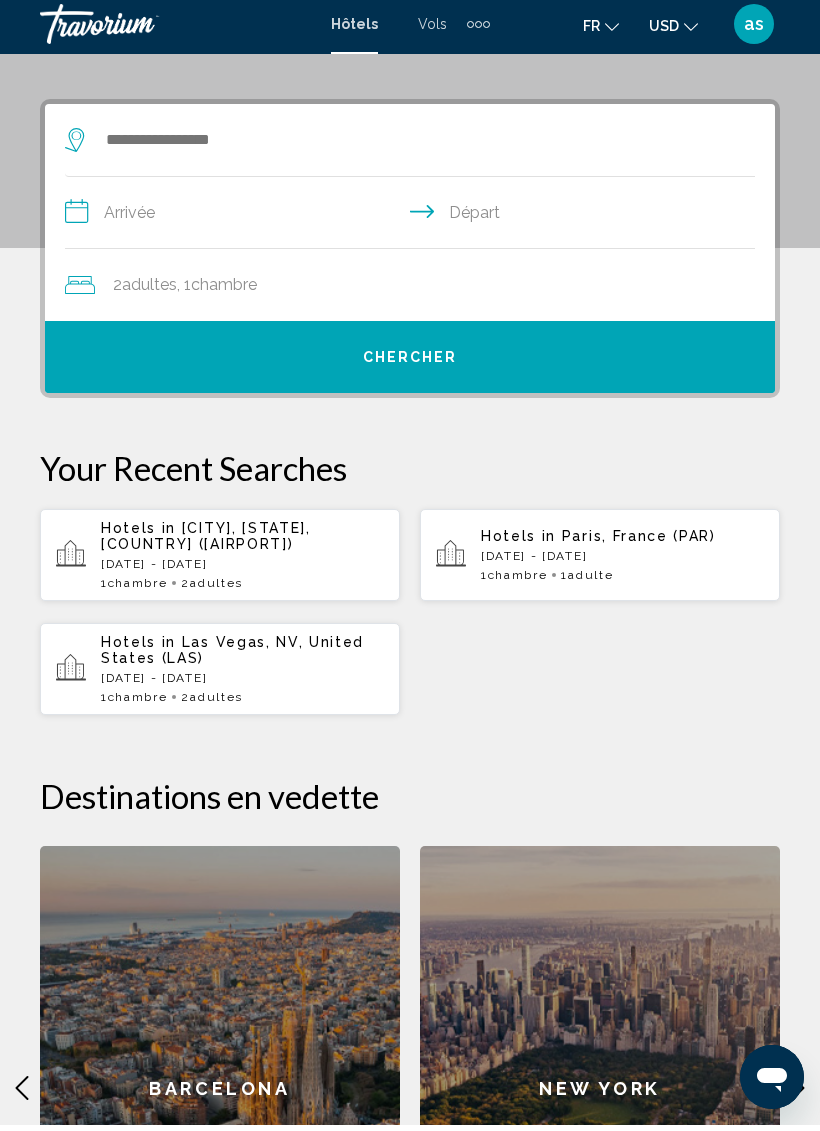 click on "Paris, France (PAR)" at bounding box center (639, 542) 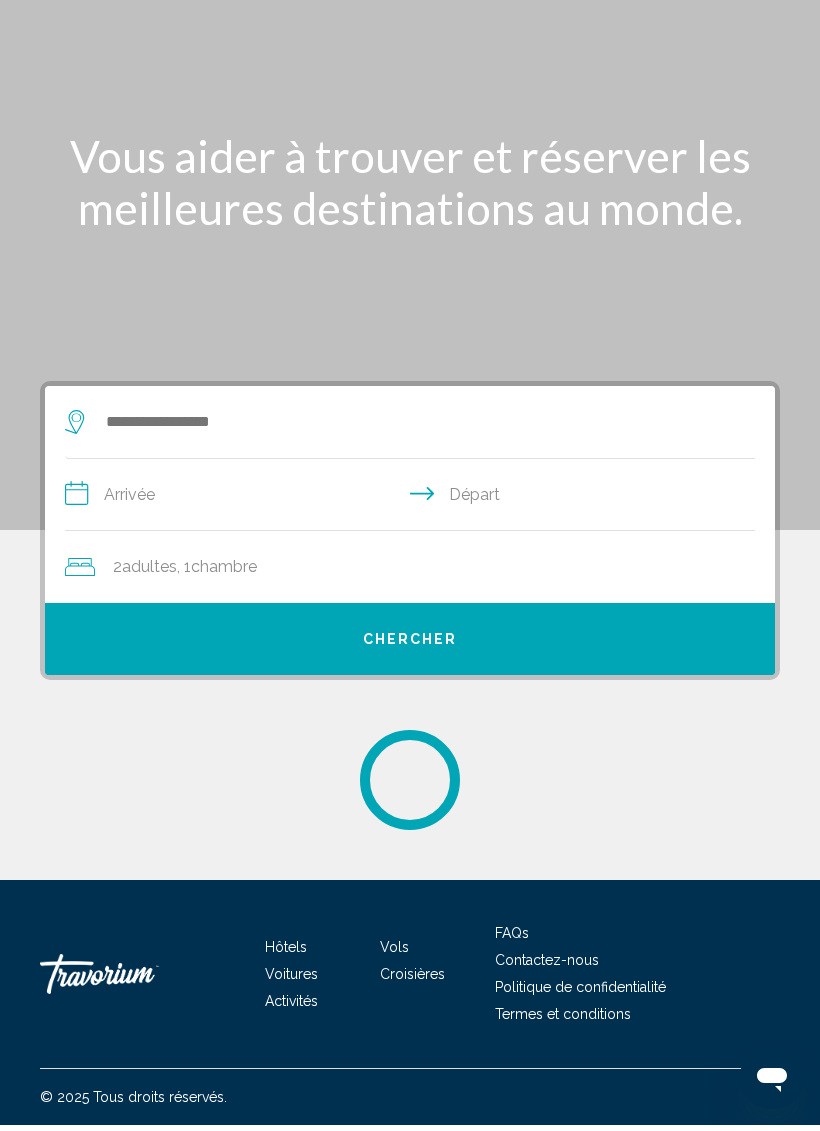 scroll, scrollTop: 0, scrollLeft: 0, axis: both 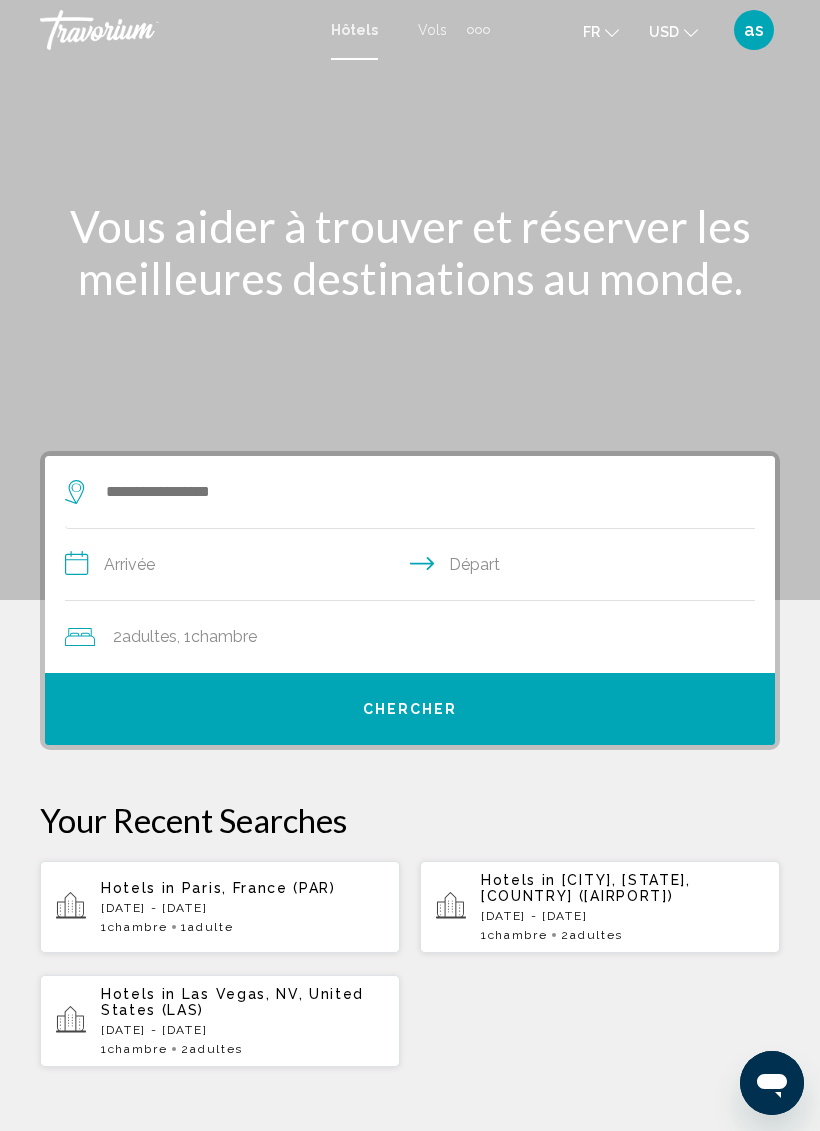 click on "Mon, 20 Oct - Fri, 24 Oct" at bounding box center [622, 916] 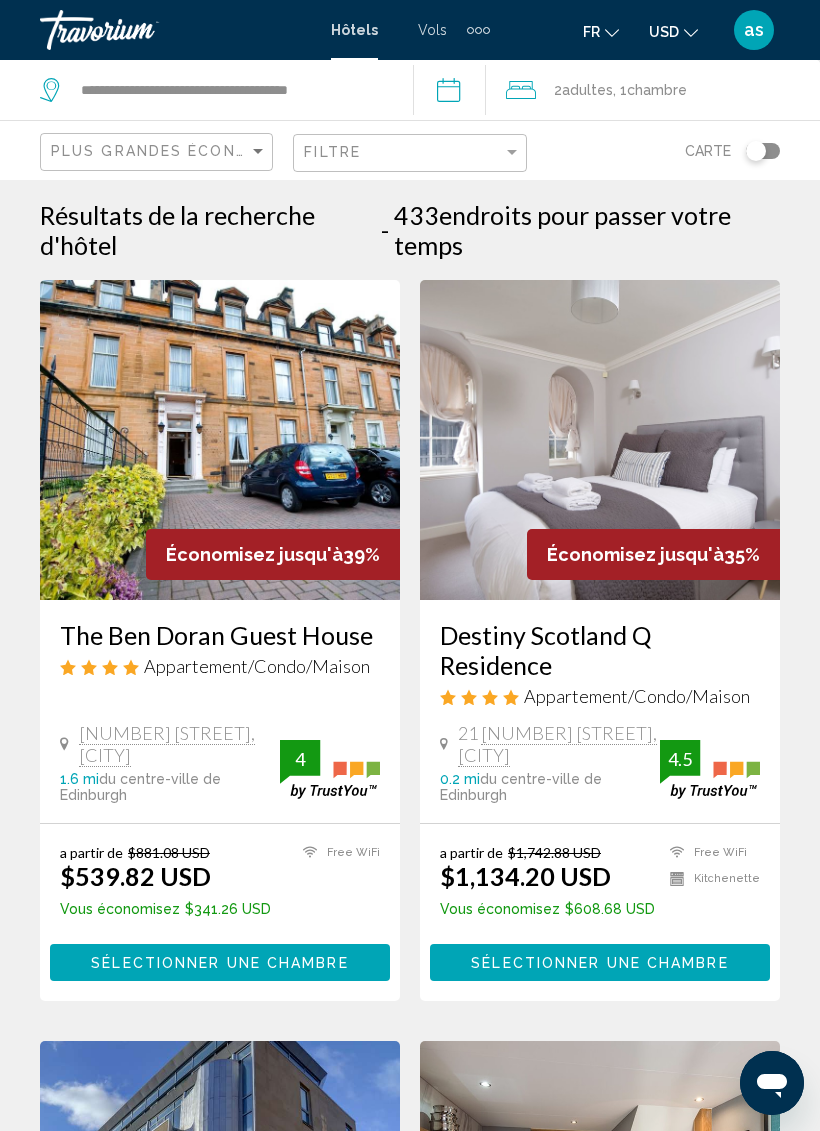 click on "USD" 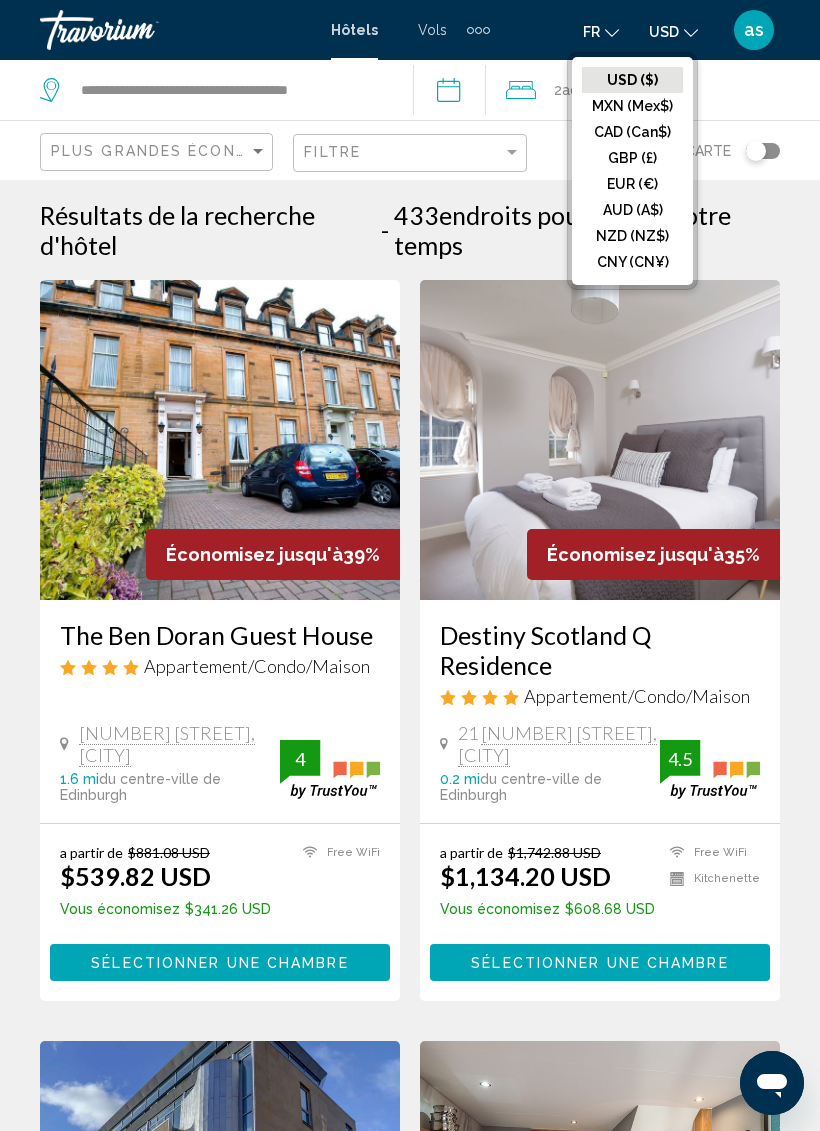 click on "EUR (€)" 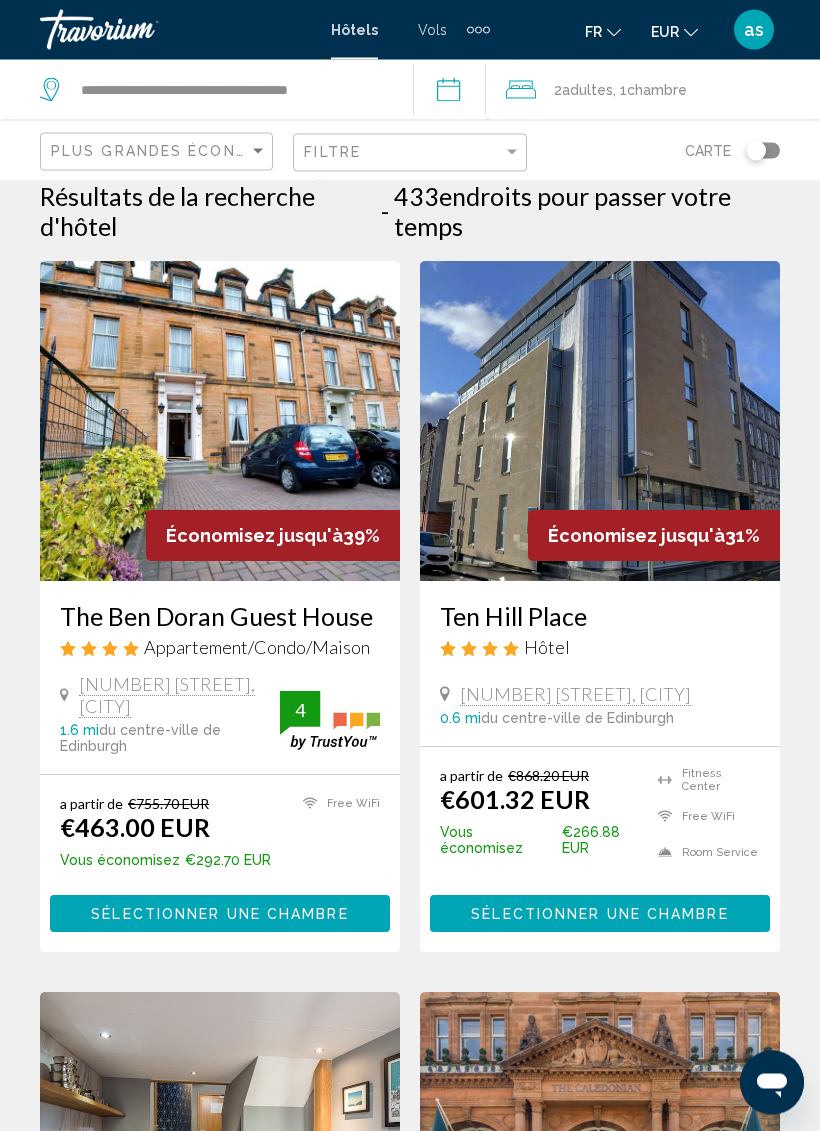 scroll, scrollTop: 21, scrollLeft: 0, axis: vertical 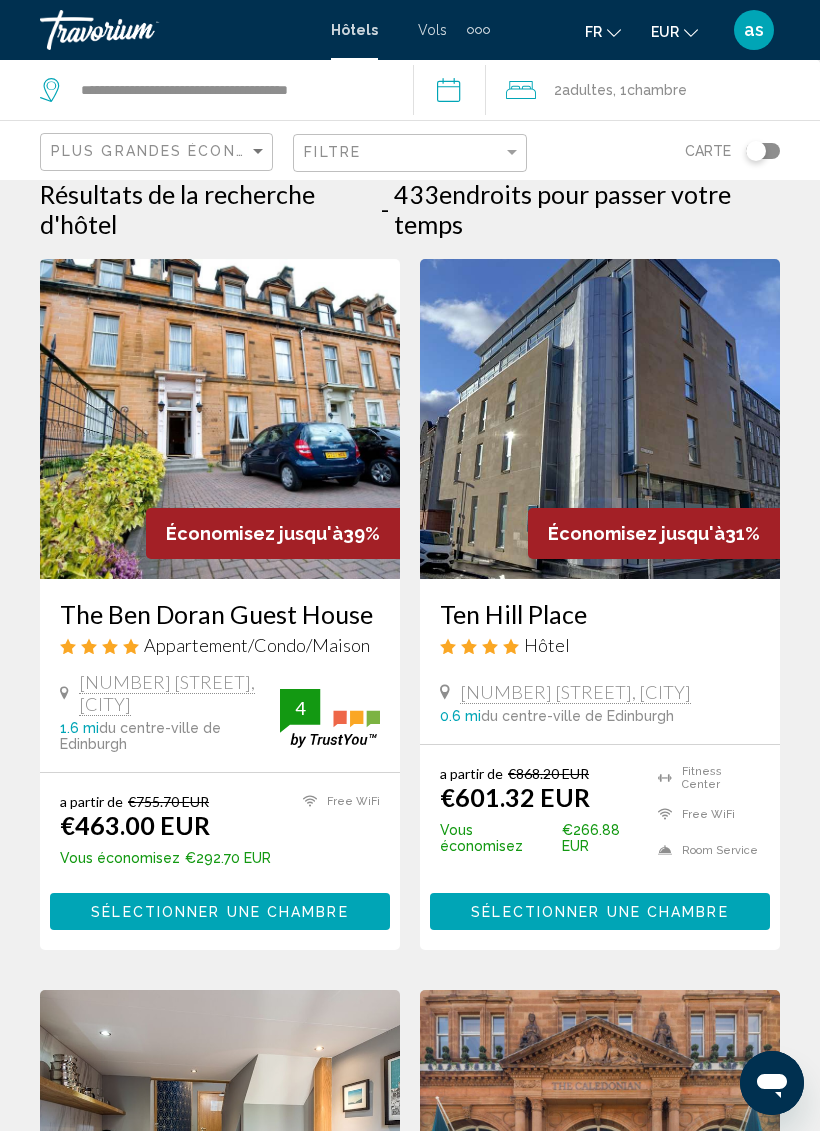 click on "Sélectionner une chambre" at bounding box center (220, 911) 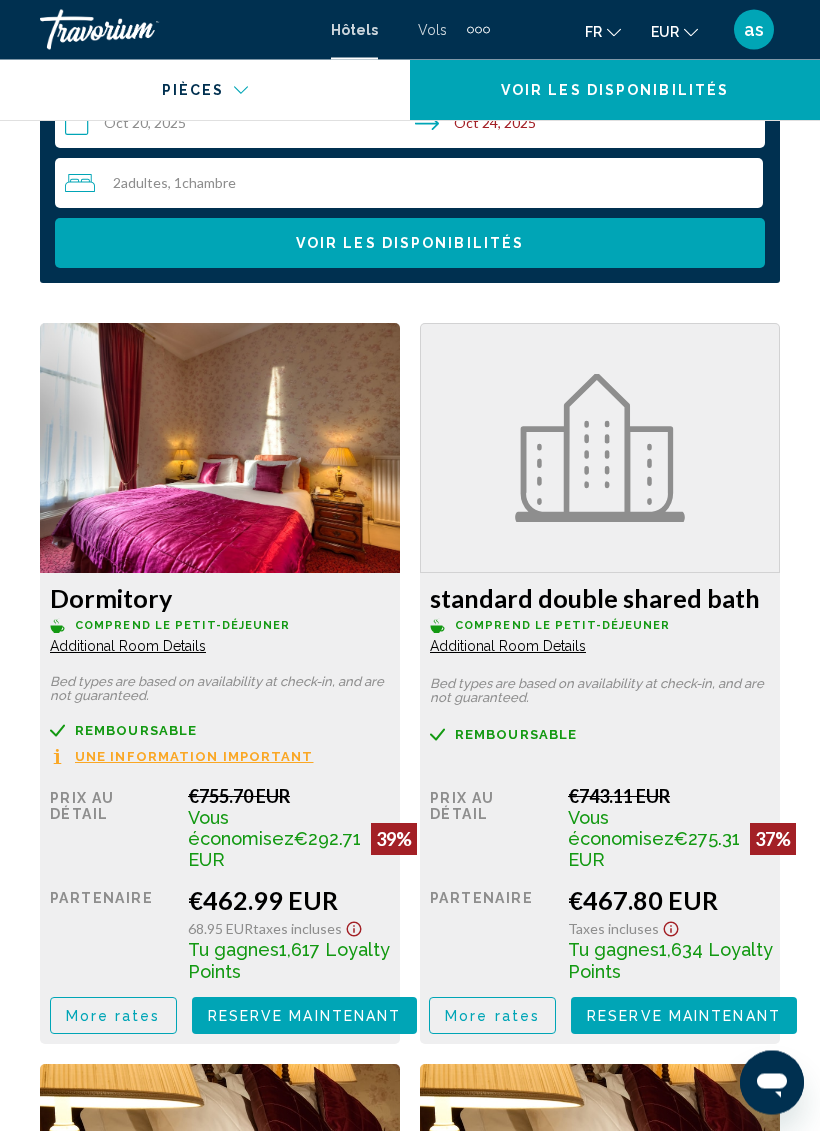 scroll, scrollTop: 3239, scrollLeft: 0, axis: vertical 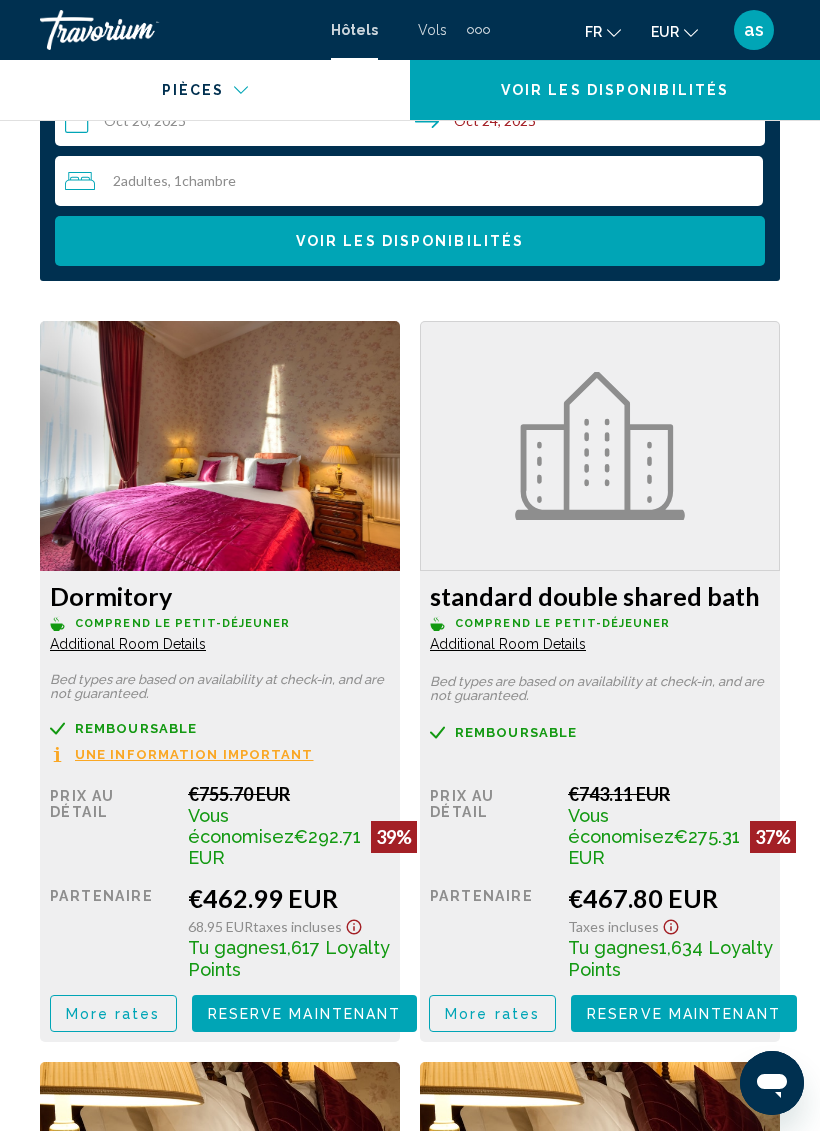 click on "Remboursable
Non remboursable
Non remboursable
Une information important Prix au détail  €755.70 EUR  Vous économisez  €292.71 EUR  39%  quand vous échangez    Partenaire  €462.99 EUR  68.95 EUR  Taxes incluses
Tu gagnes  1,617 Loyalty Points  More rates Reserve maintenant Plus disponible" at bounding box center (220, 876) 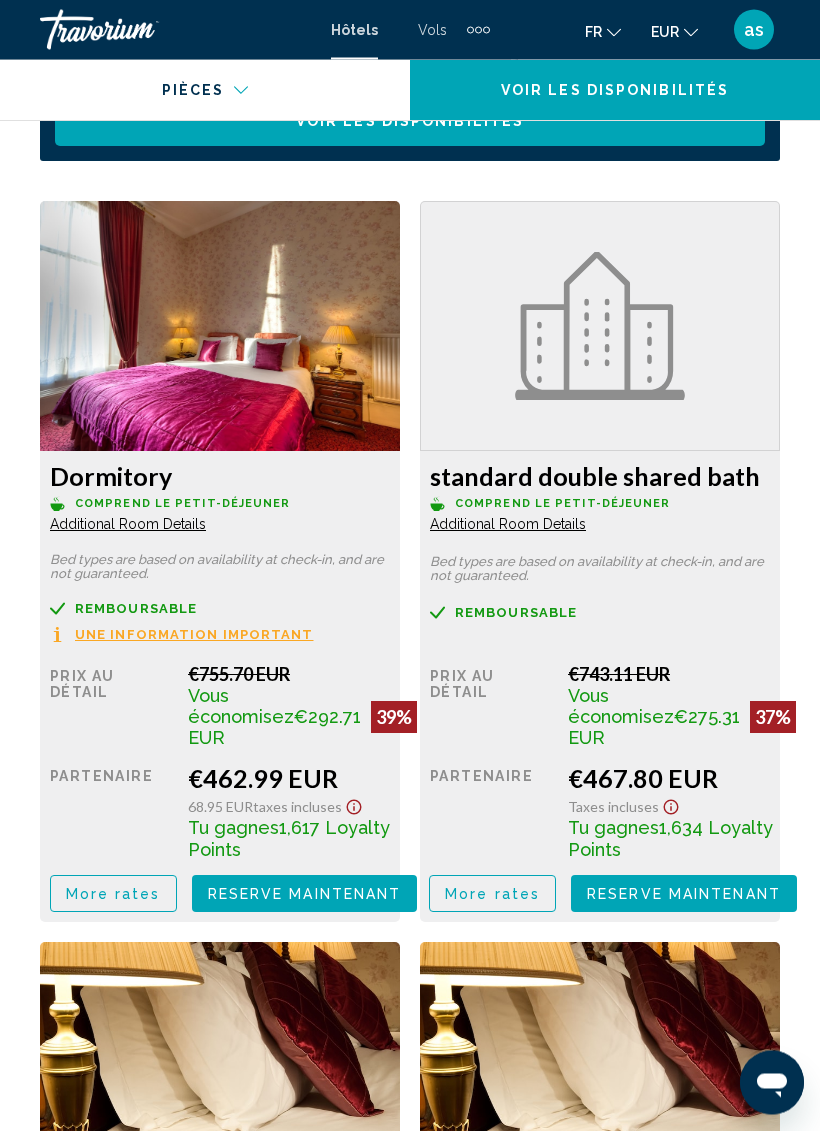 scroll, scrollTop: 3366, scrollLeft: 0, axis: vertical 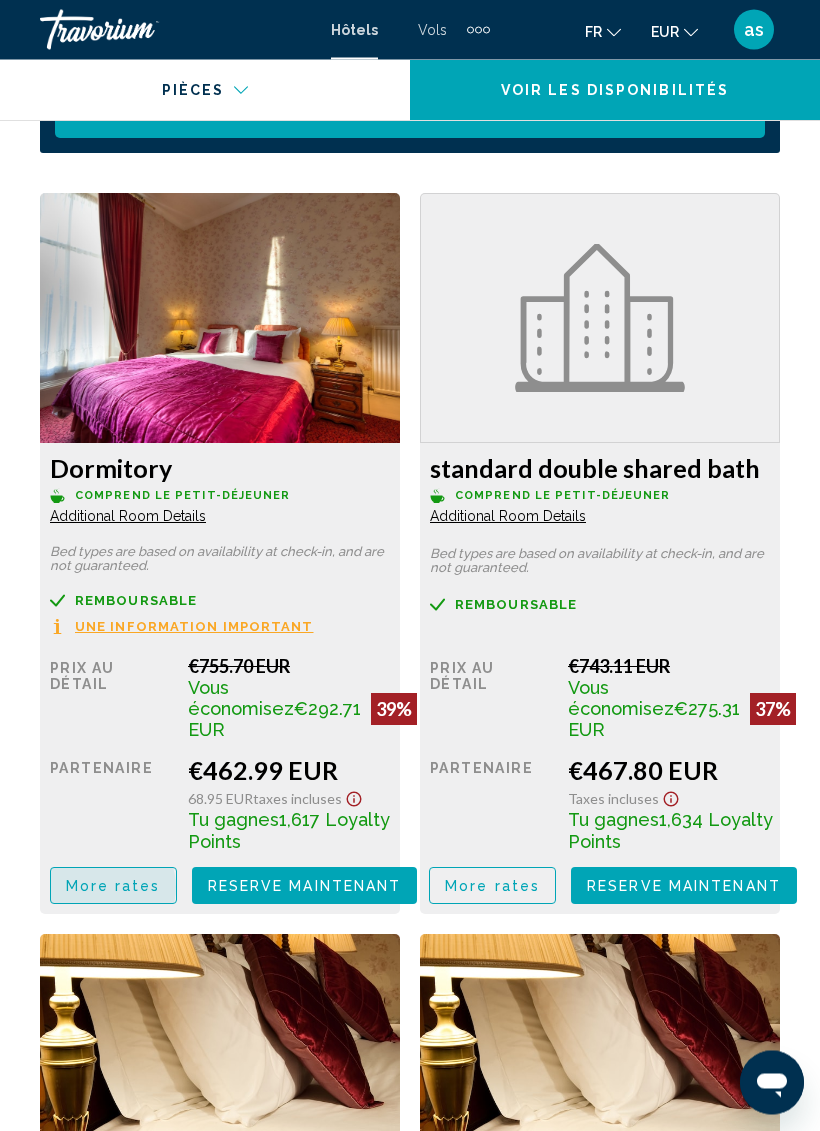 click on "More rates" at bounding box center (113, 887) 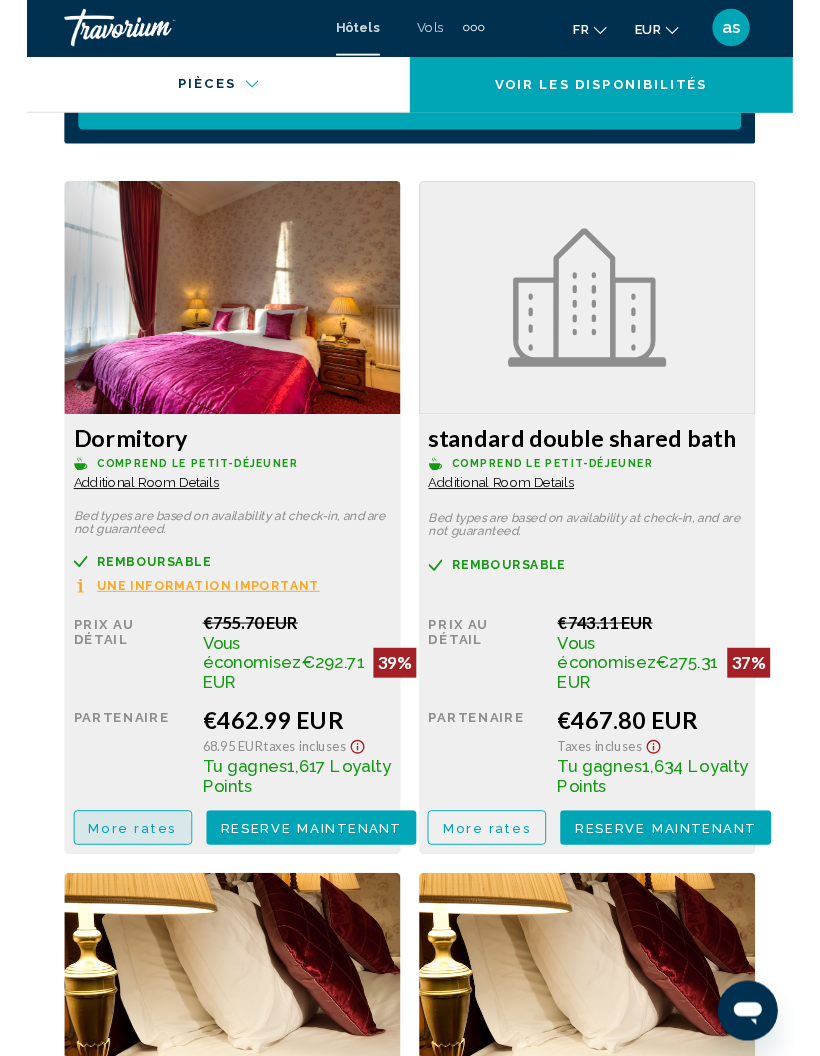 scroll, scrollTop: 0, scrollLeft: 0, axis: both 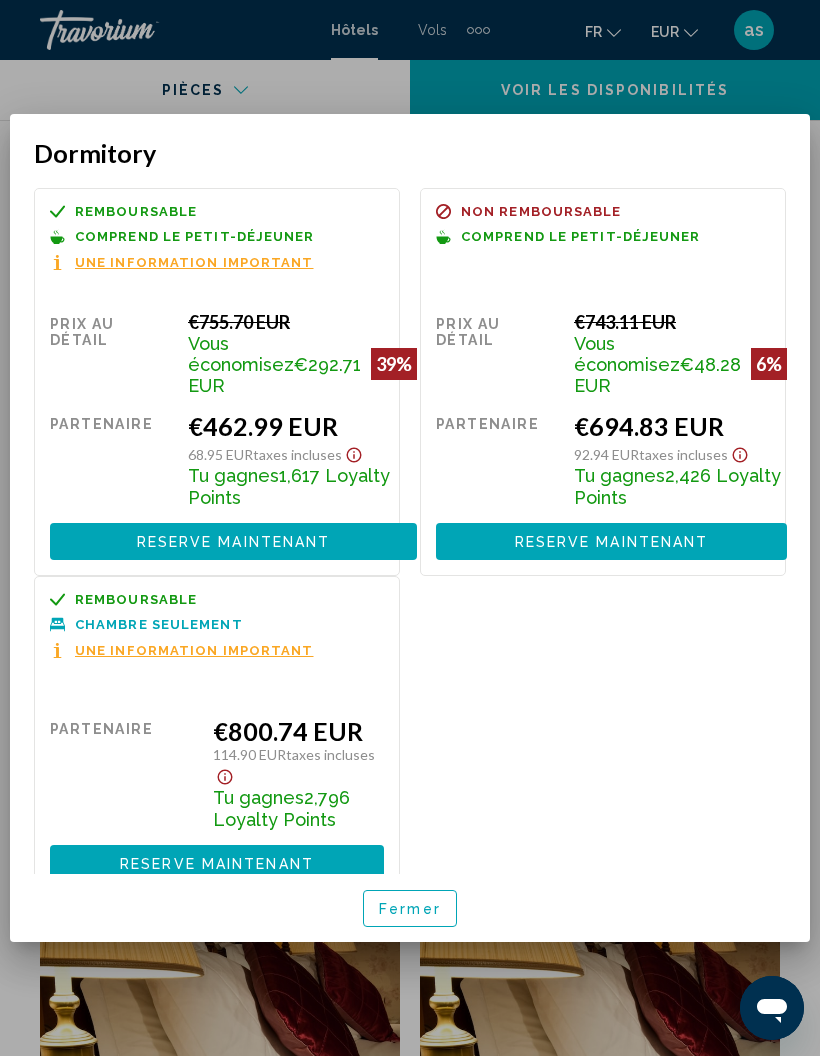 click at bounding box center [410, 528] 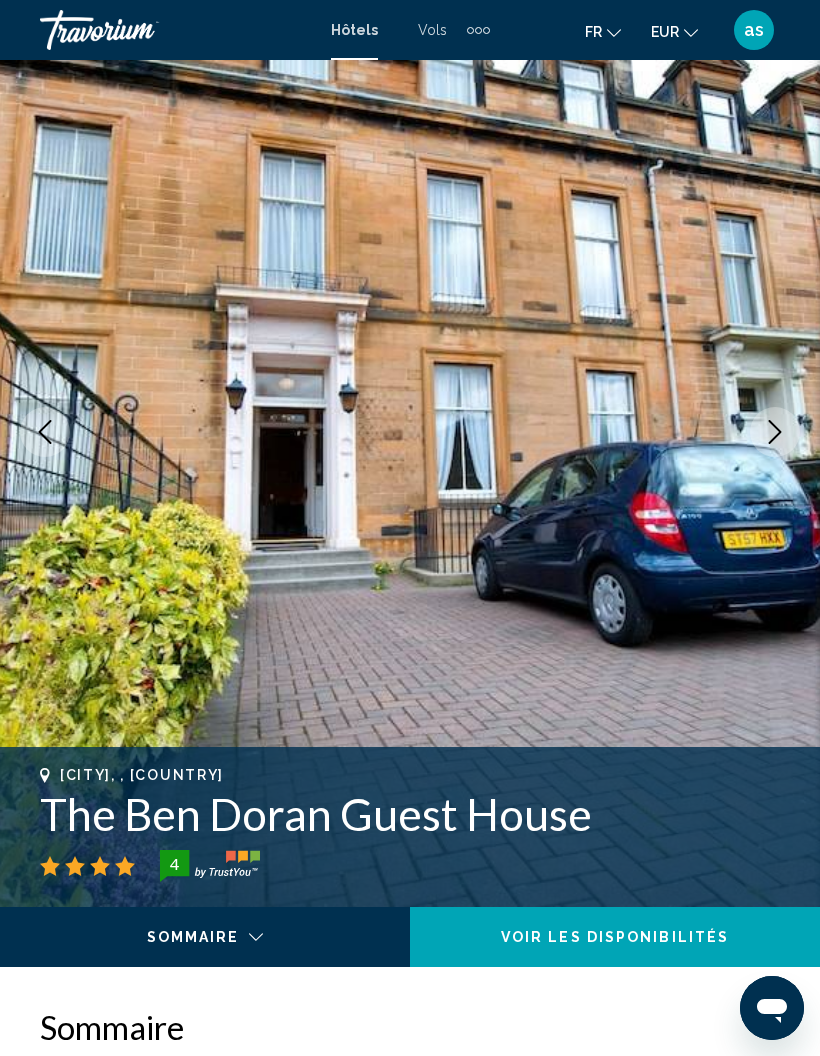 scroll, scrollTop: 0, scrollLeft: 0, axis: both 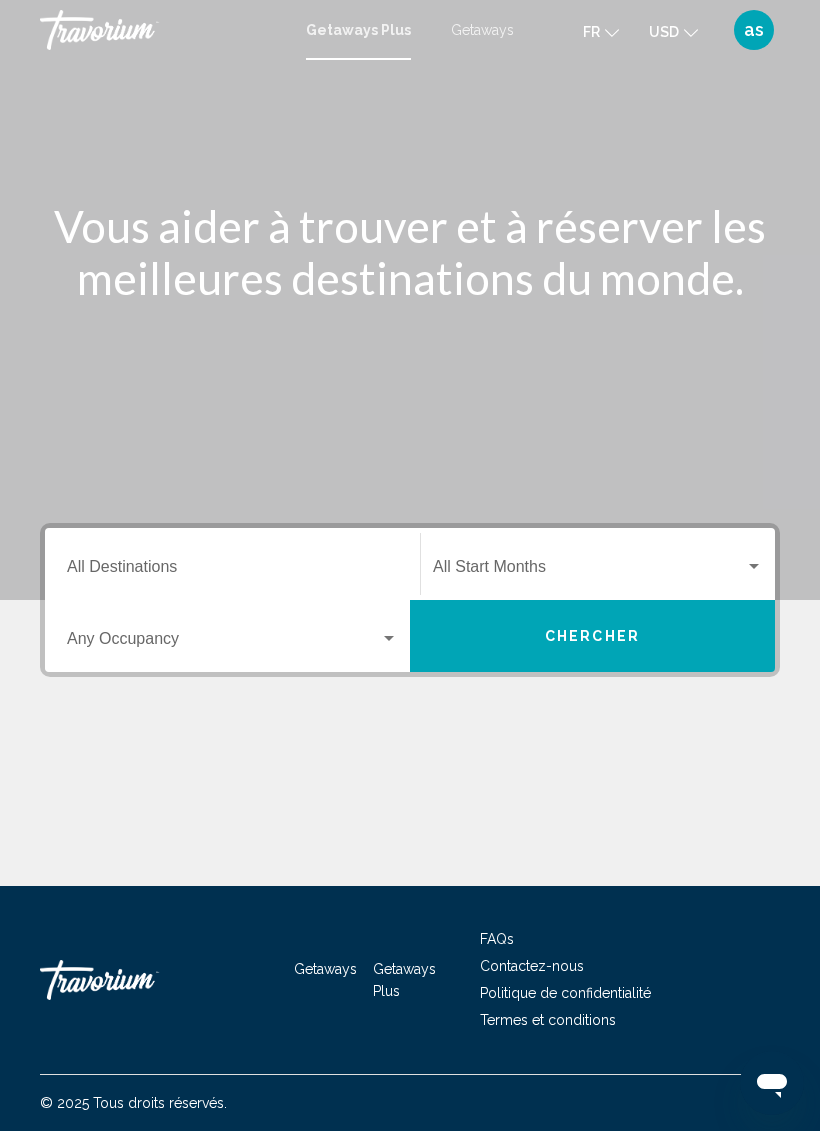 click on "USD" 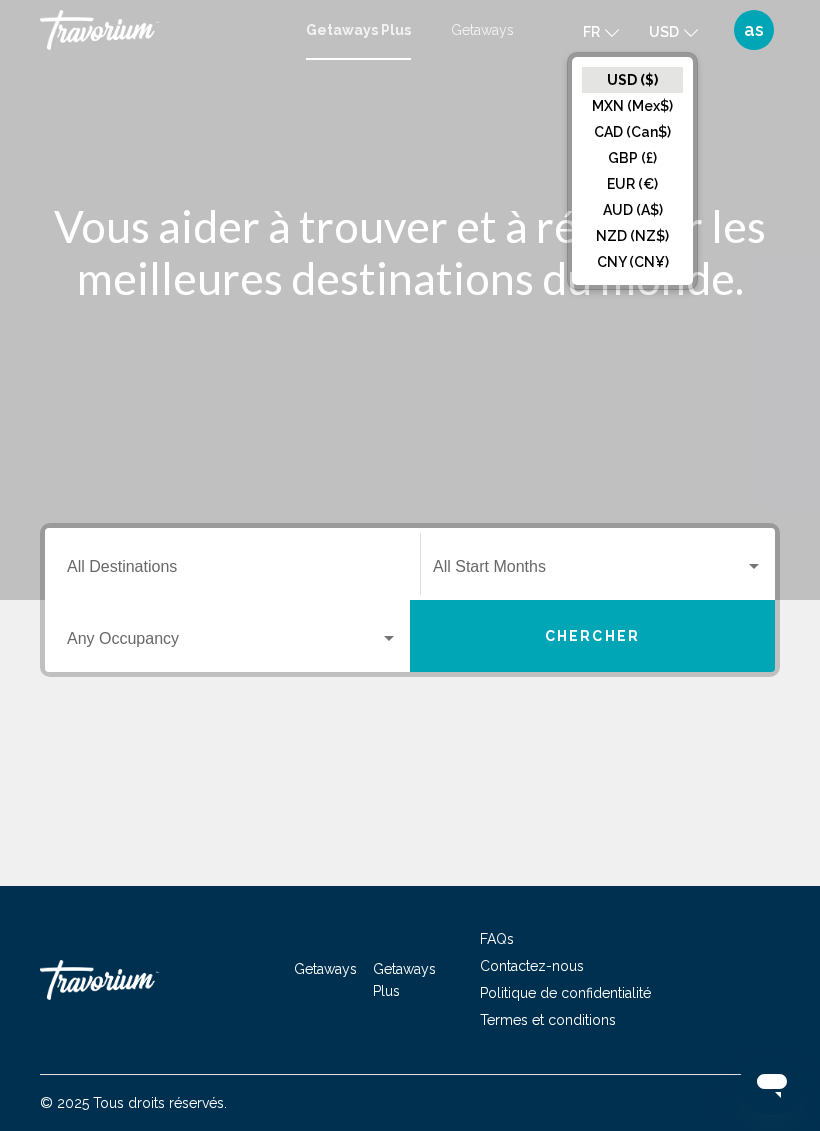 click on "EUR (€)" 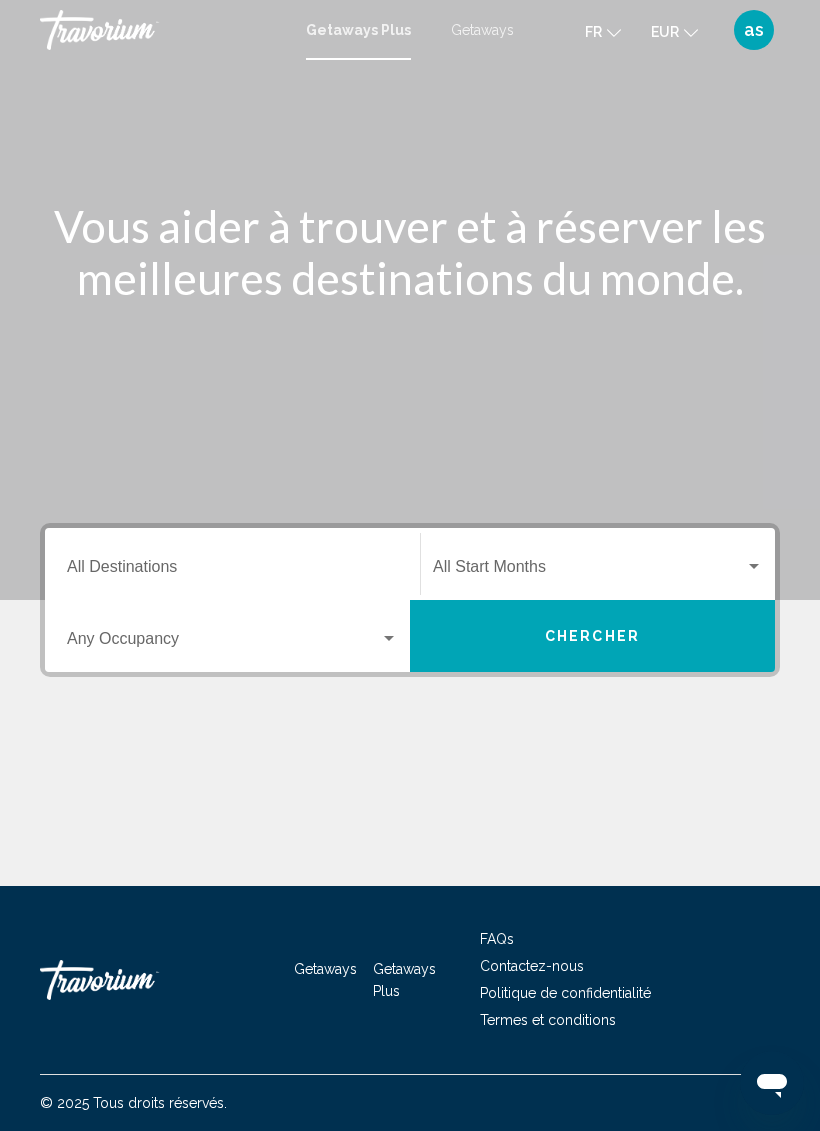 click on "Destination All Destinations" at bounding box center [232, 571] 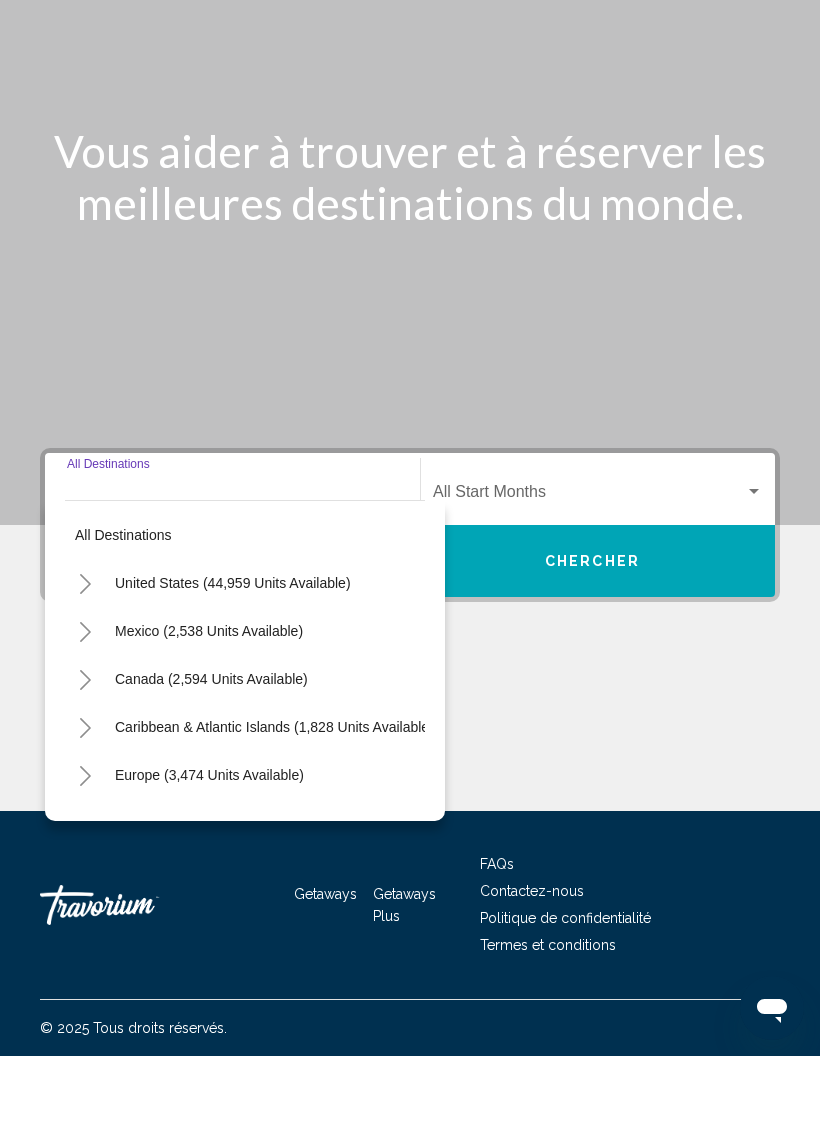 scroll, scrollTop: 49, scrollLeft: 0, axis: vertical 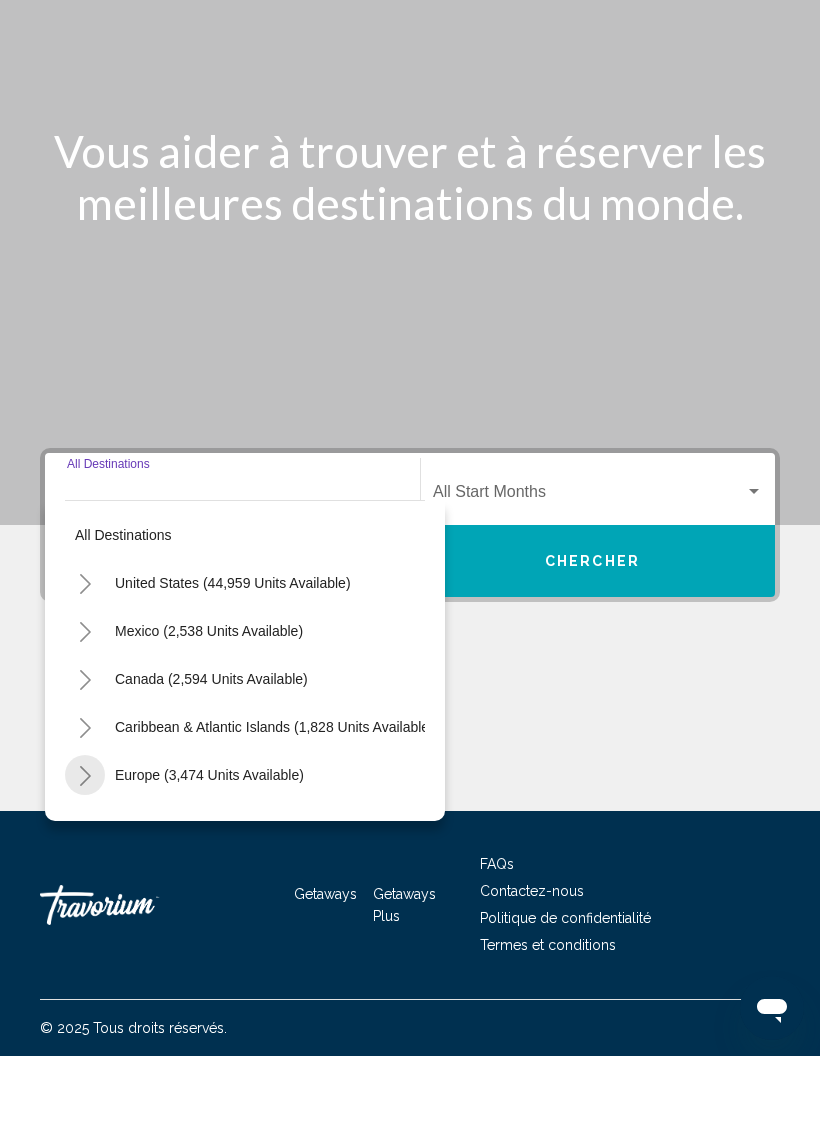 click 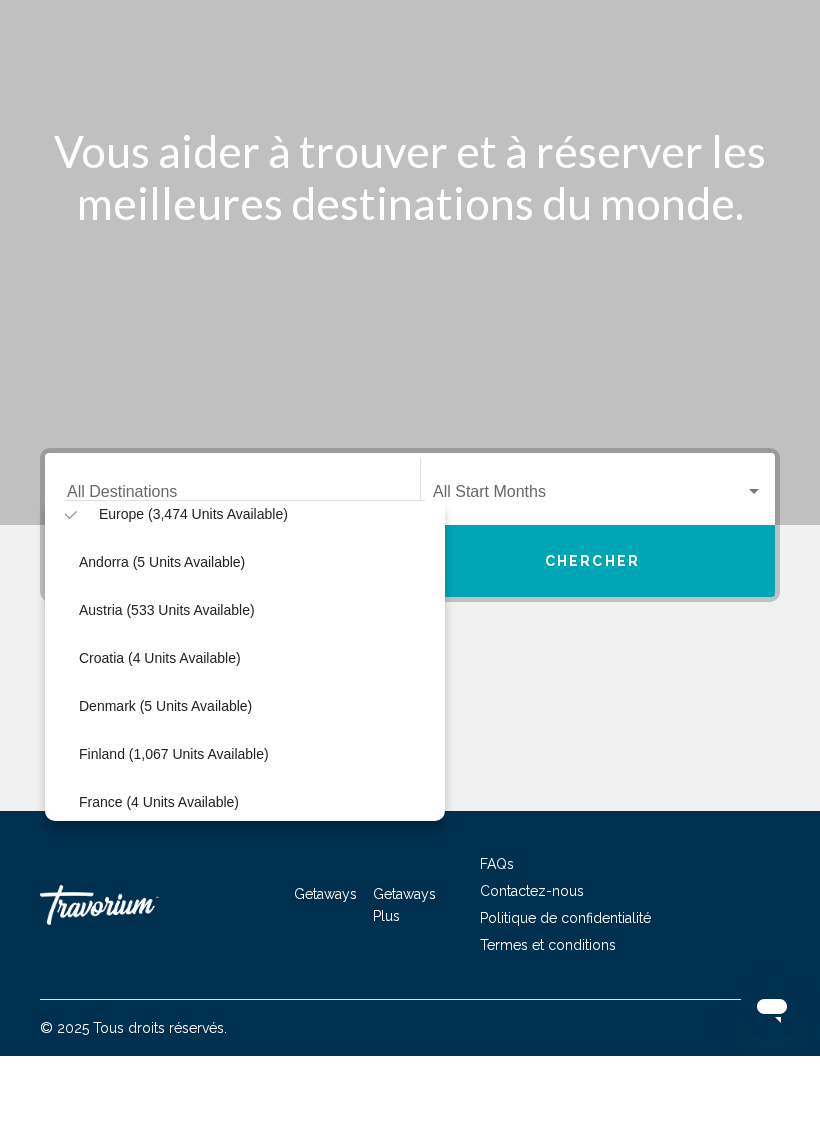 scroll, scrollTop: 260, scrollLeft: 16, axis: both 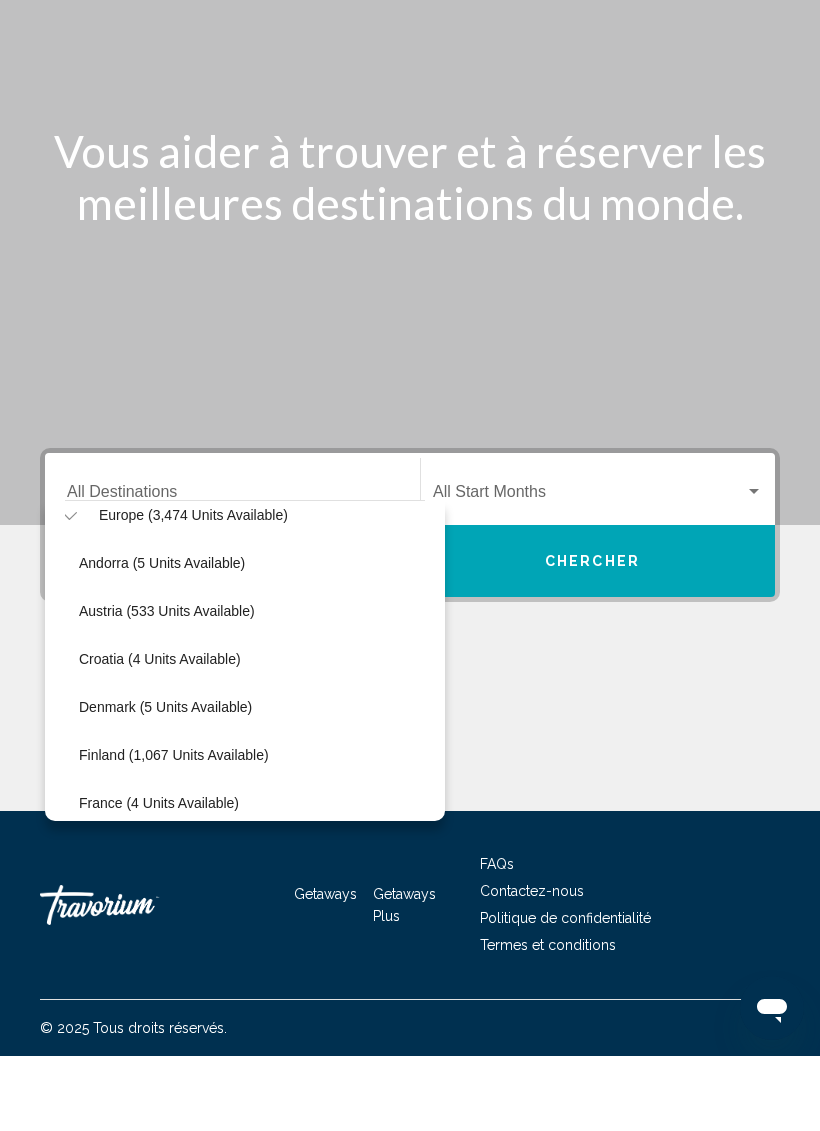 click on "Europe (3,474 units available)" at bounding box center (192, 1502) 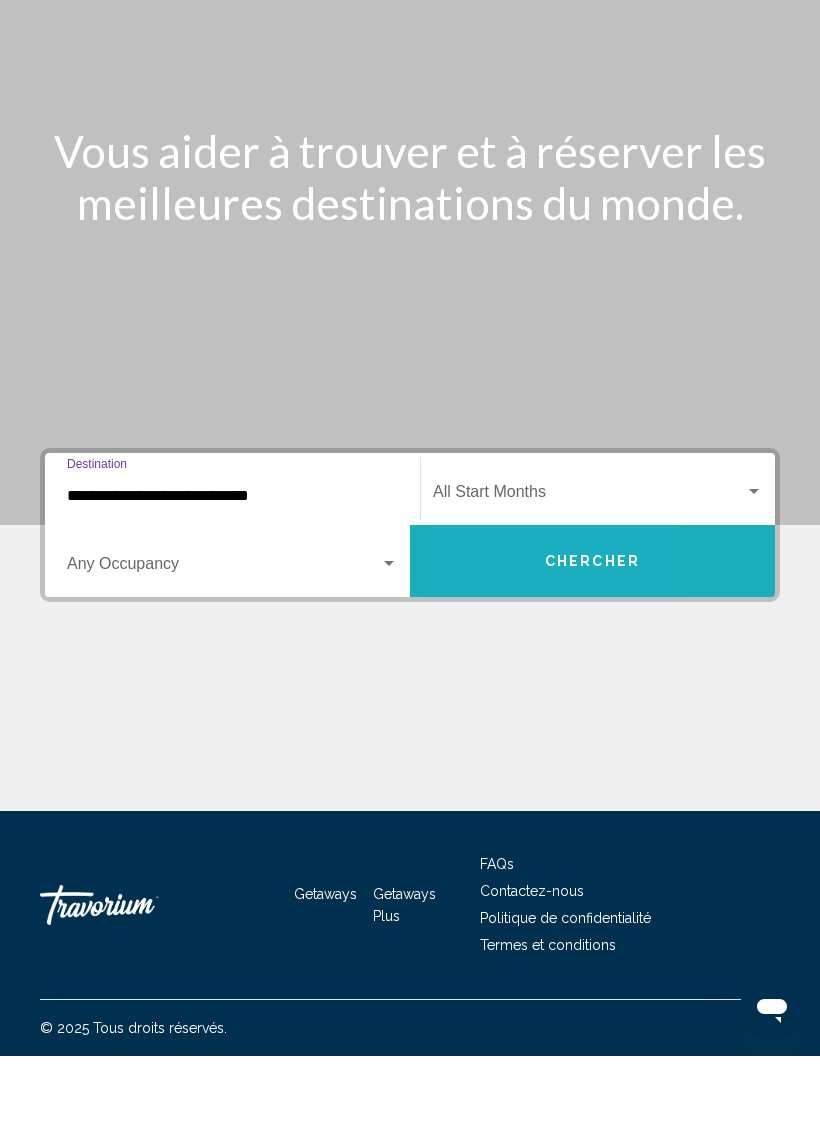 click on "Chercher" at bounding box center (592, 636) 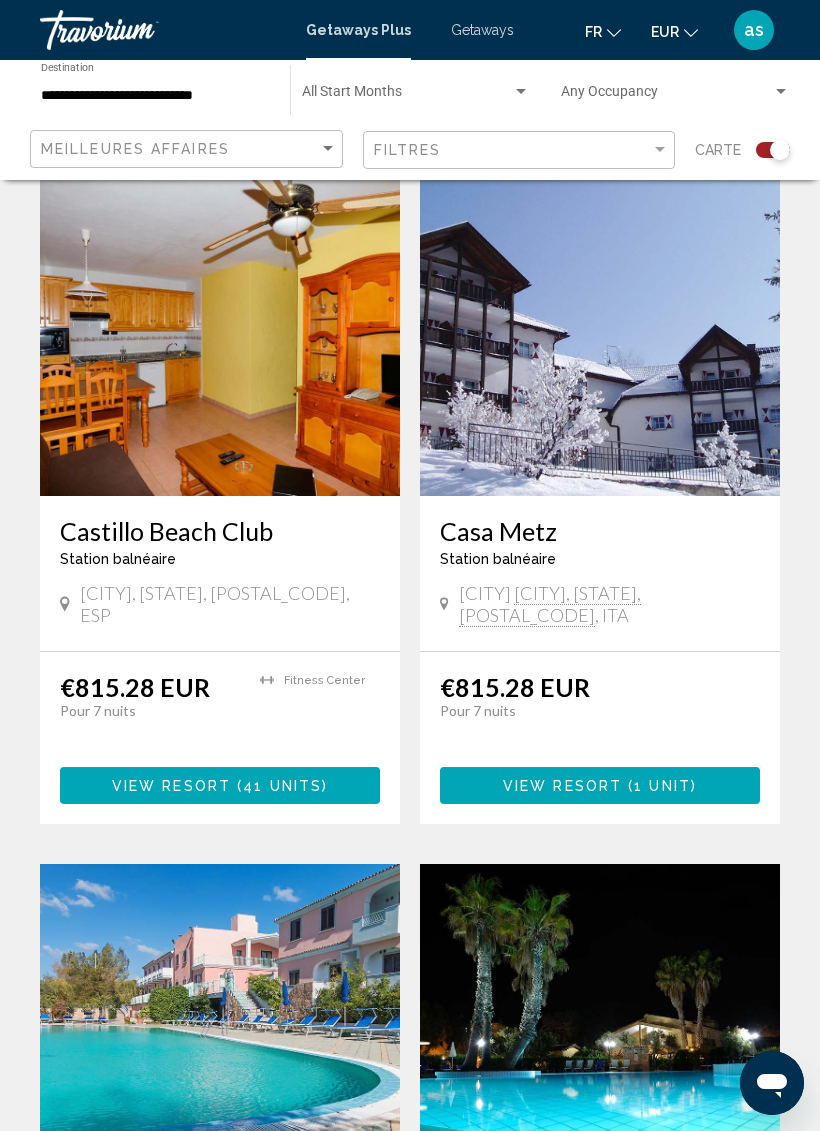 scroll, scrollTop: 446, scrollLeft: 0, axis: vertical 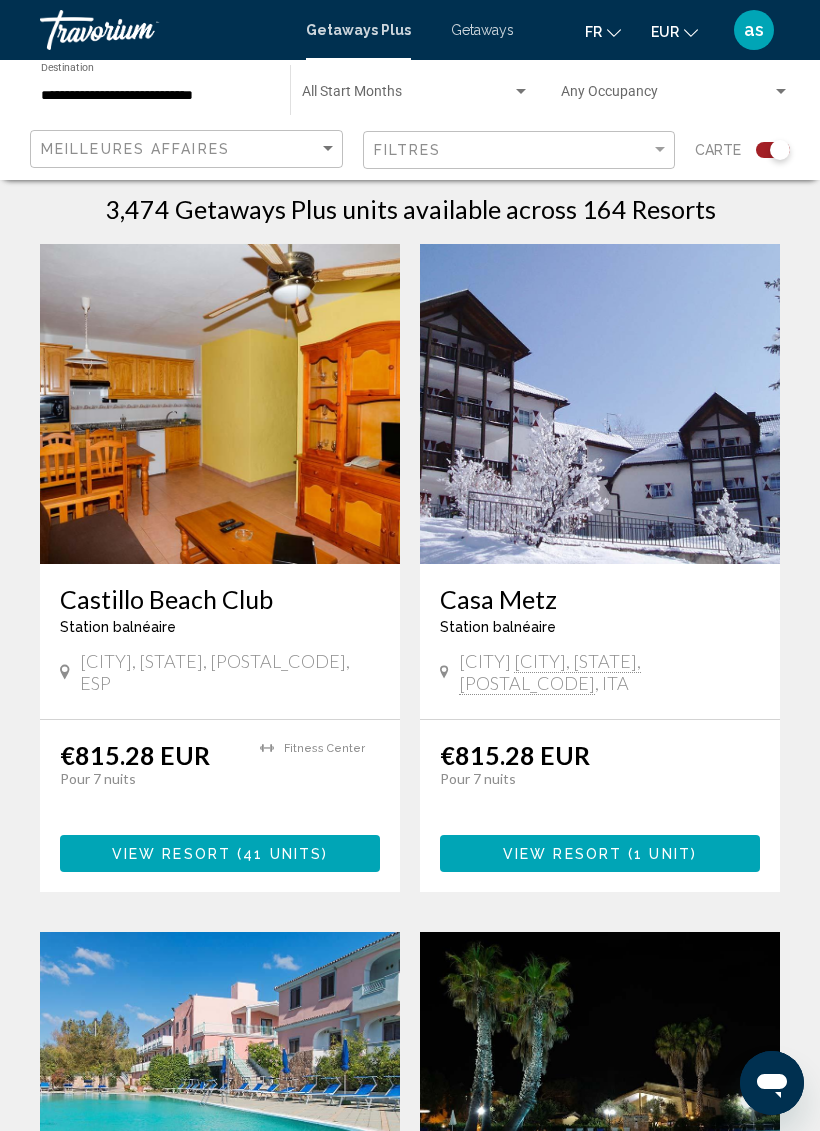 click on "**********" at bounding box center [155, 96] 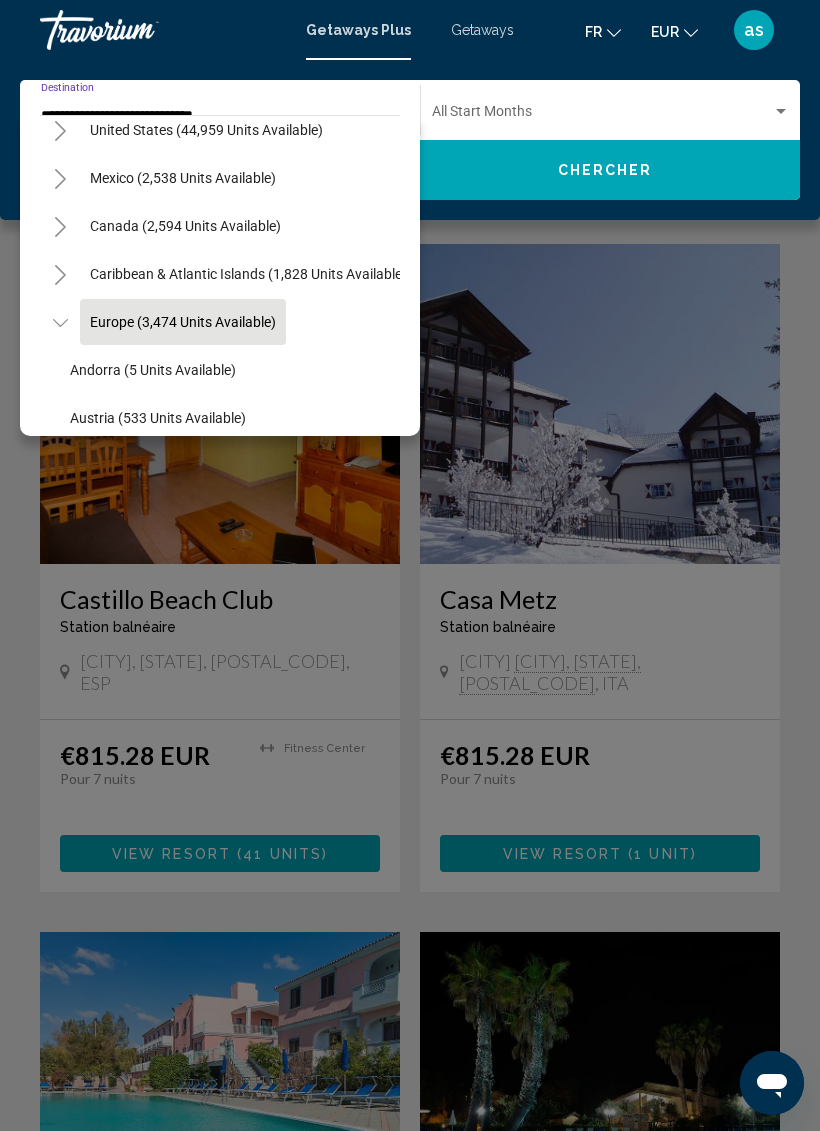 scroll, scrollTop: 67, scrollLeft: 0, axis: vertical 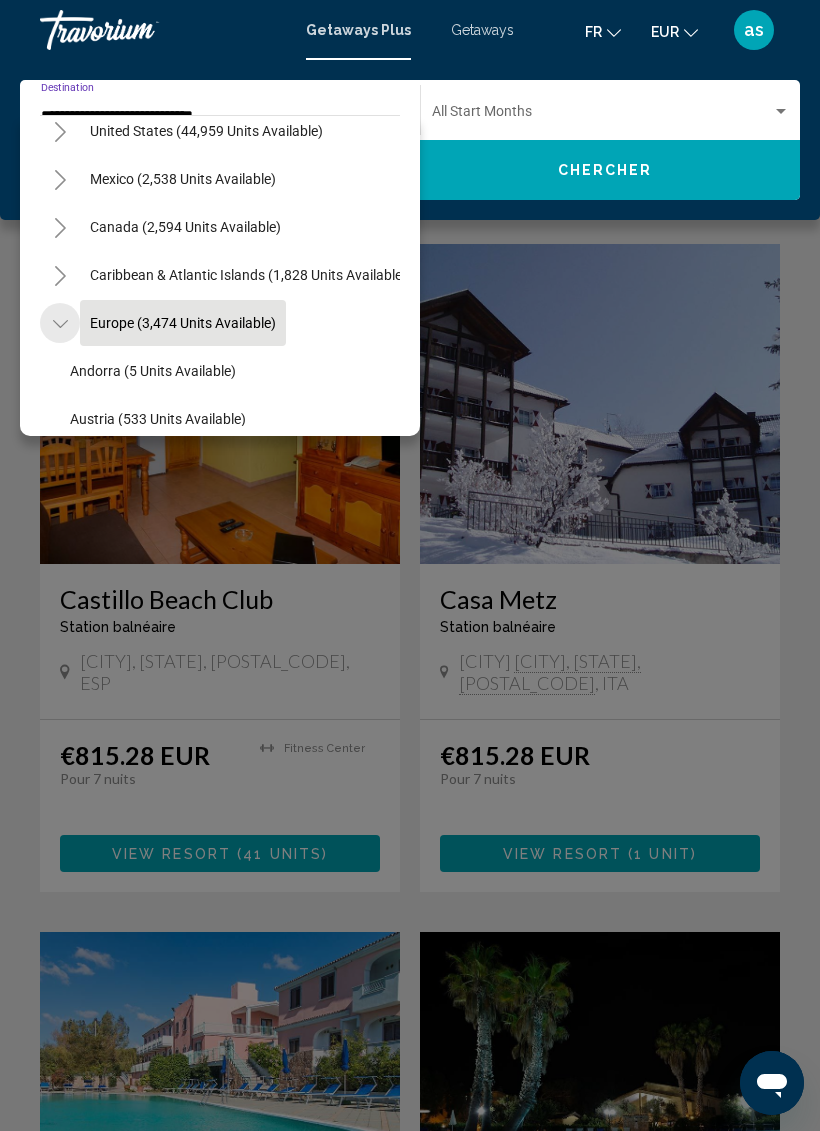 click 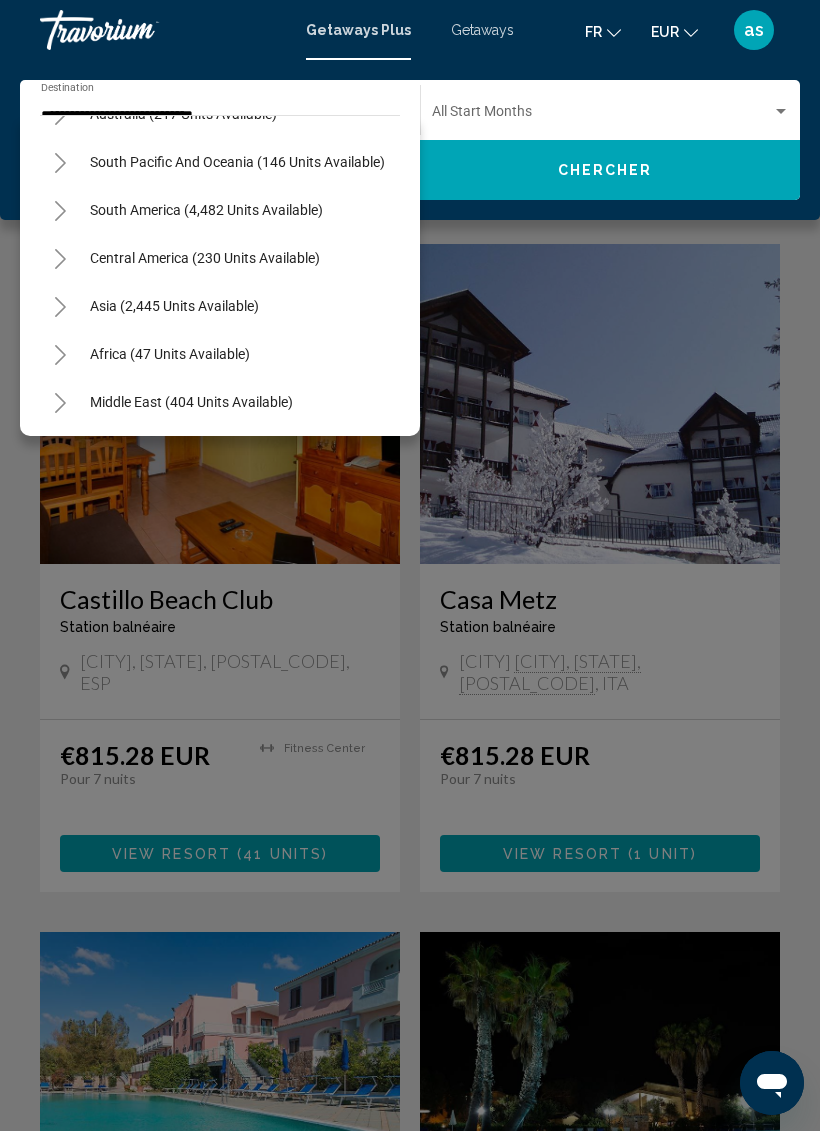 scroll, scrollTop: 324, scrollLeft: 0, axis: vertical 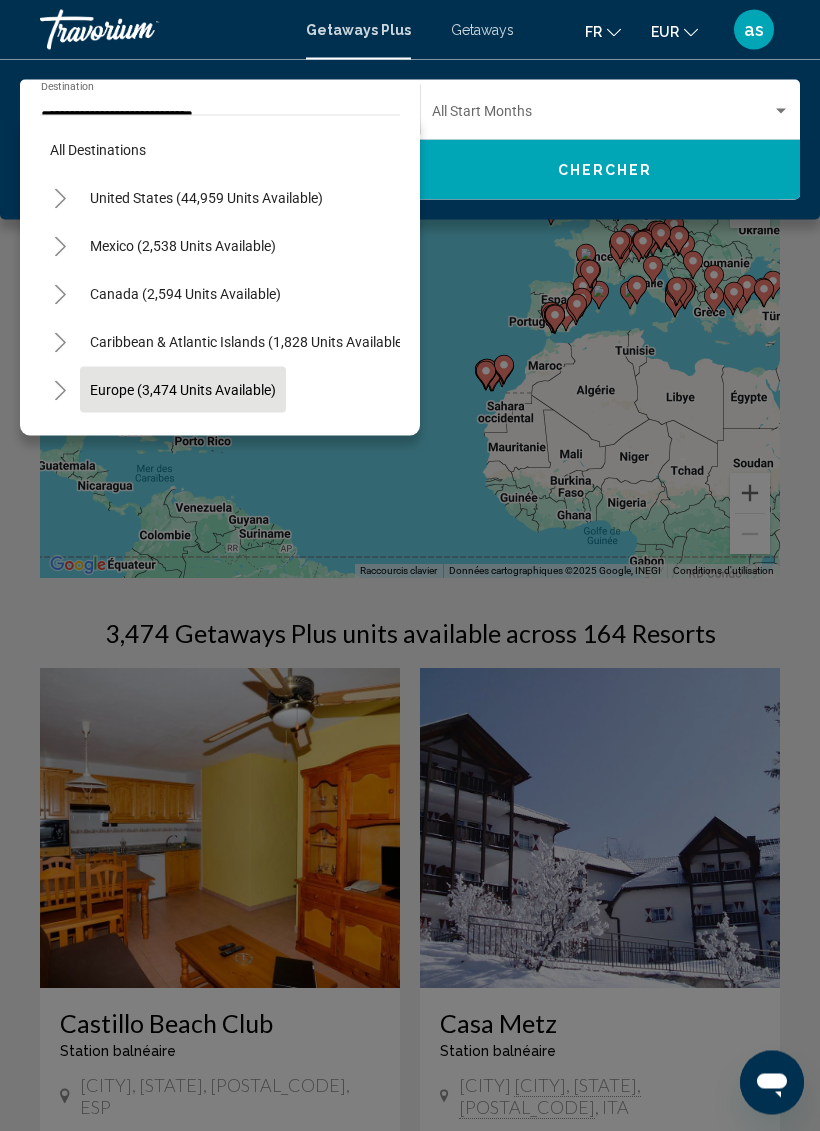 click 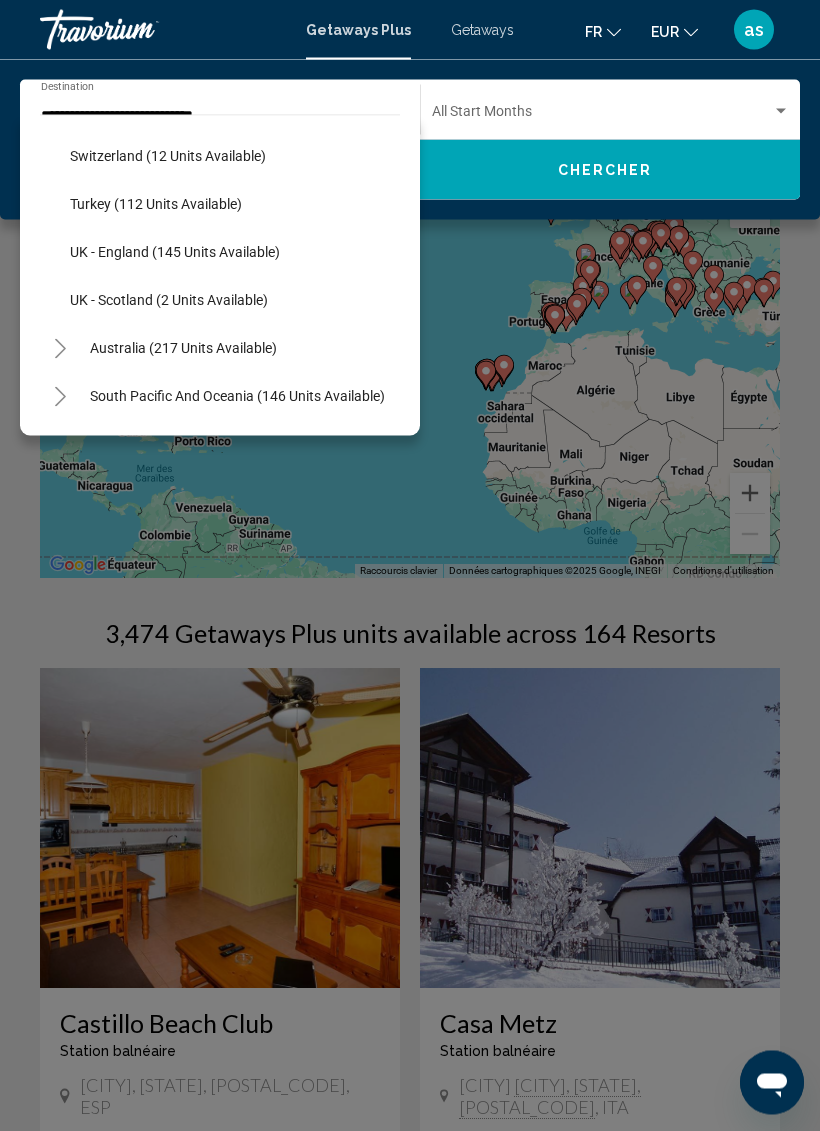 scroll, scrollTop: 954, scrollLeft: 0, axis: vertical 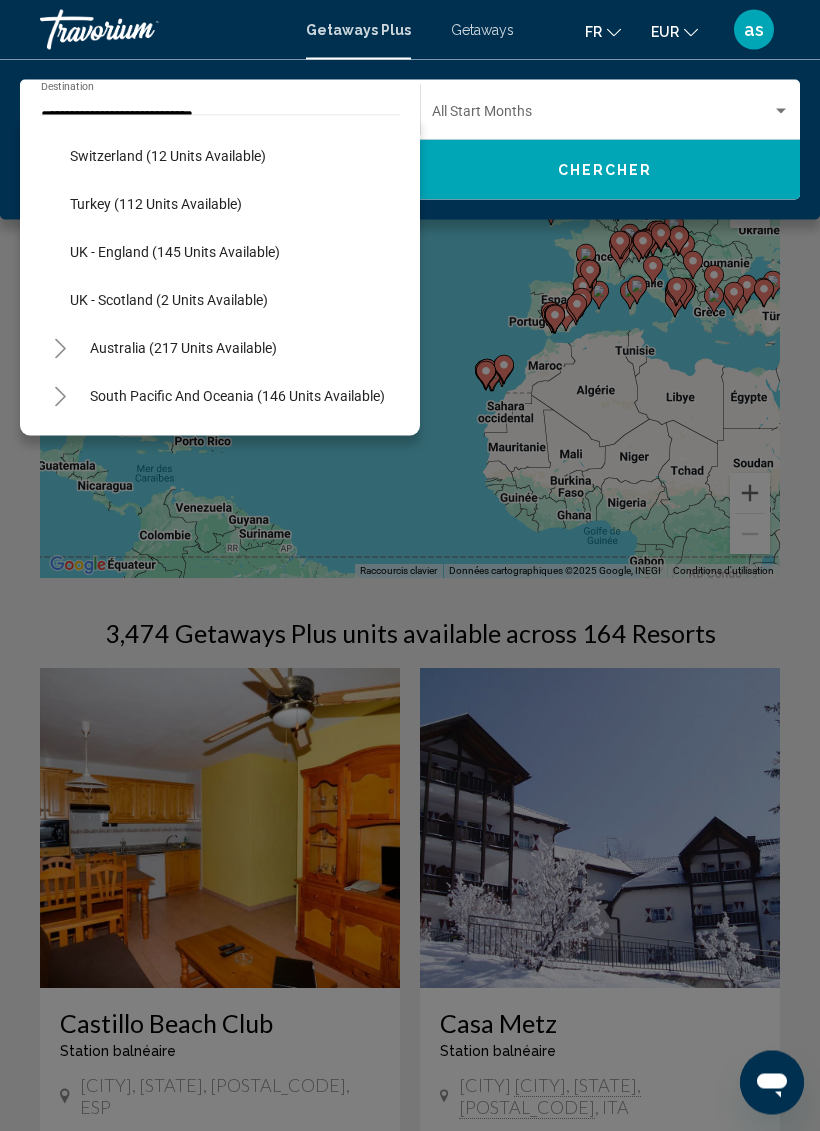 click on "UK - England (145 units available)" 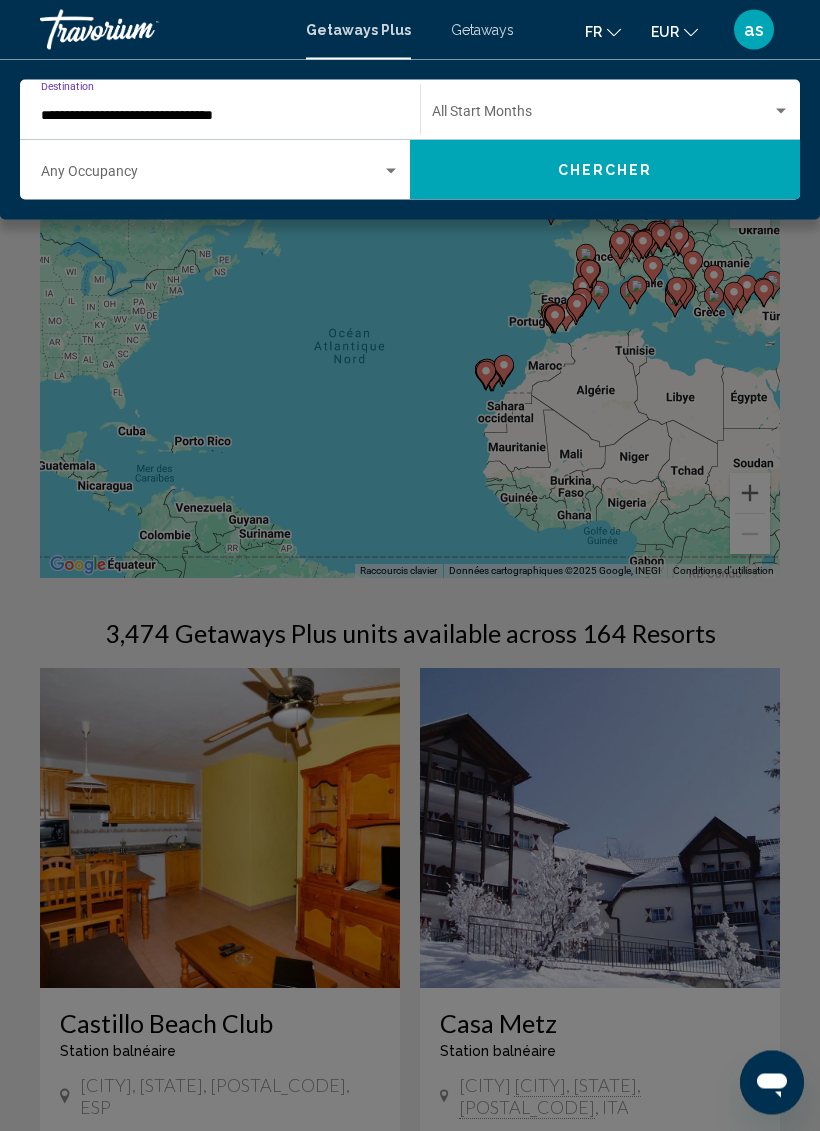 click on "Chercher" 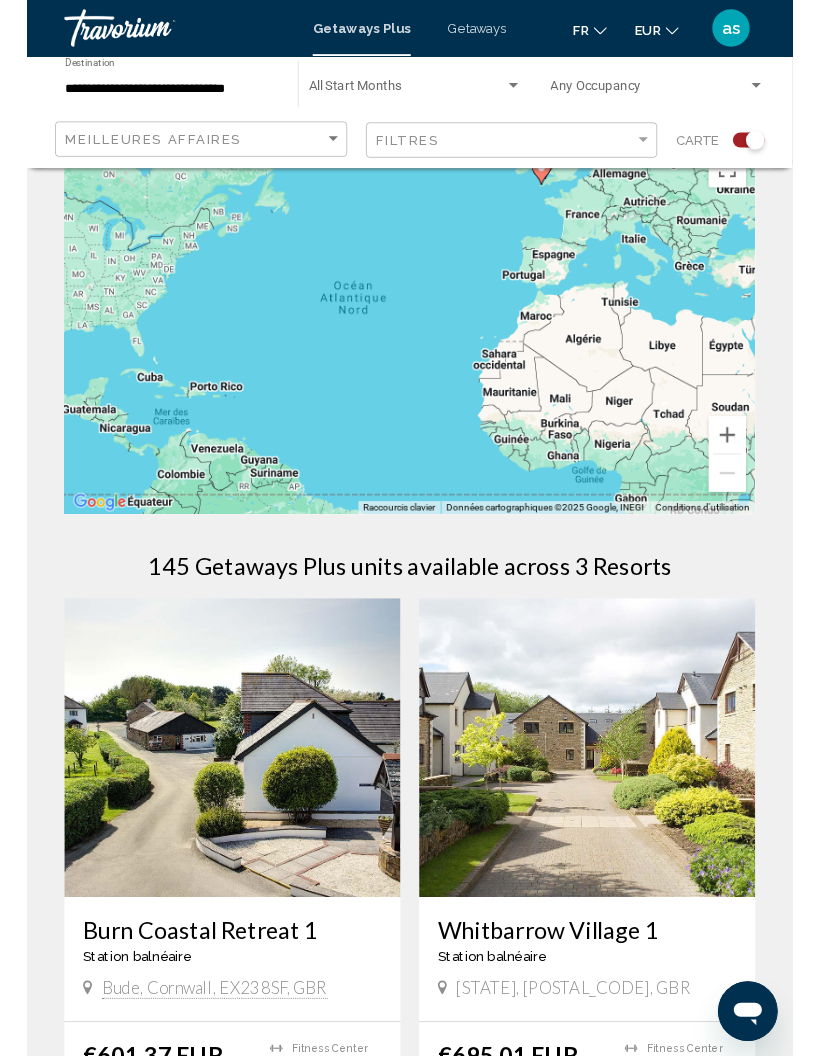 scroll, scrollTop: 0, scrollLeft: 0, axis: both 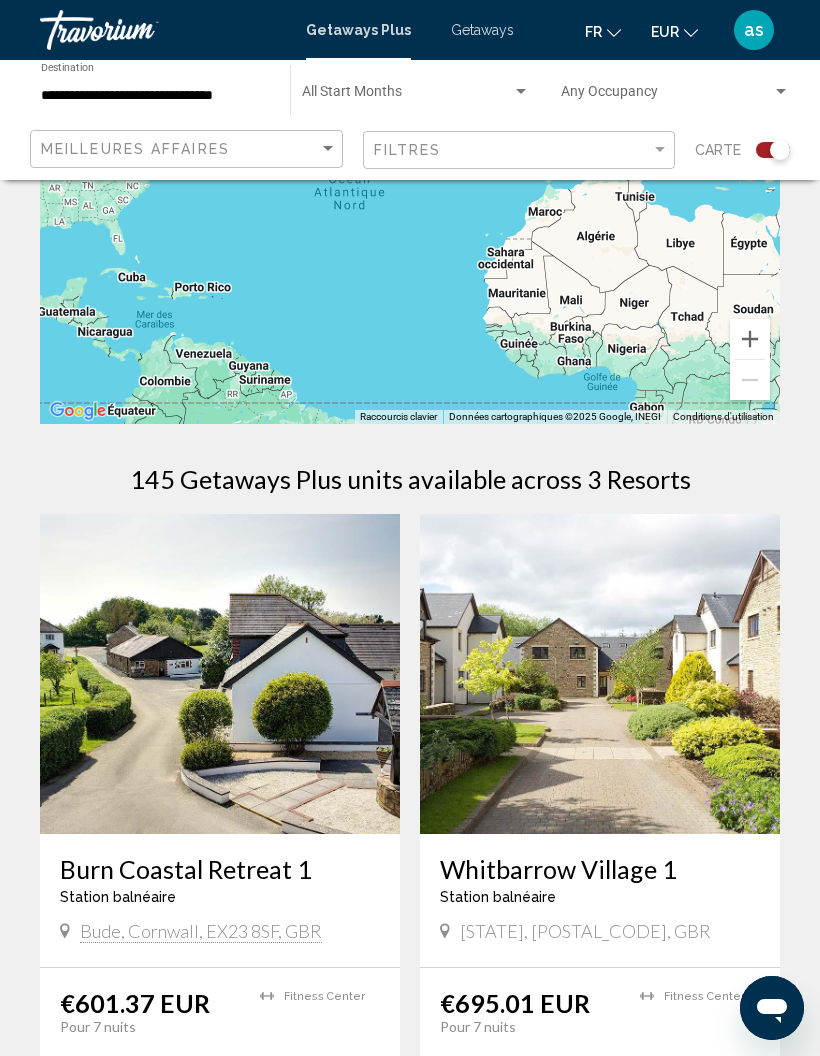 click at bounding box center (220, 674) 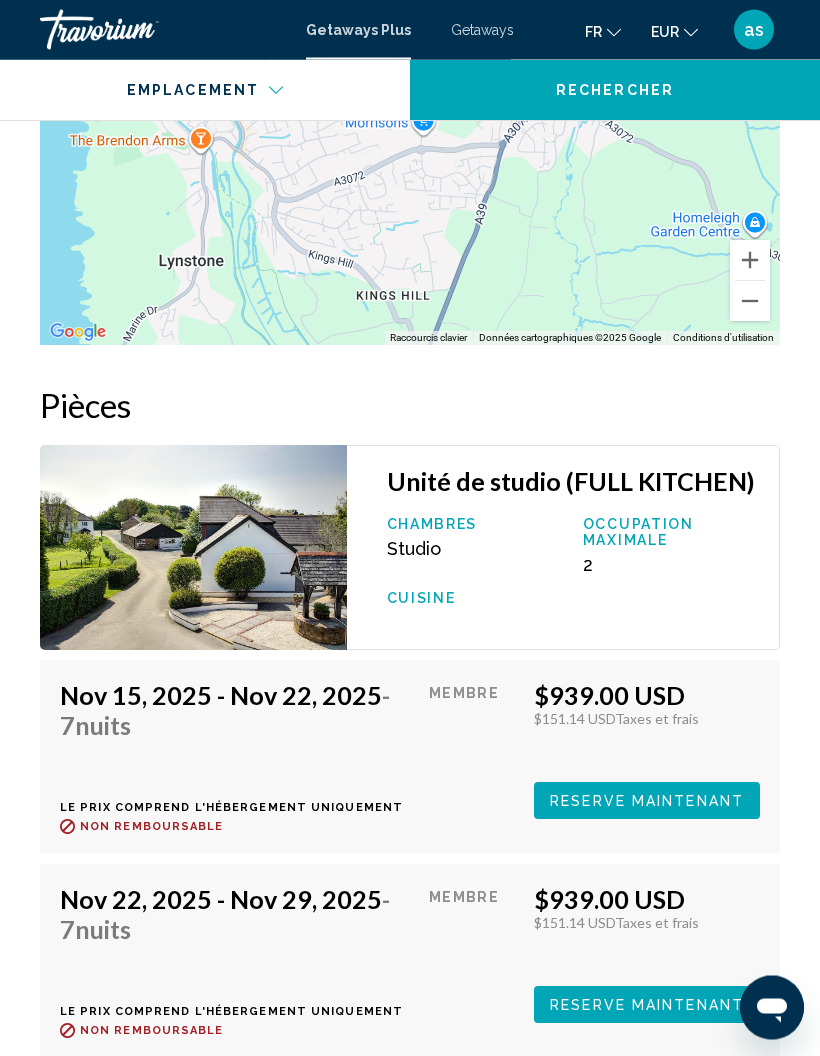 scroll, scrollTop: 3967, scrollLeft: 0, axis: vertical 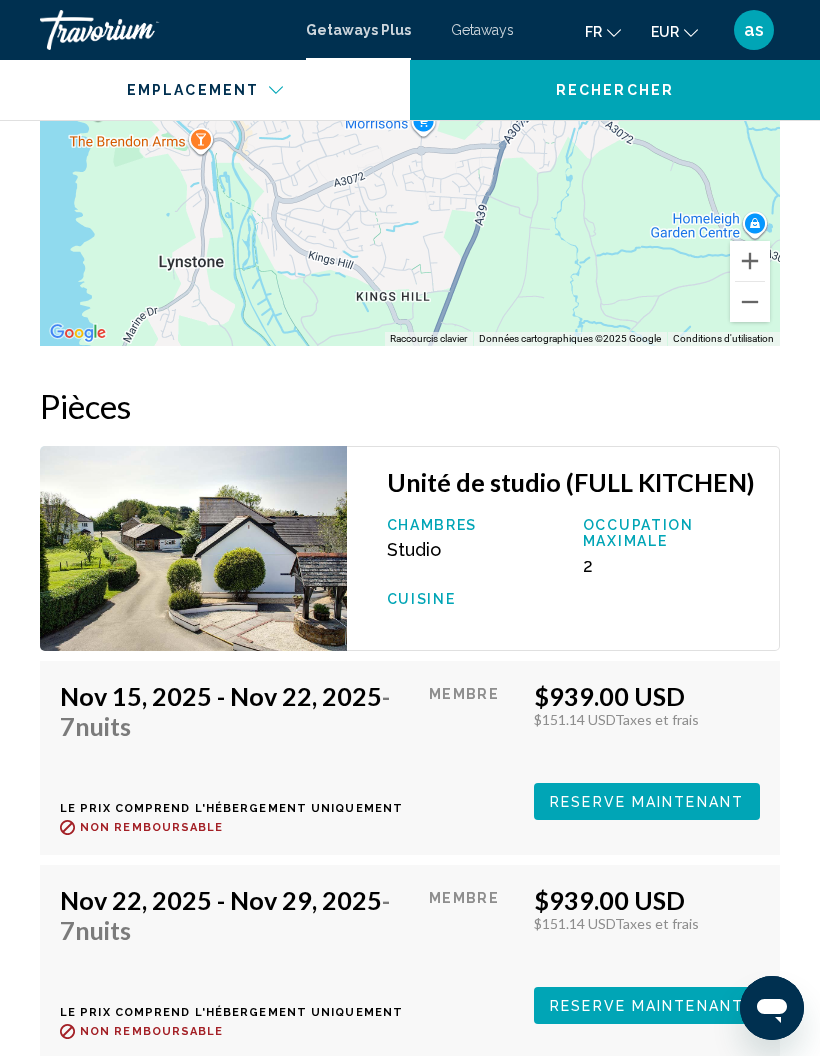 click on "Reserve maintenant" at bounding box center [647, 802] 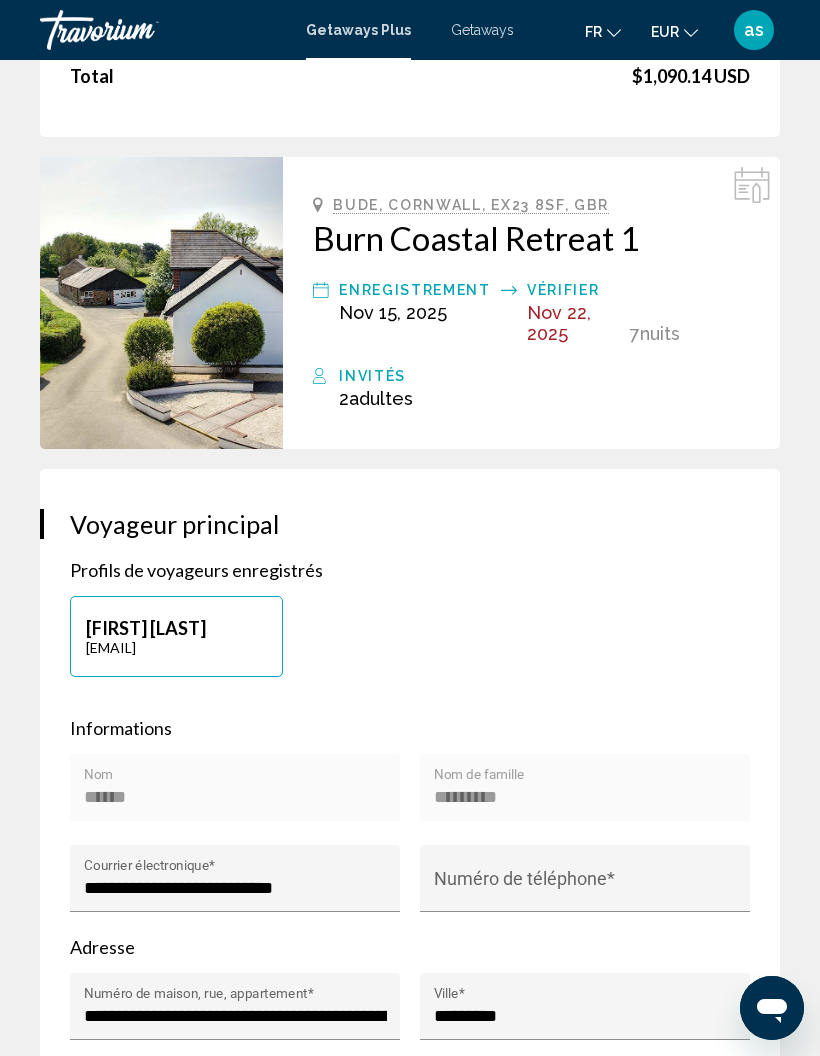 scroll, scrollTop: 0, scrollLeft: 0, axis: both 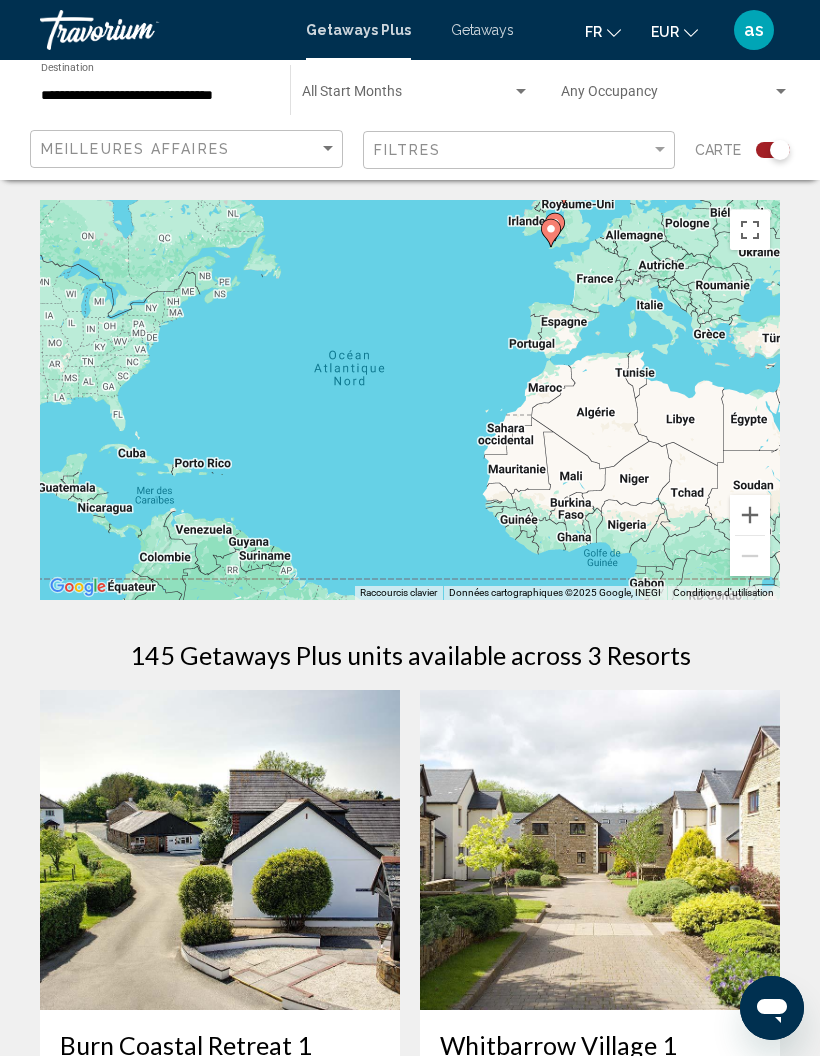 click on "**********" at bounding box center (155, 96) 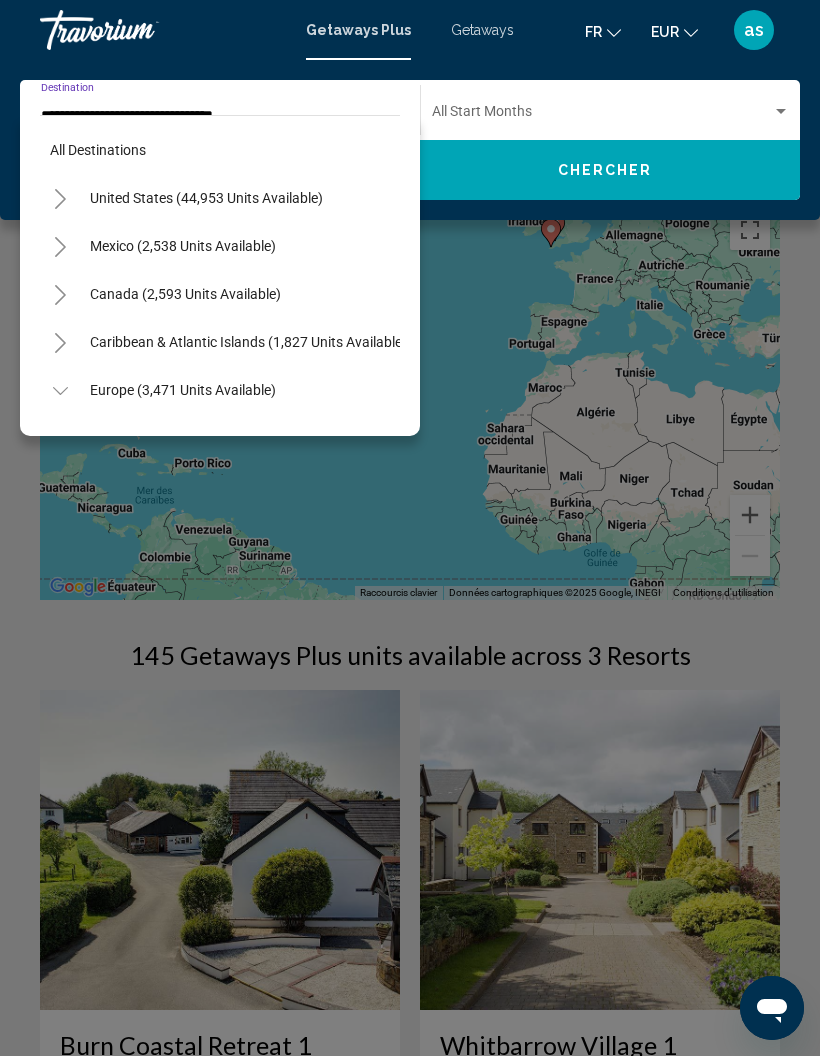 scroll, scrollTop: 0, scrollLeft: 0, axis: both 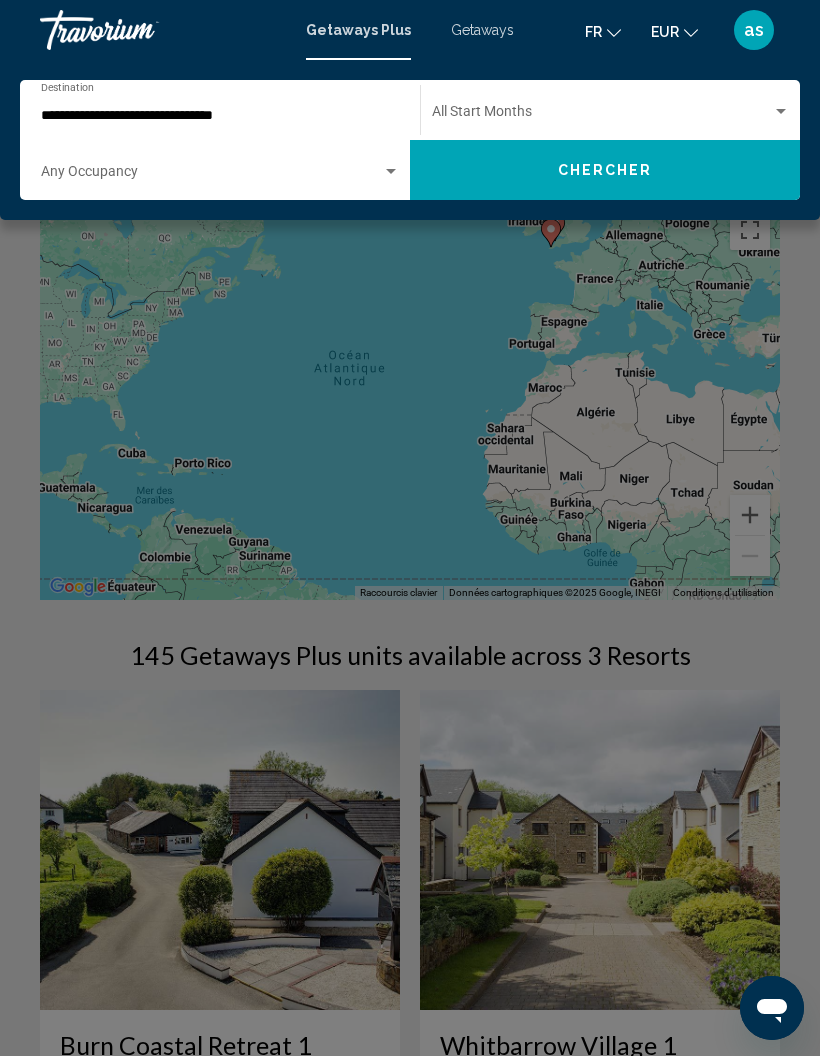 click on "**********" at bounding box center (210, 116) 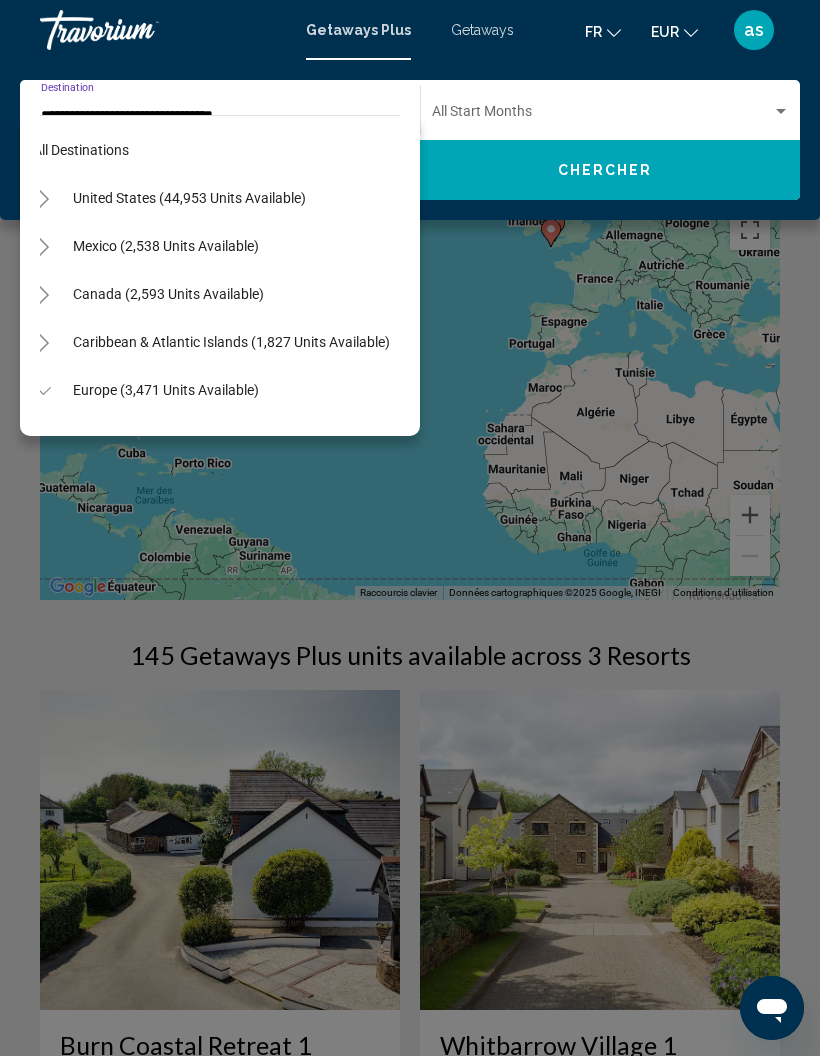 scroll, scrollTop: 0, scrollLeft: 18, axis: horizontal 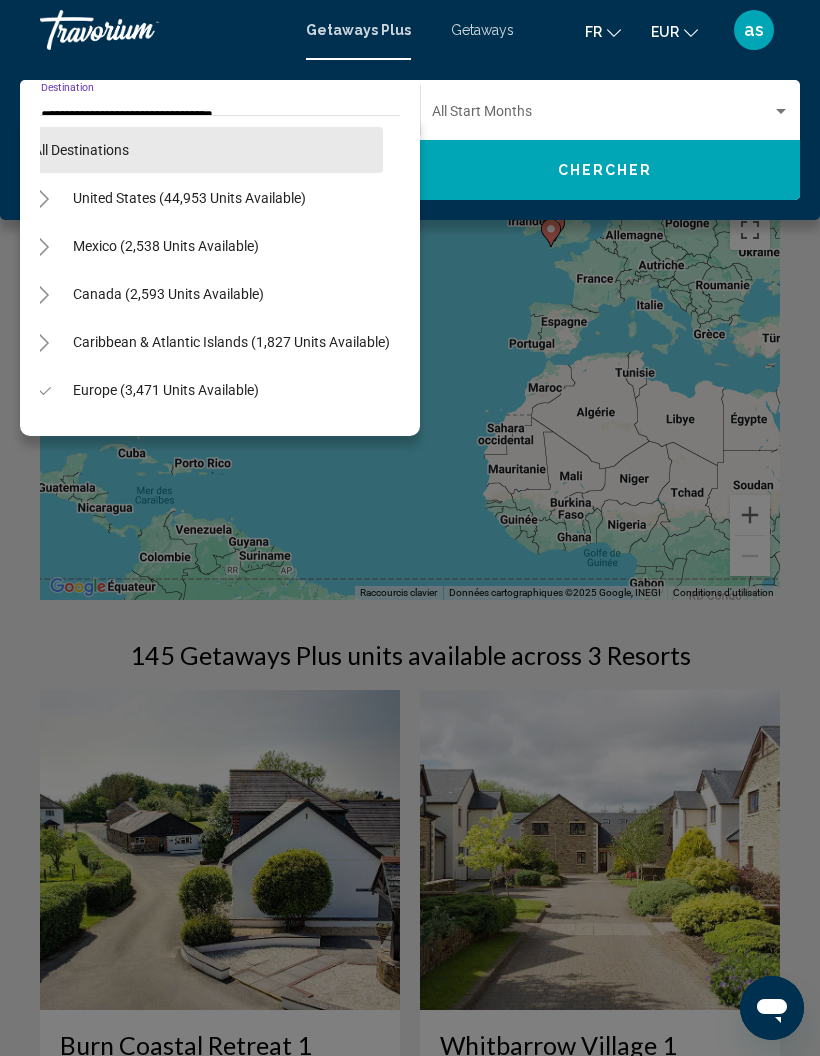 click on "All destinations" at bounding box center (81, 150) 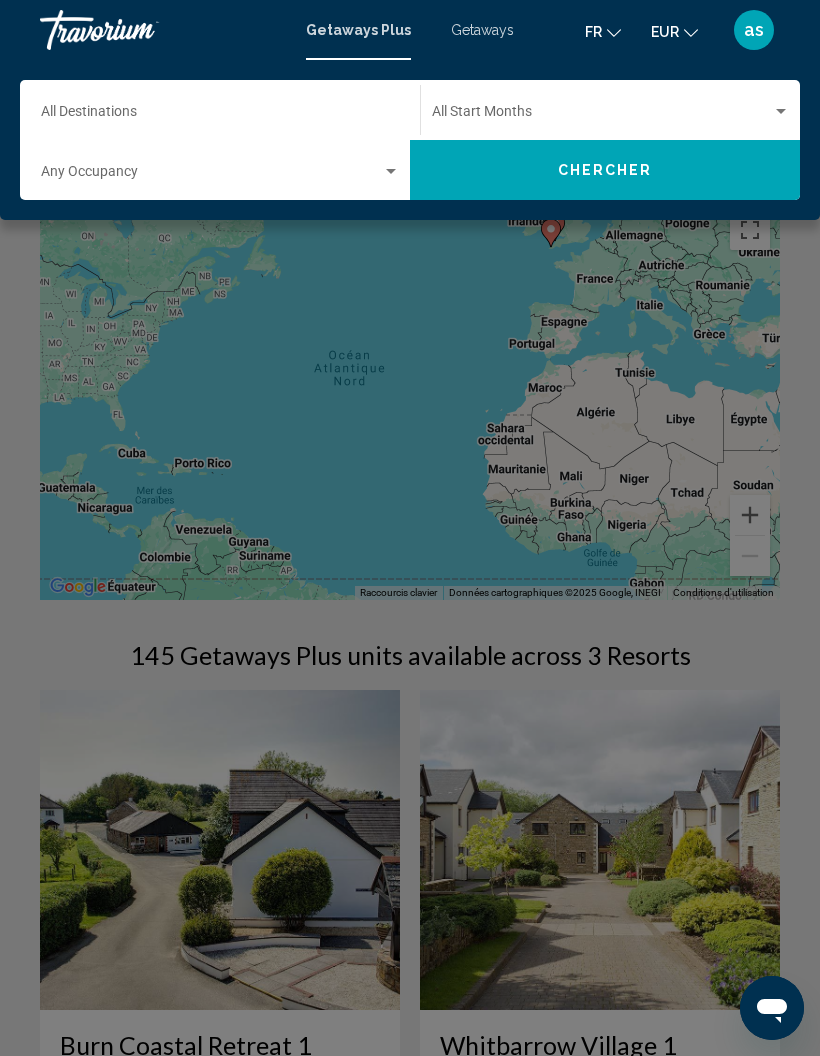 click on "Destination All Destinations" 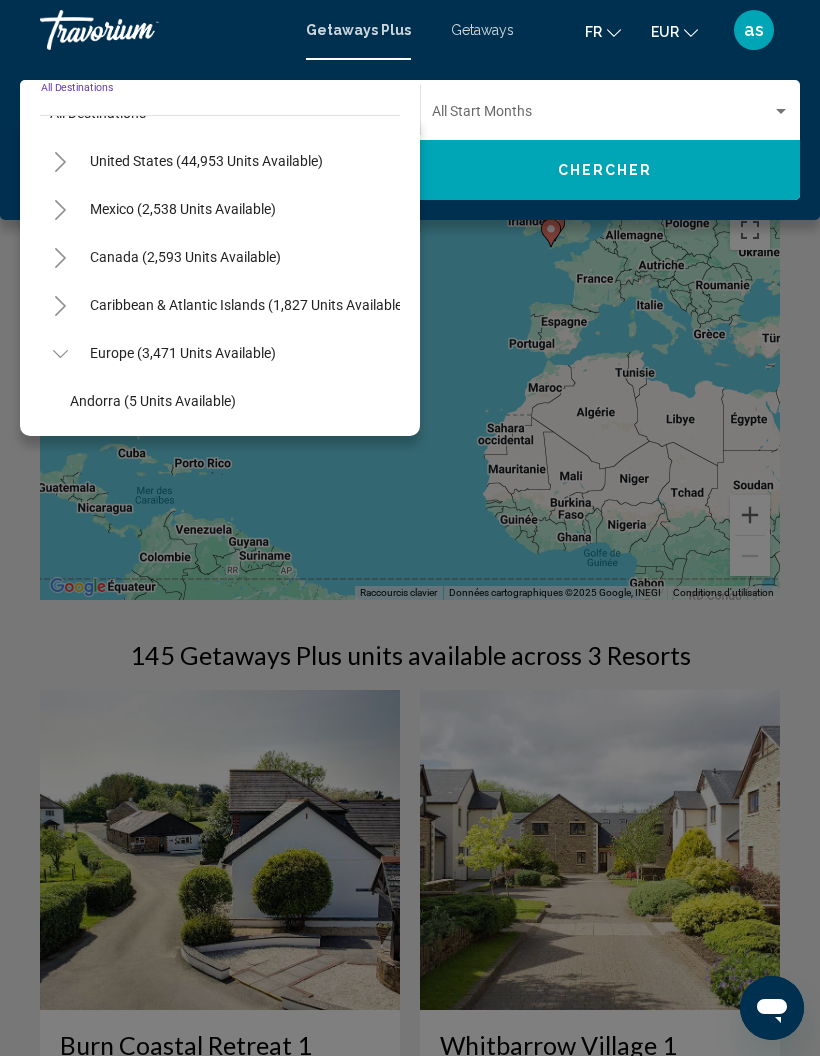 scroll, scrollTop: -6, scrollLeft: 0, axis: vertical 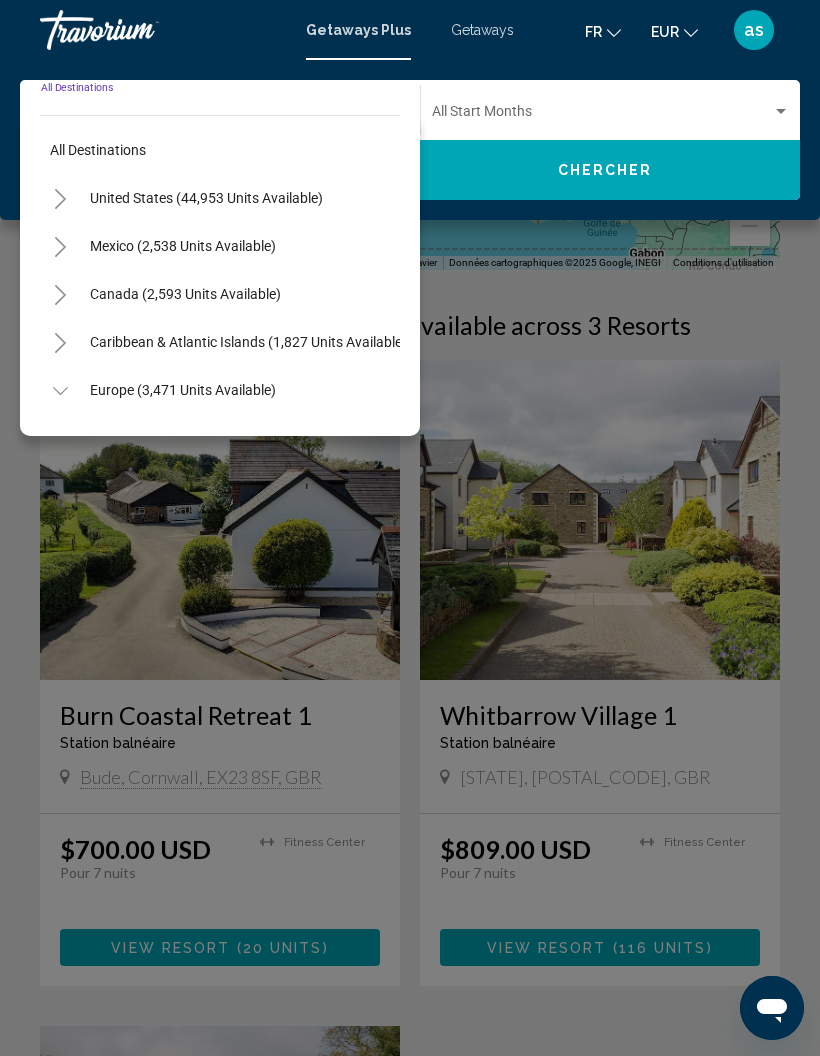 click 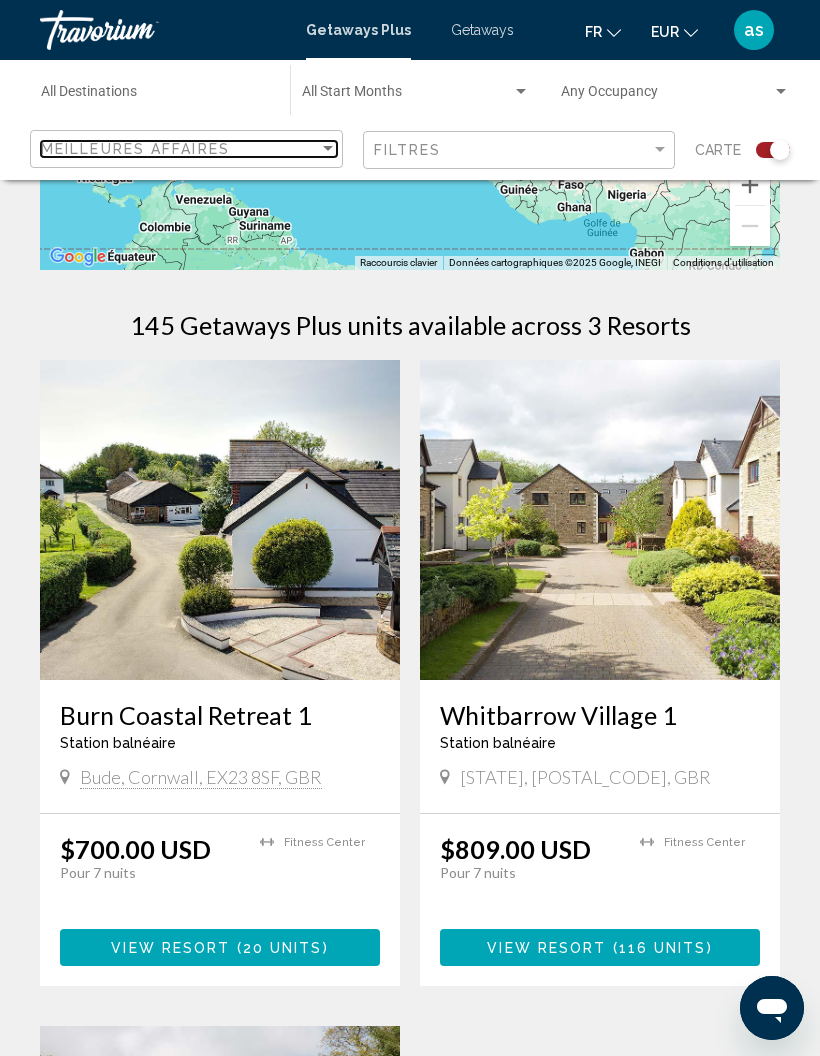 click on "Meilleures affaires" at bounding box center (180, 149) 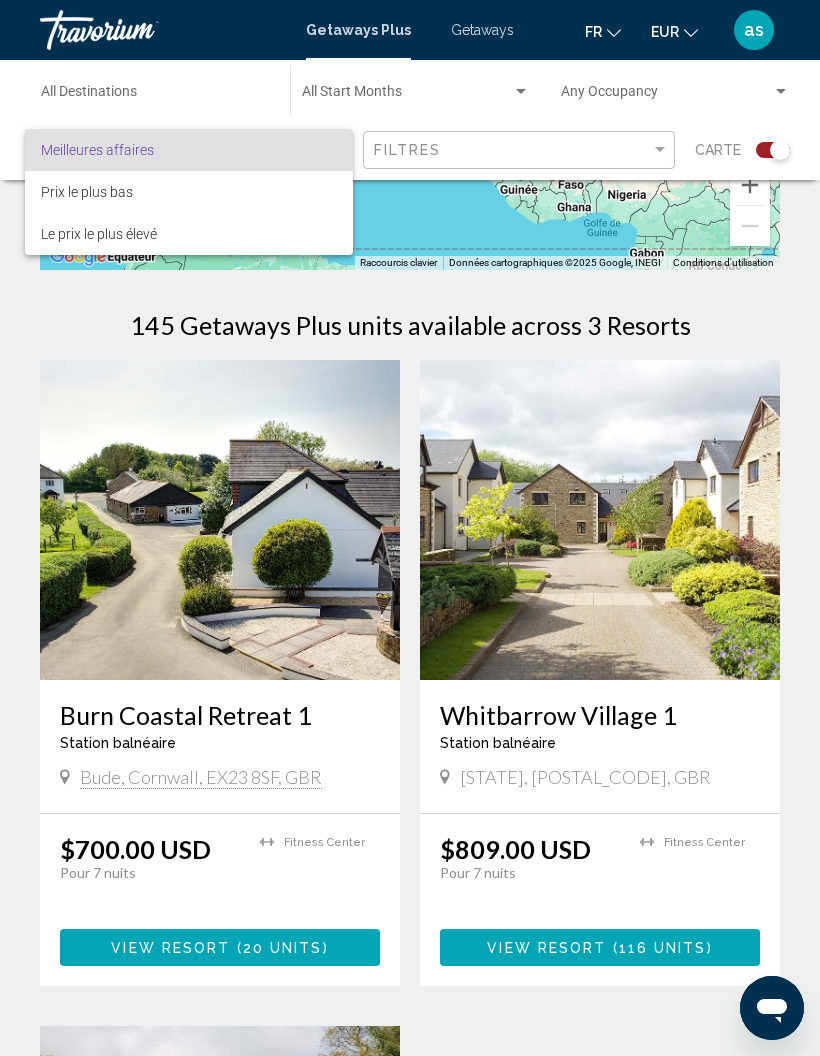 click at bounding box center (410, 528) 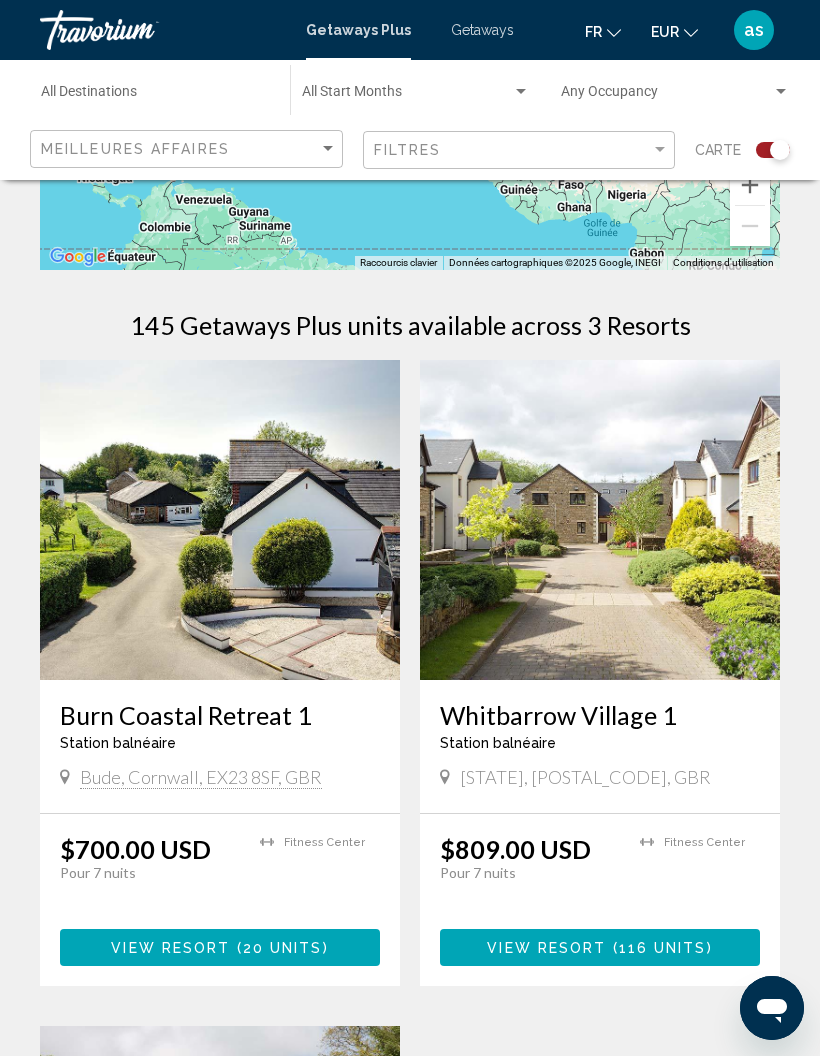 click on "Destination All Destinations" 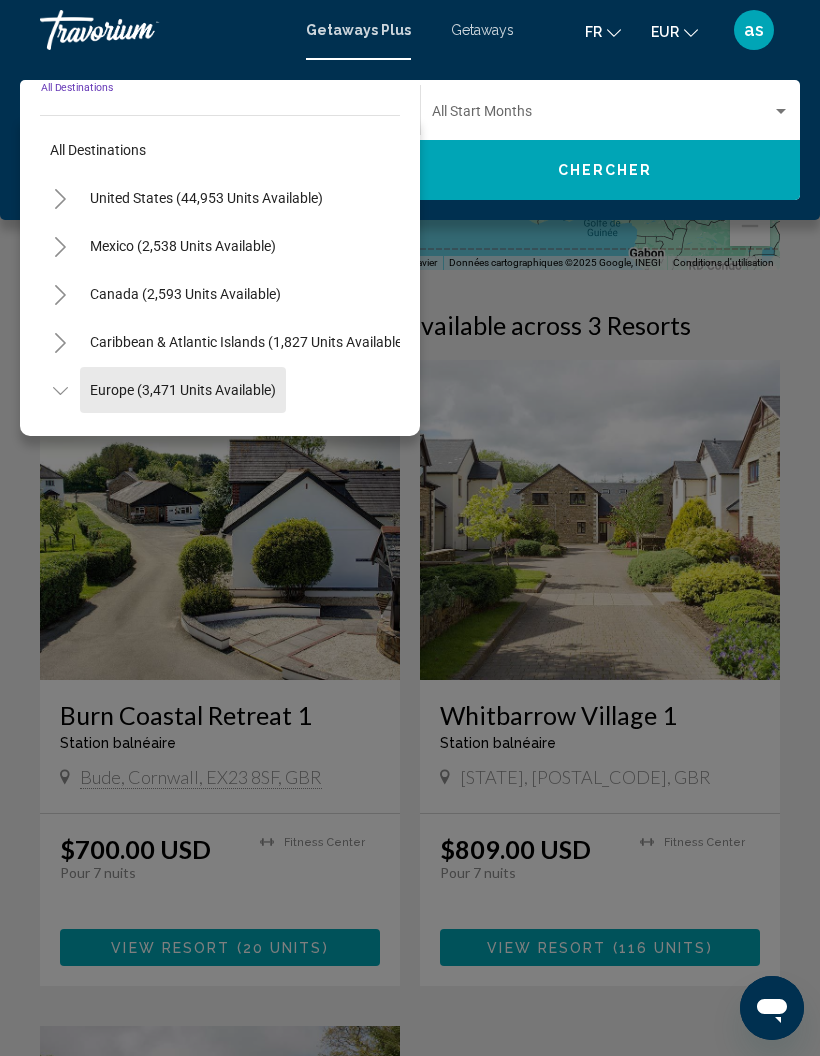click on "Europe (3,471 units available)" at bounding box center [183, 1302] 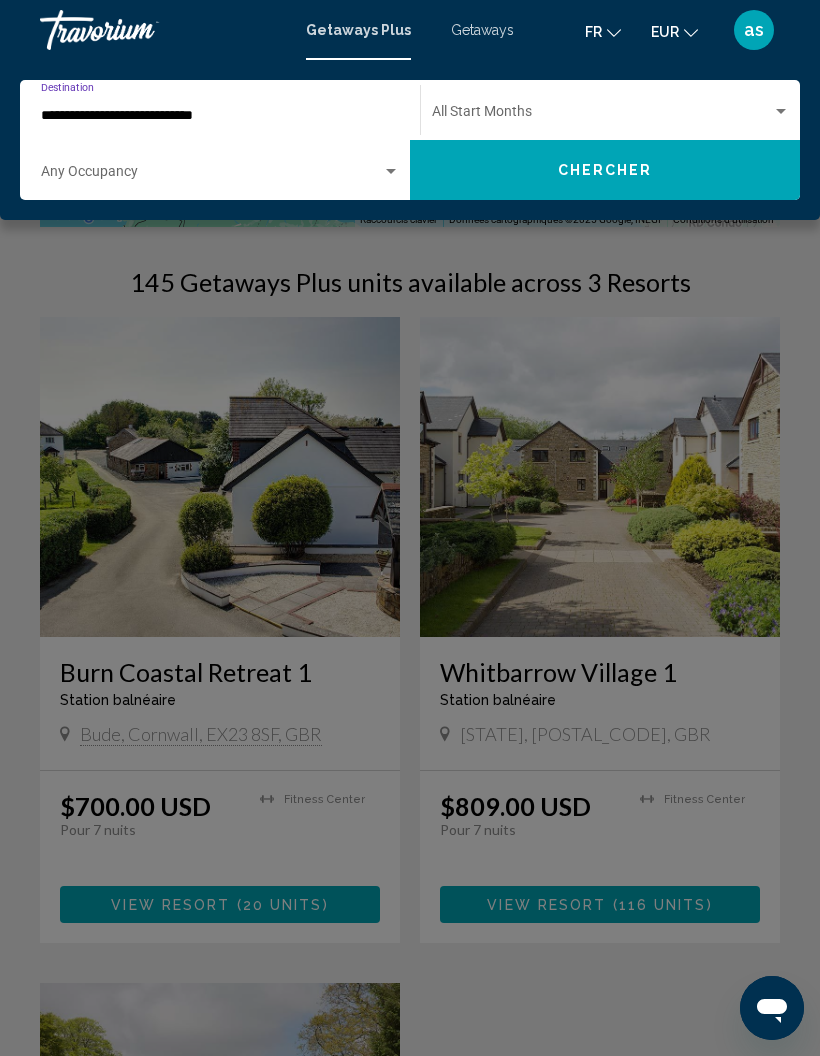 scroll, scrollTop: 345, scrollLeft: 0, axis: vertical 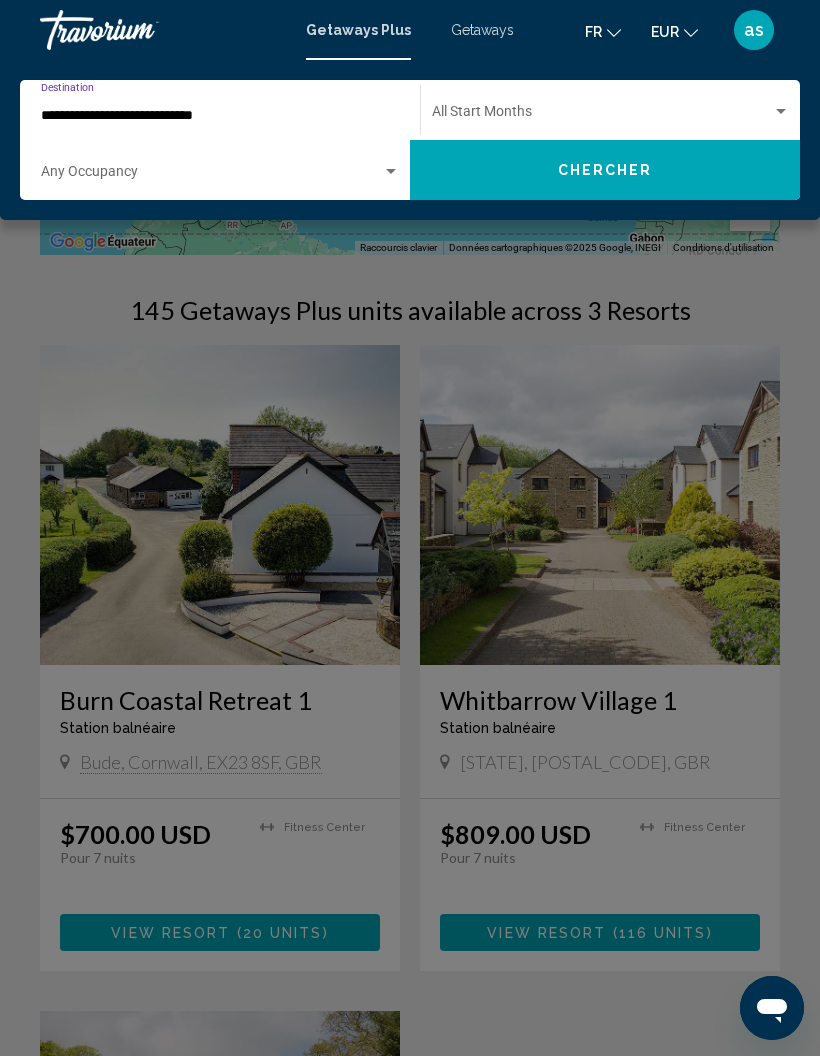 click 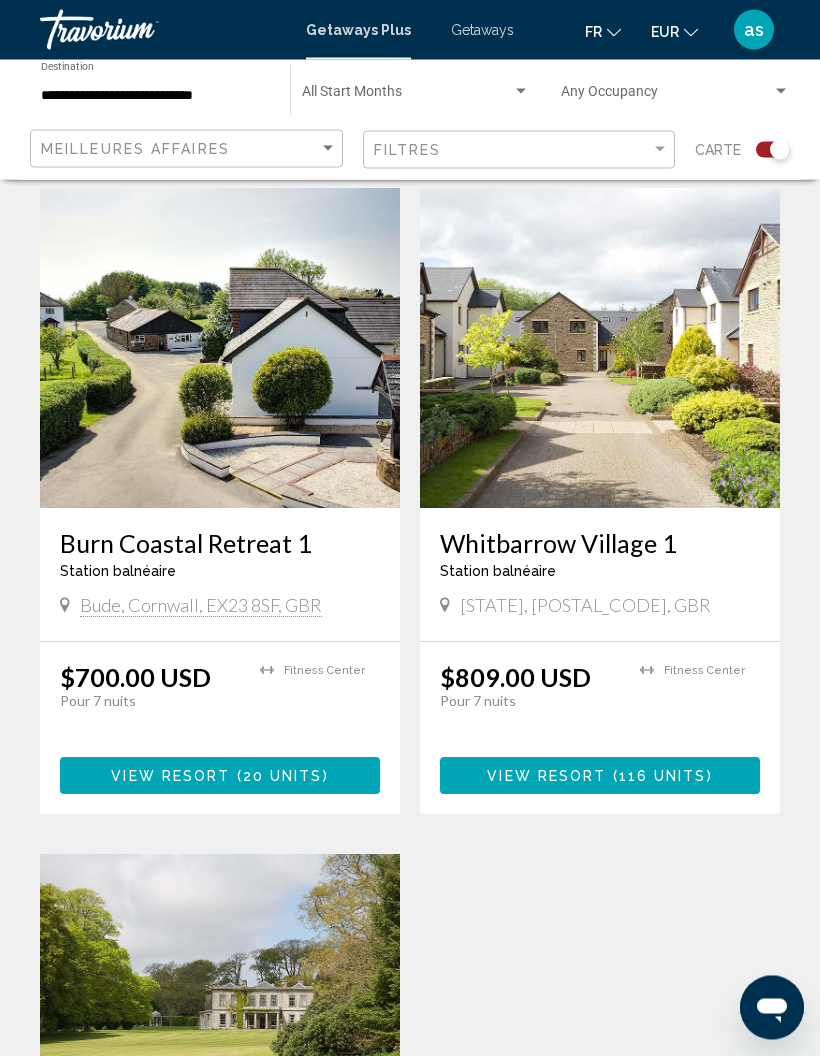 scroll, scrollTop: 501, scrollLeft: 0, axis: vertical 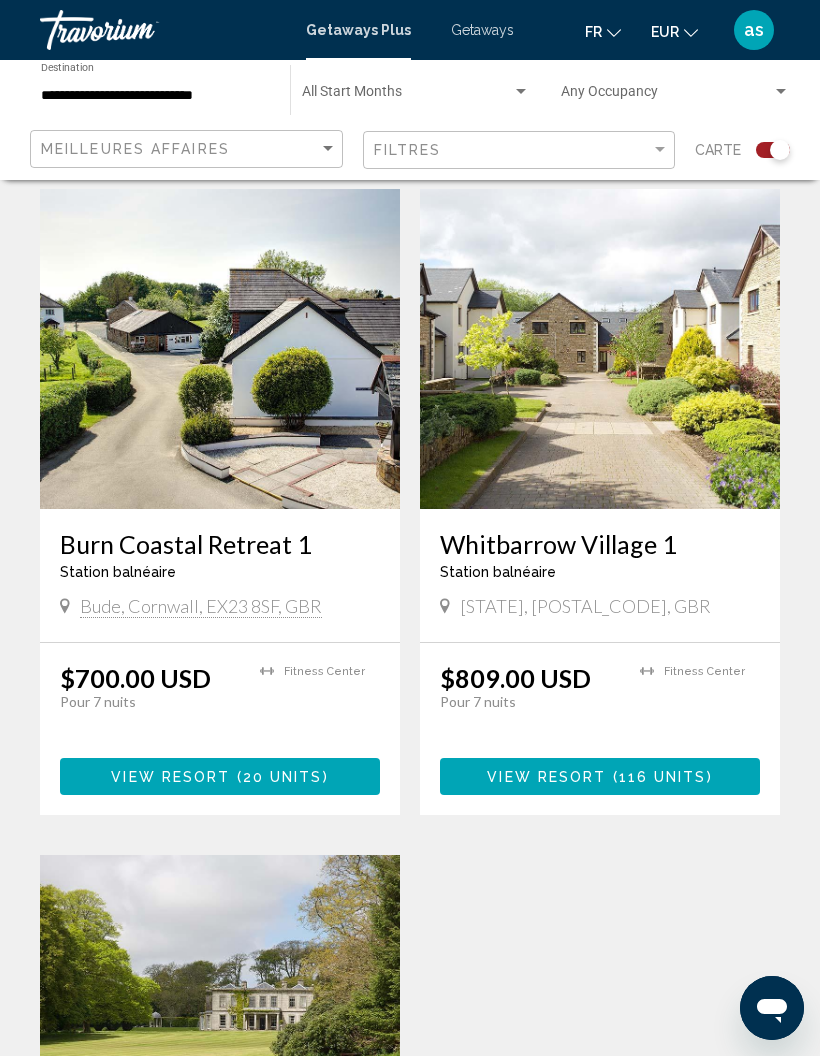 click at bounding box center [220, 349] 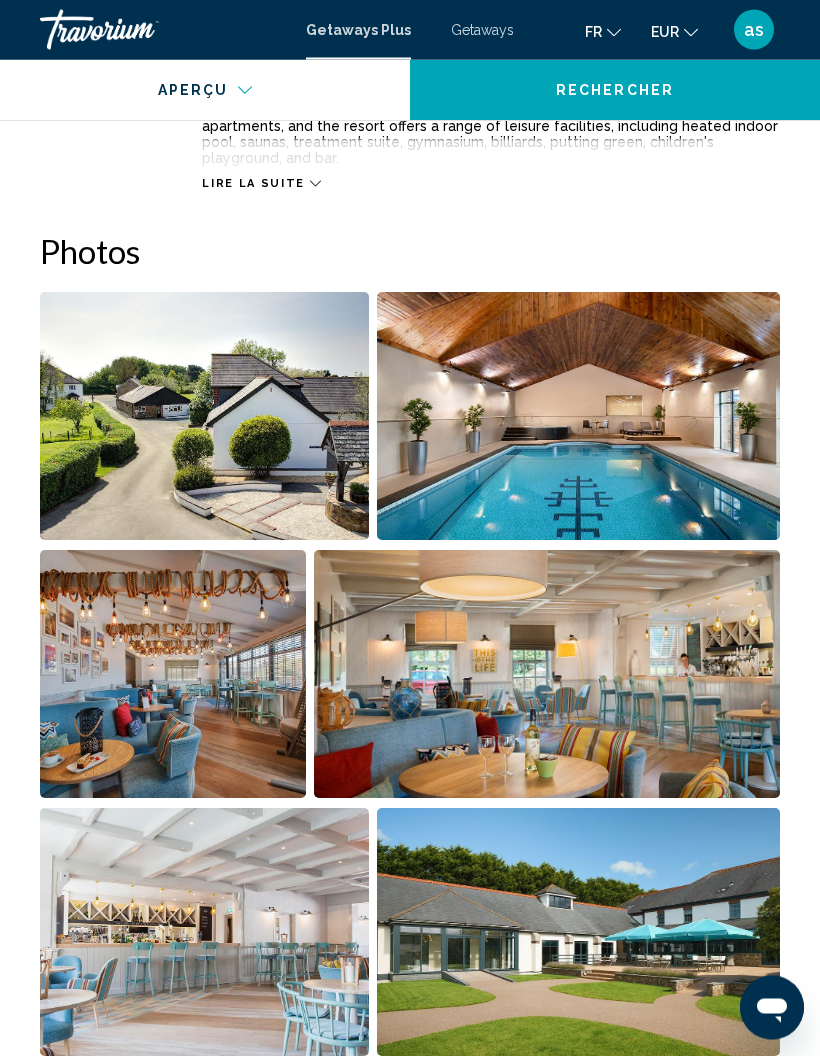 scroll, scrollTop: 1195, scrollLeft: 0, axis: vertical 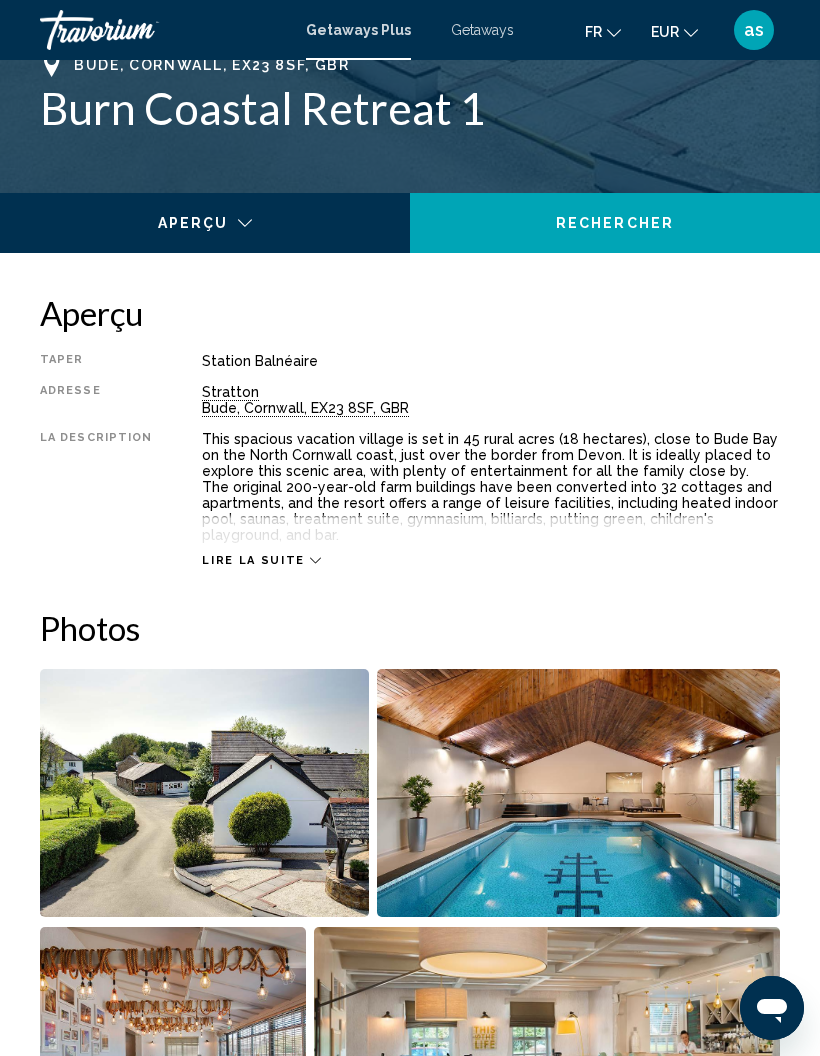 click on "Getaways" at bounding box center [482, 30] 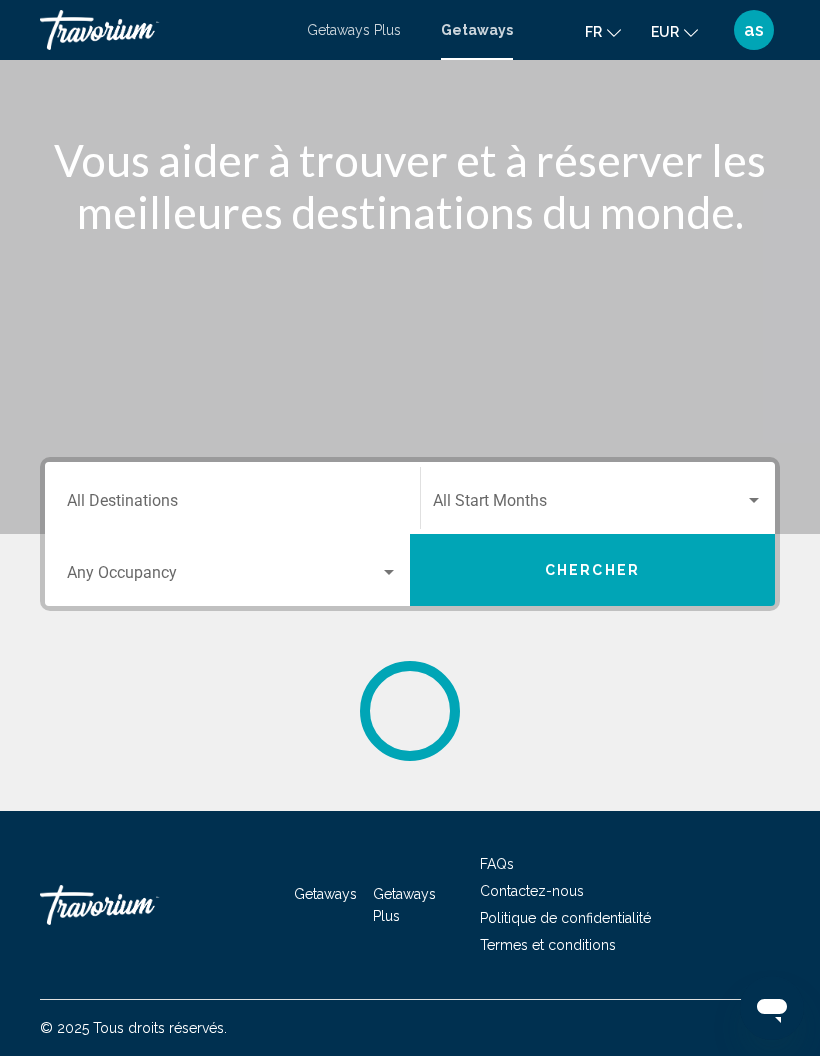 scroll, scrollTop: 80, scrollLeft: 0, axis: vertical 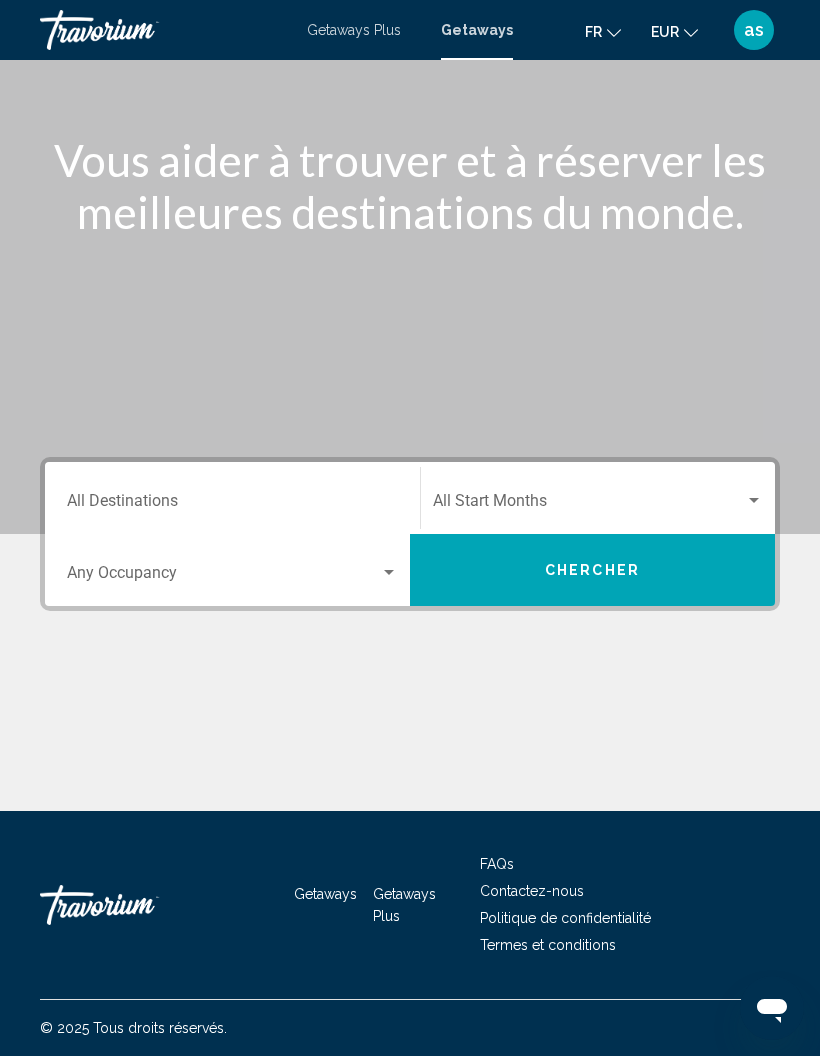 click on "Destination All Destinations" at bounding box center (232, 505) 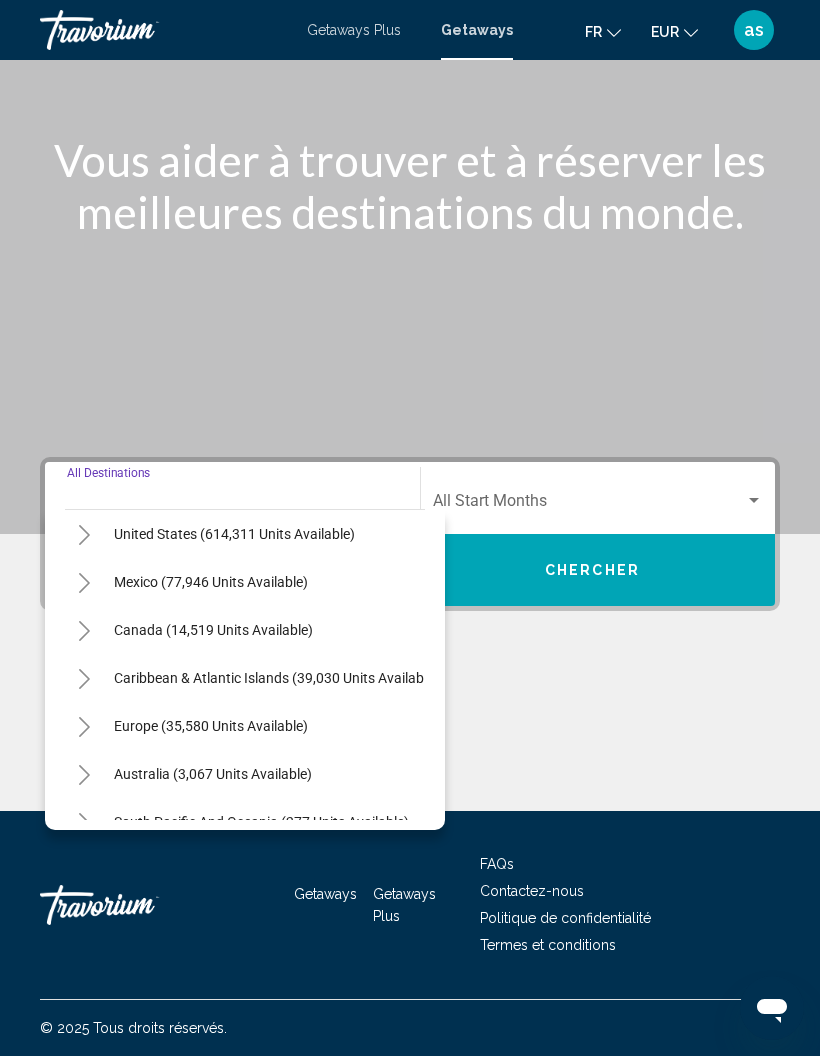 scroll, scrollTop: 111, scrollLeft: 12, axis: both 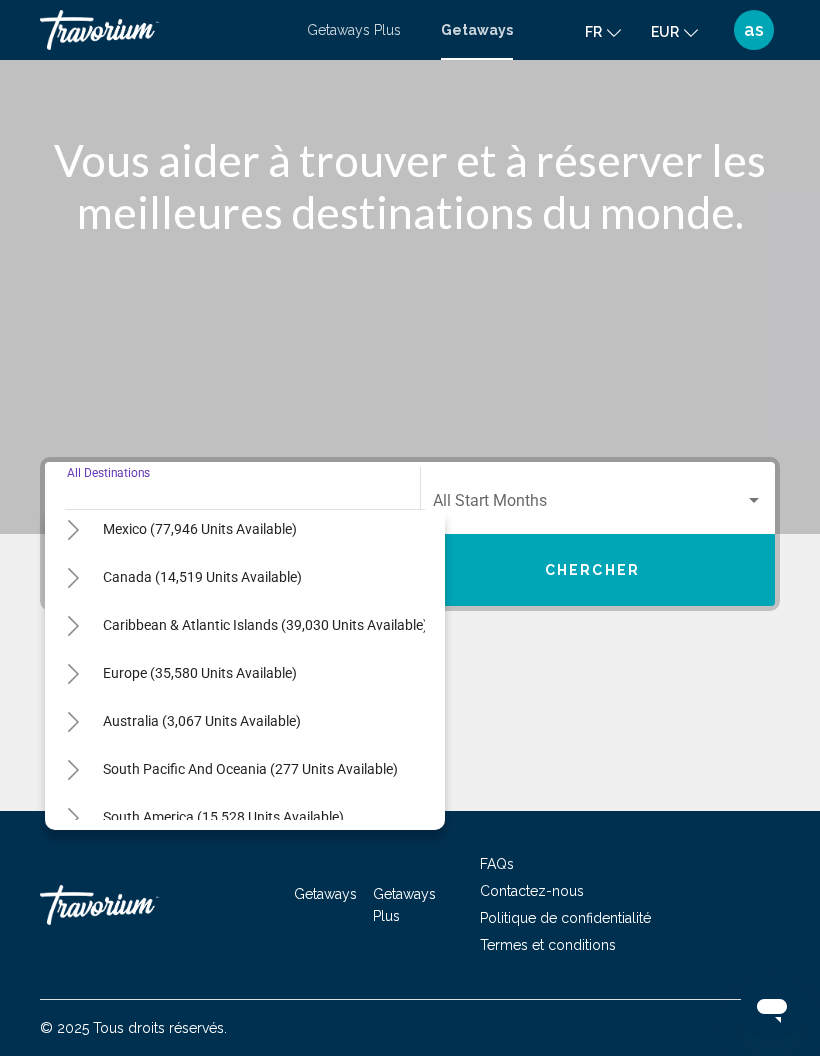 click 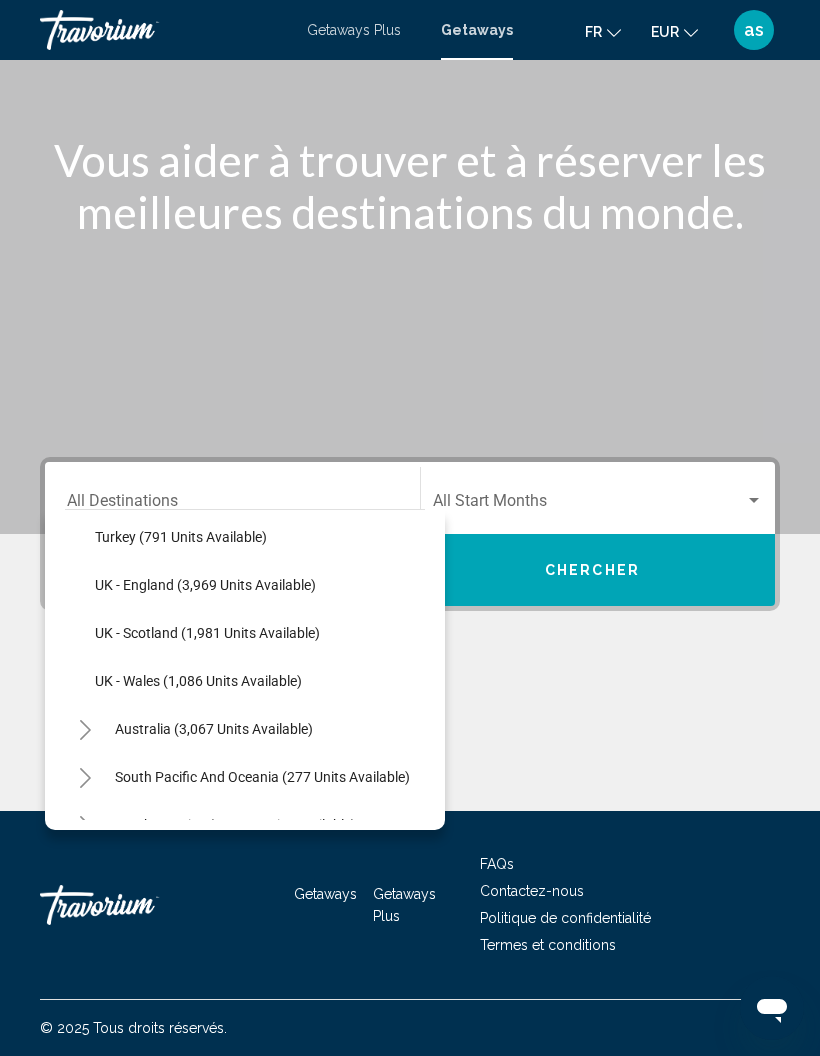 scroll, scrollTop: 1254, scrollLeft: 0, axis: vertical 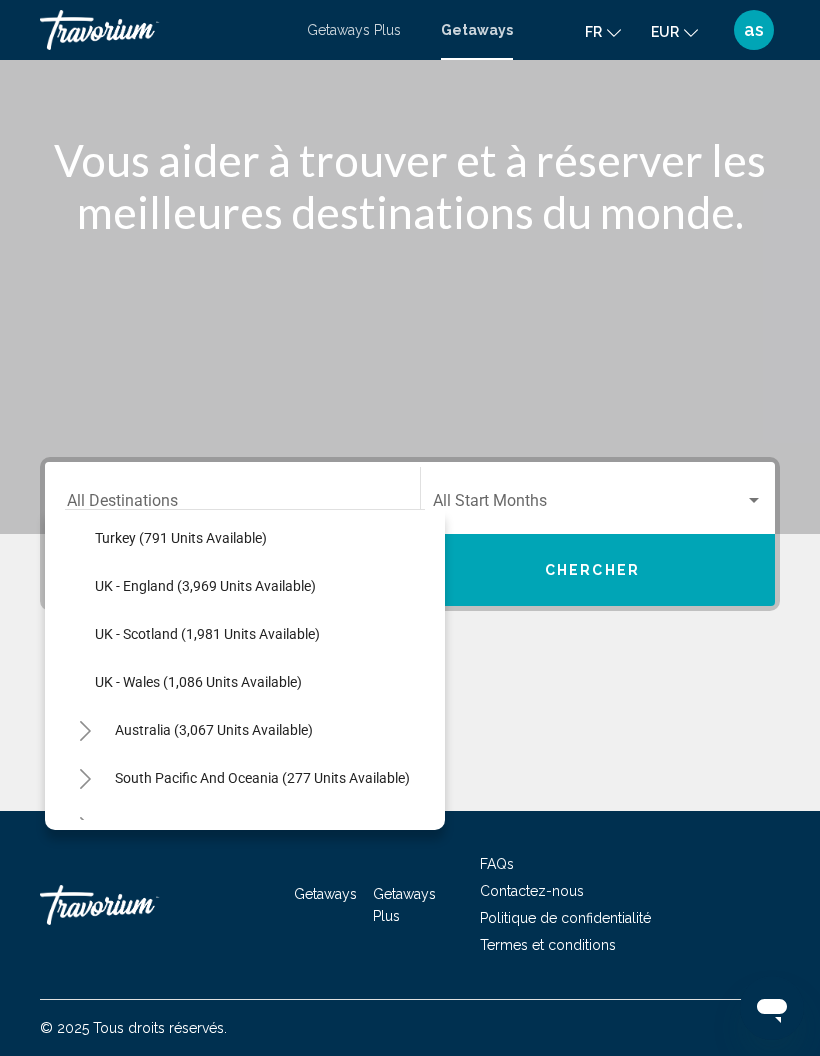 click on "UK - England (3,969 units available)" 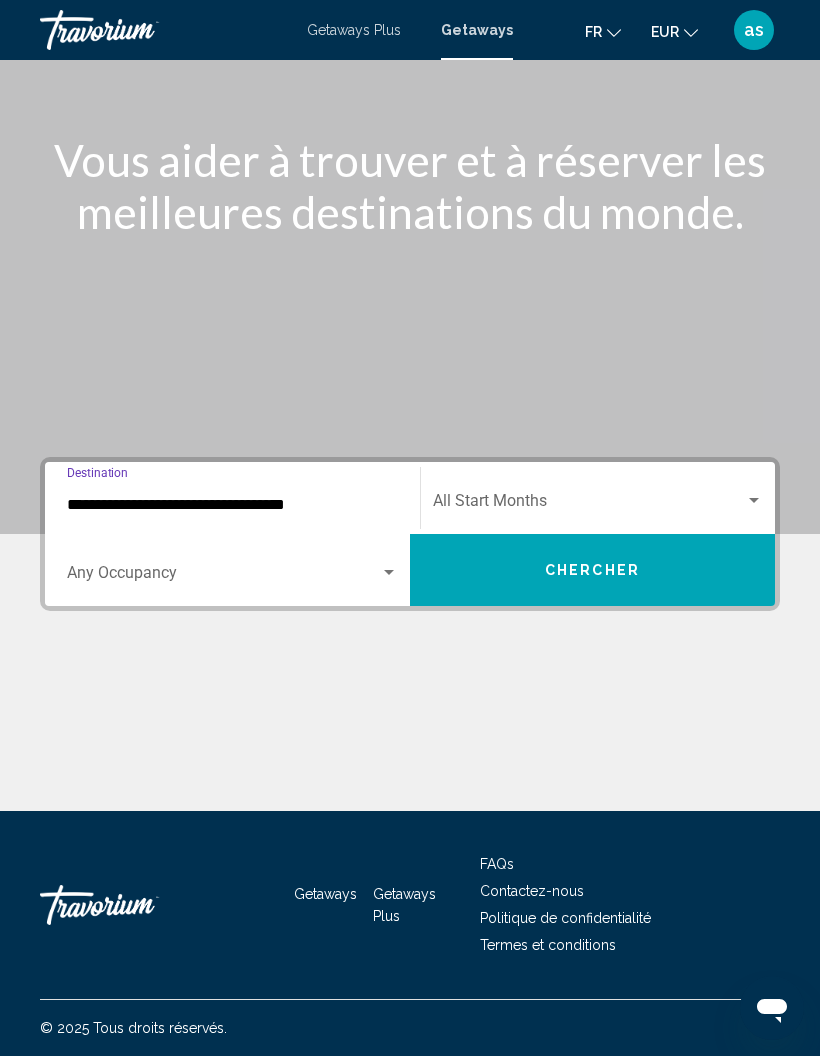 click on "Chercher" at bounding box center [592, 570] 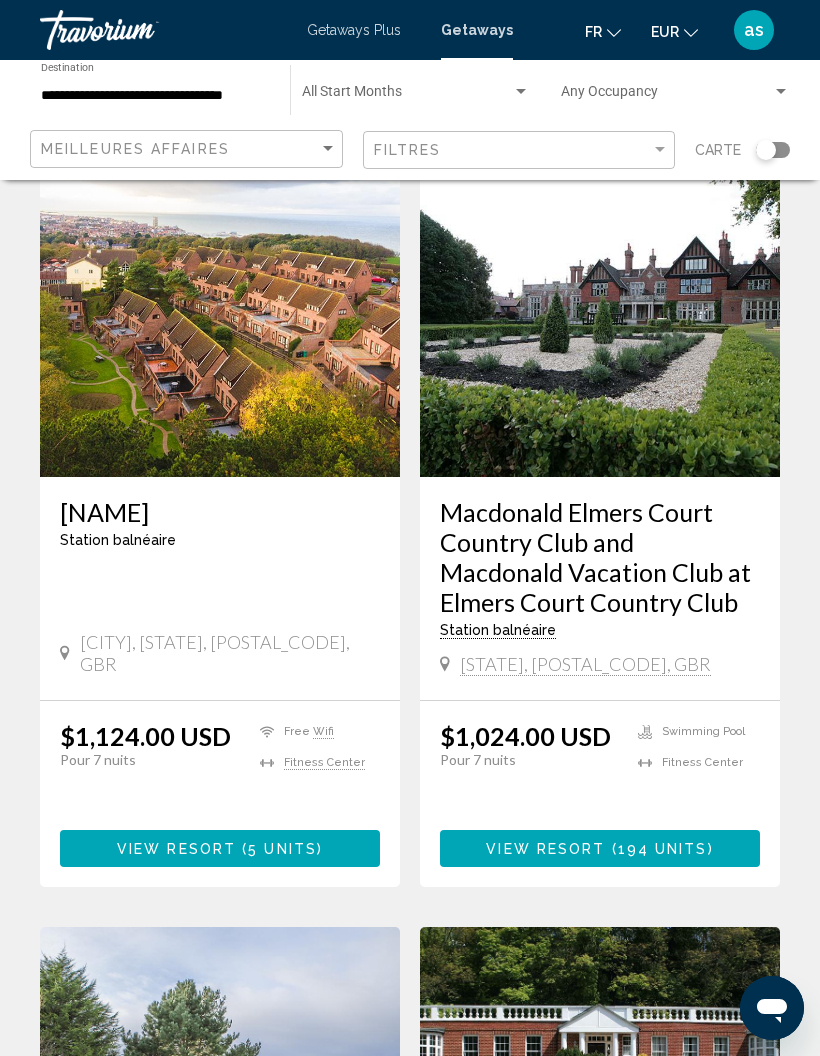 scroll, scrollTop: 143, scrollLeft: 0, axis: vertical 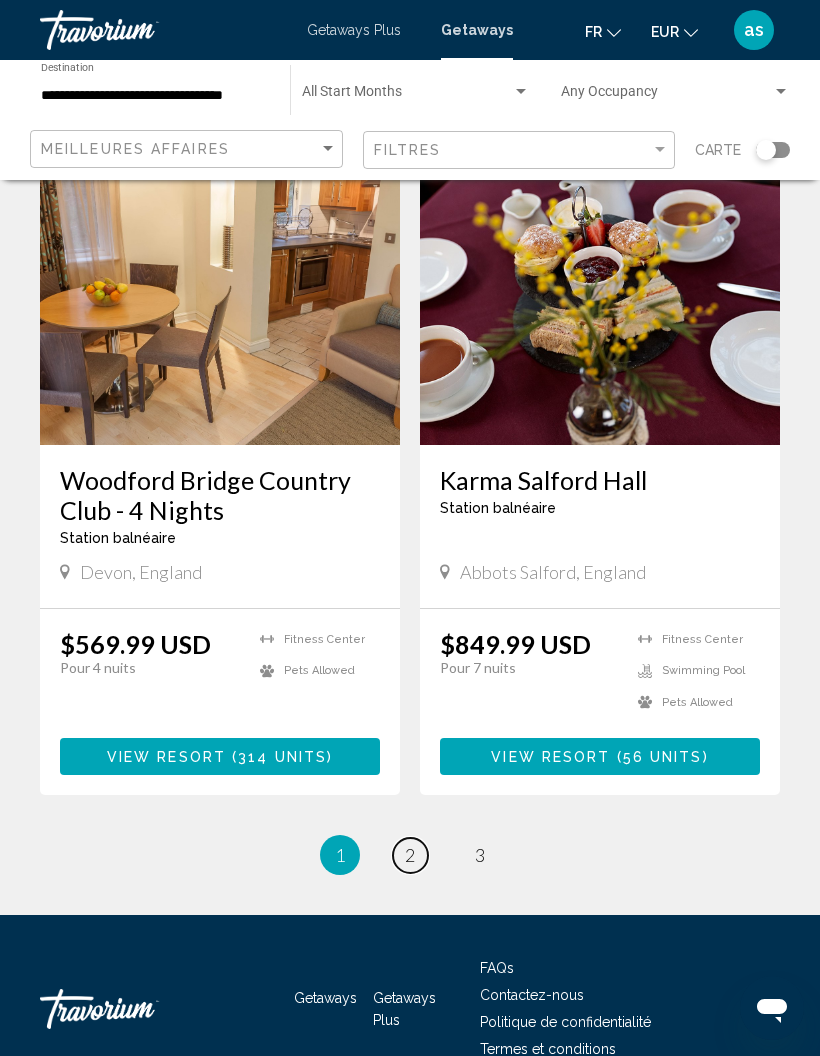 click on "page  2" at bounding box center [410, 855] 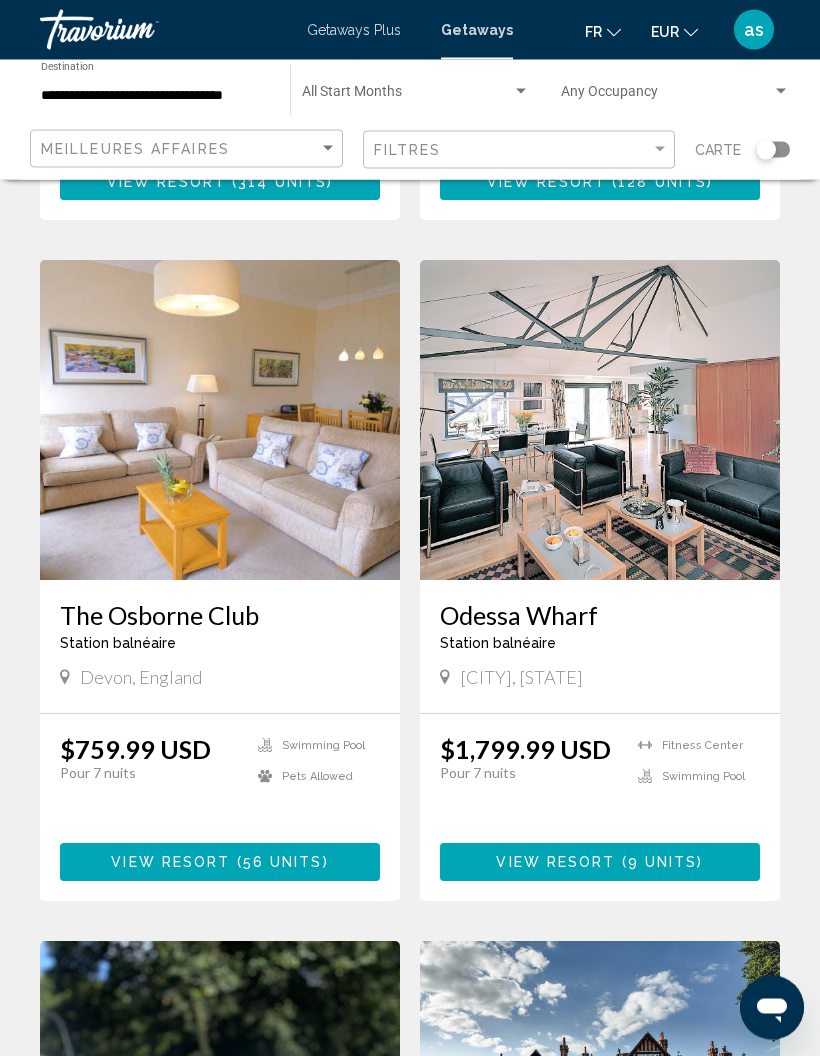 scroll, scrollTop: 721, scrollLeft: 0, axis: vertical 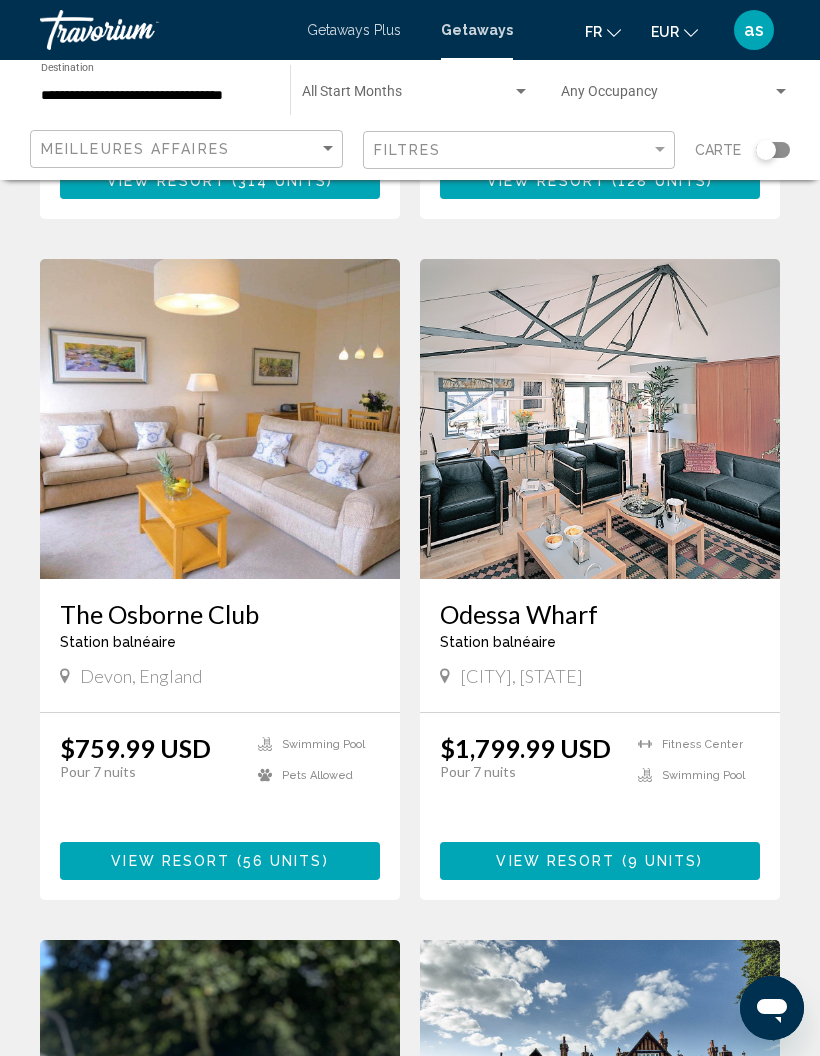 click at bounding box center (600, 419) 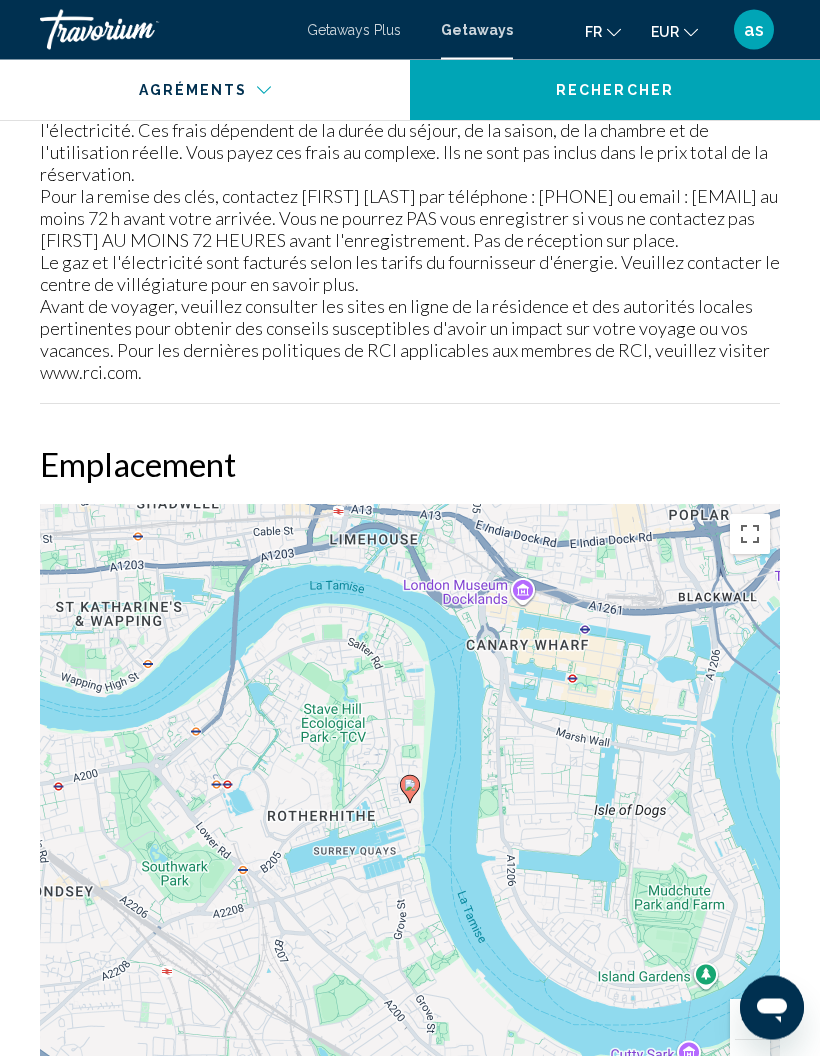 scroll, scrollTop: 3194, scrollLeft: 0, axis: vertical 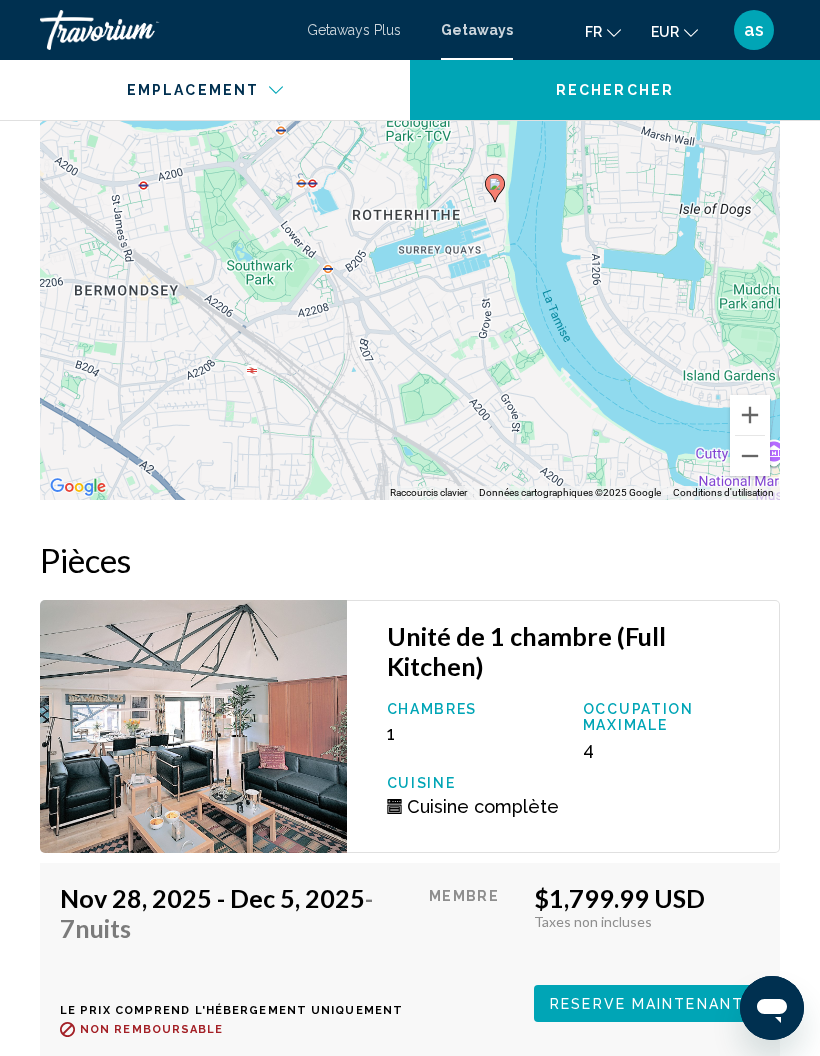 click on "Cuisine" at bounding box center (475, 783) 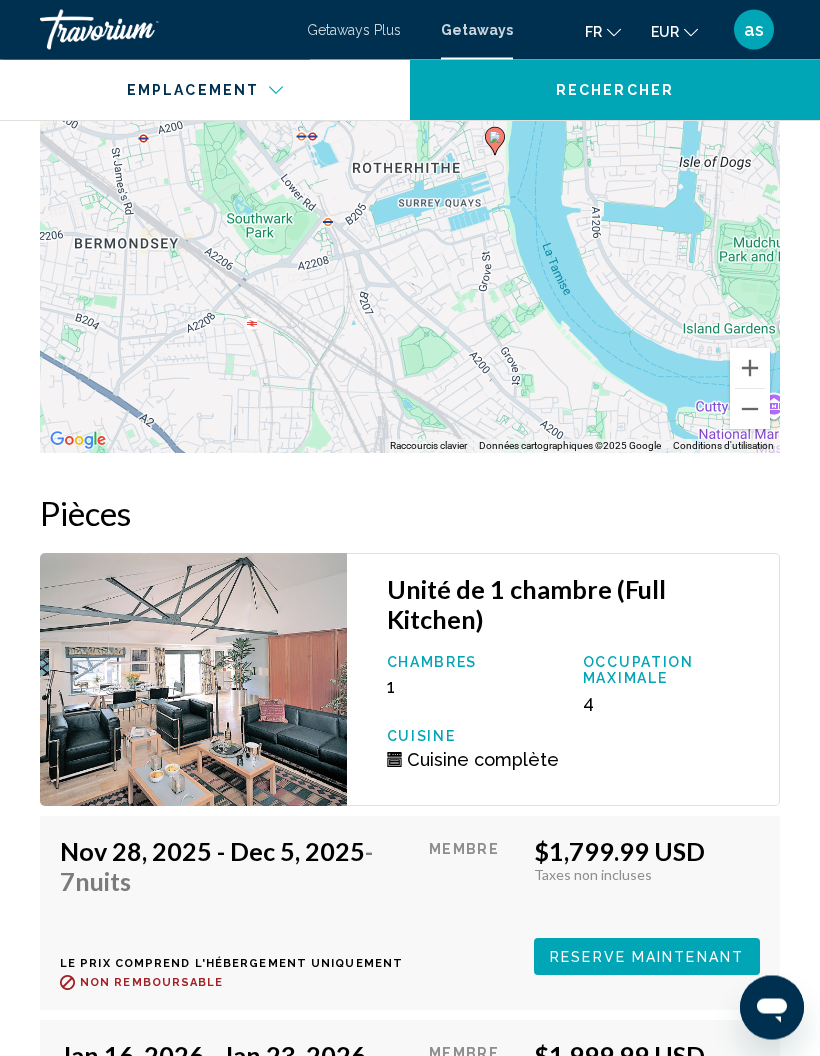 scroll, scrollTop: 3845, scrollLeft: 0, axis: vertical 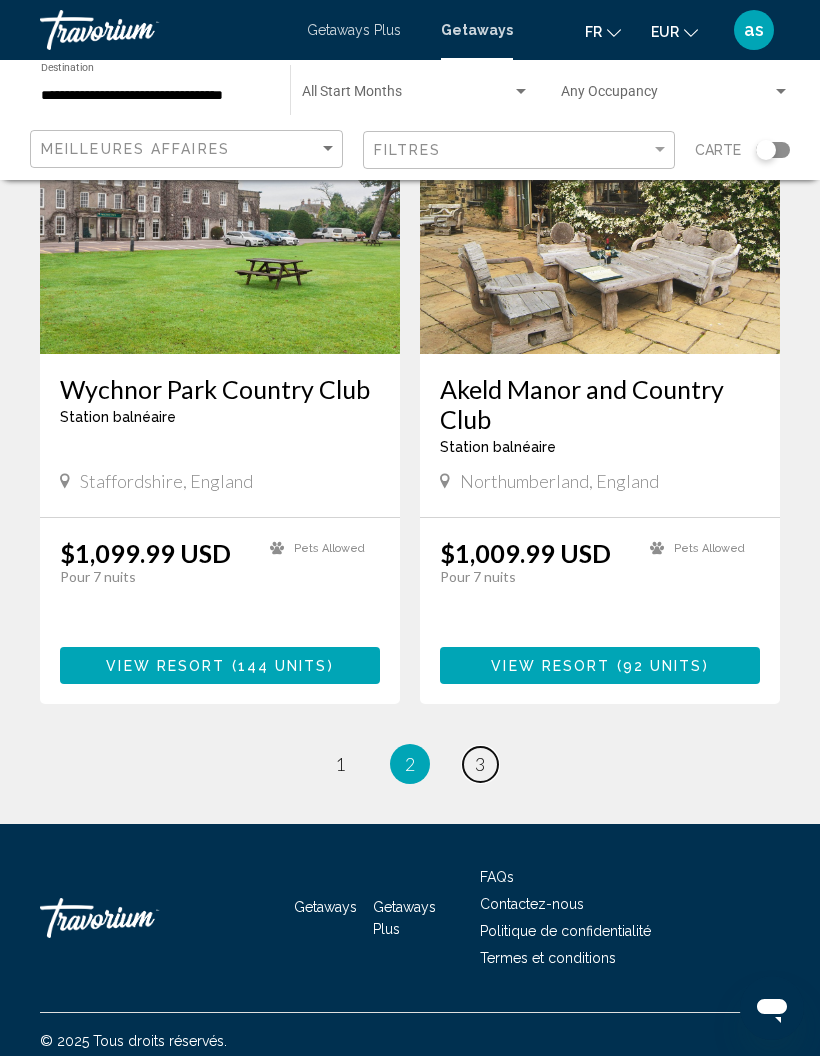 click on "3" at bounding box center (480, 764) 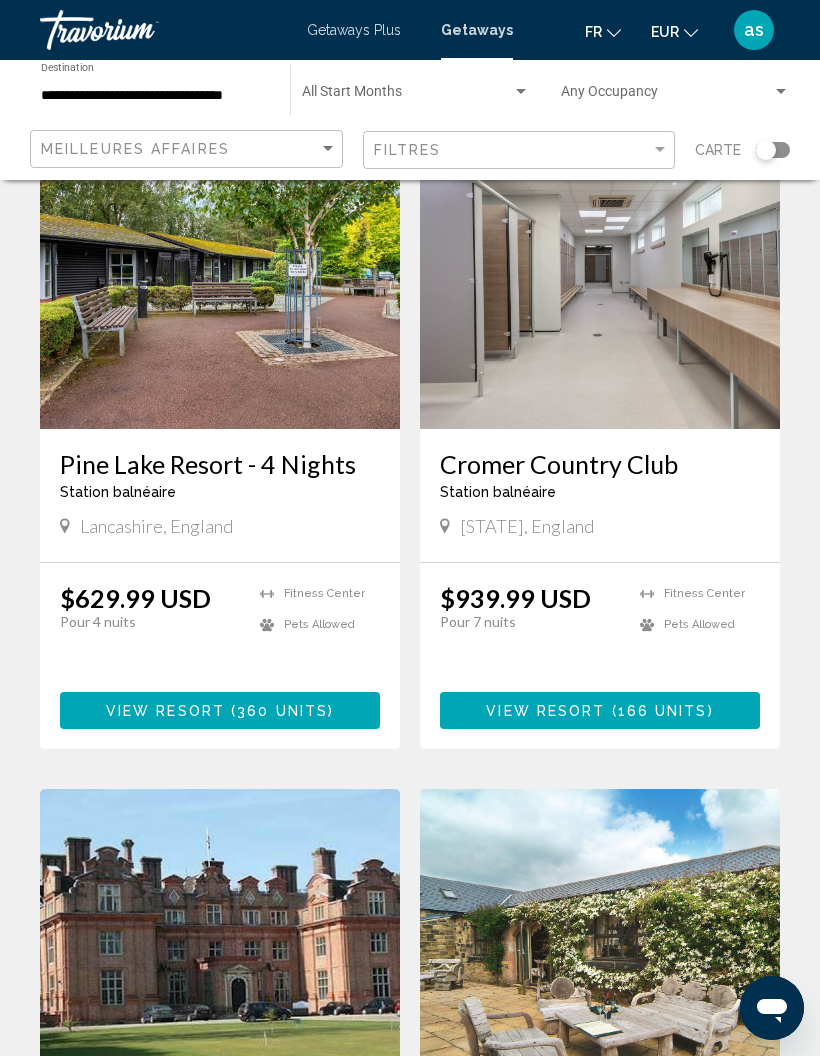 scroll, scrollTop: 0, scrollLeft: 0, axis: both 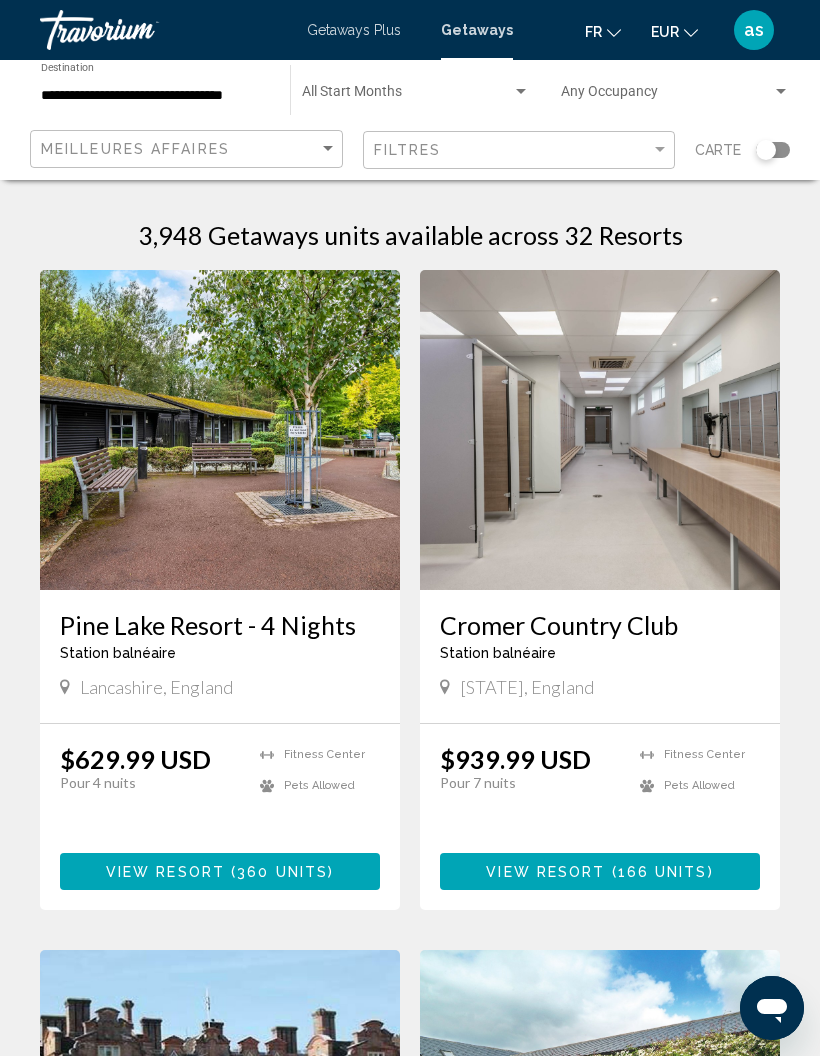 click at bounding box center [140, 30] 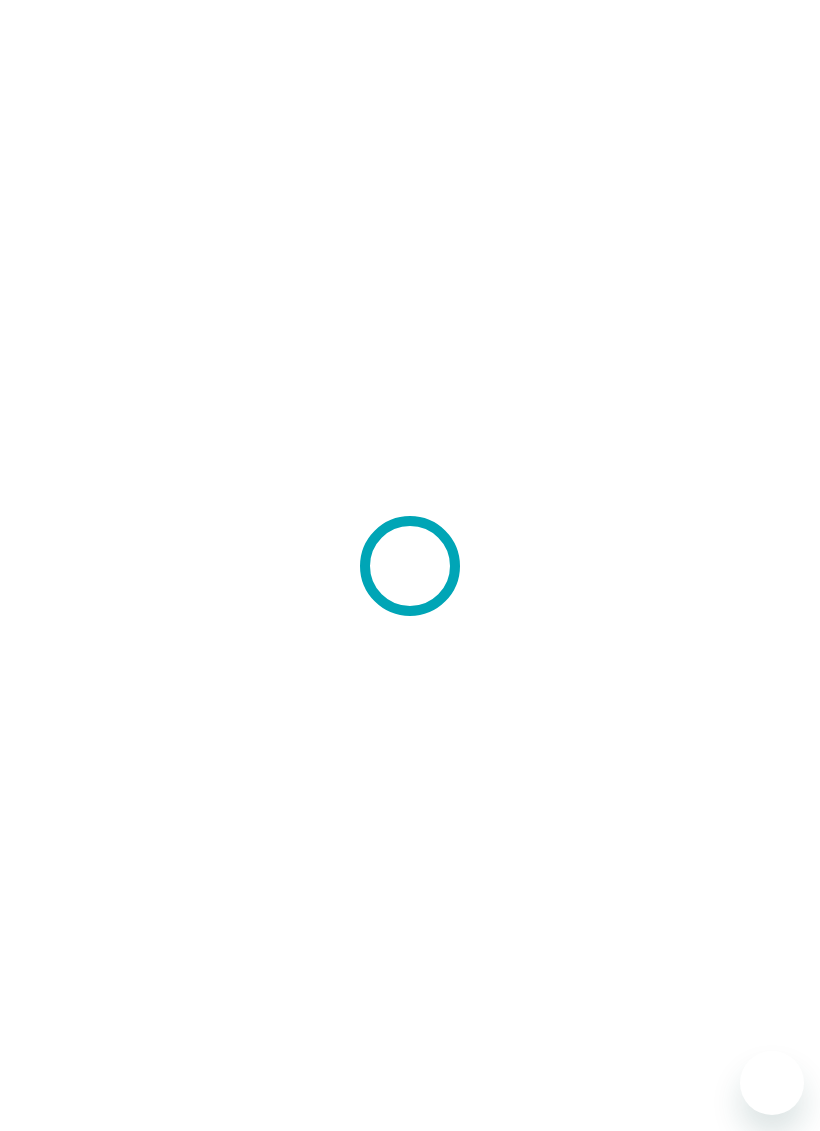scroll, scrollTop: 0, scrollLeft: 0, axis: both 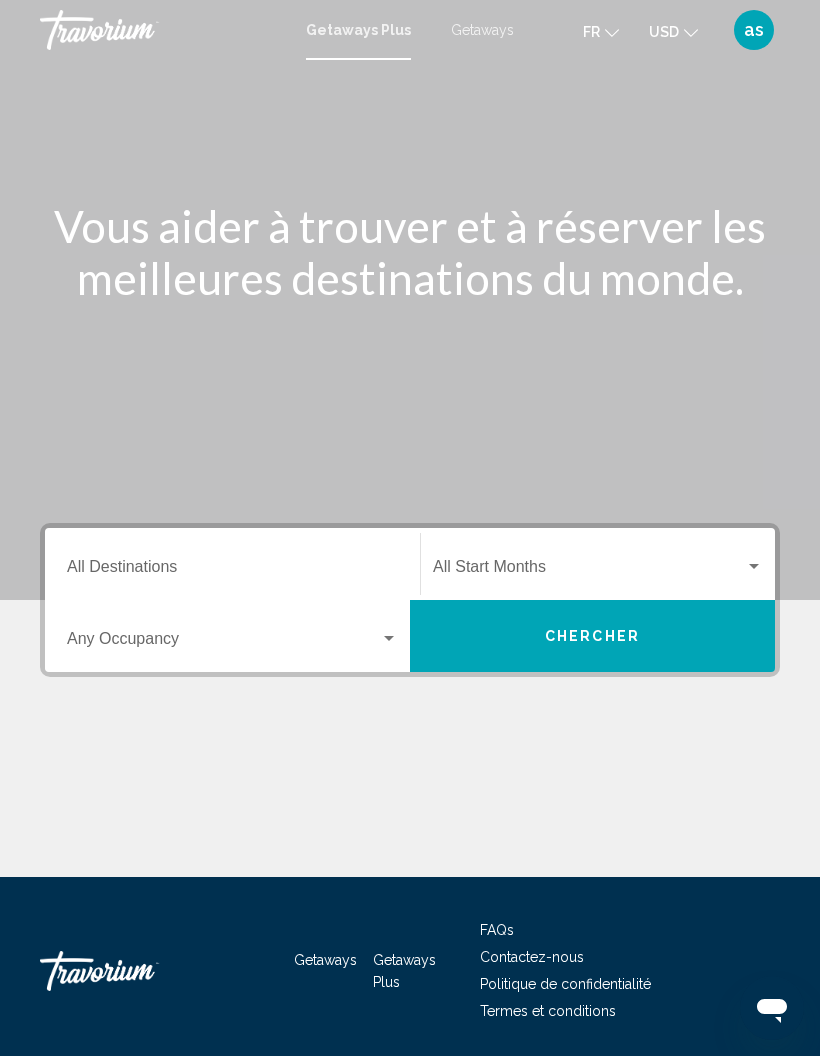 click on "Destination All Destinations" at bounding box center [232, 571] 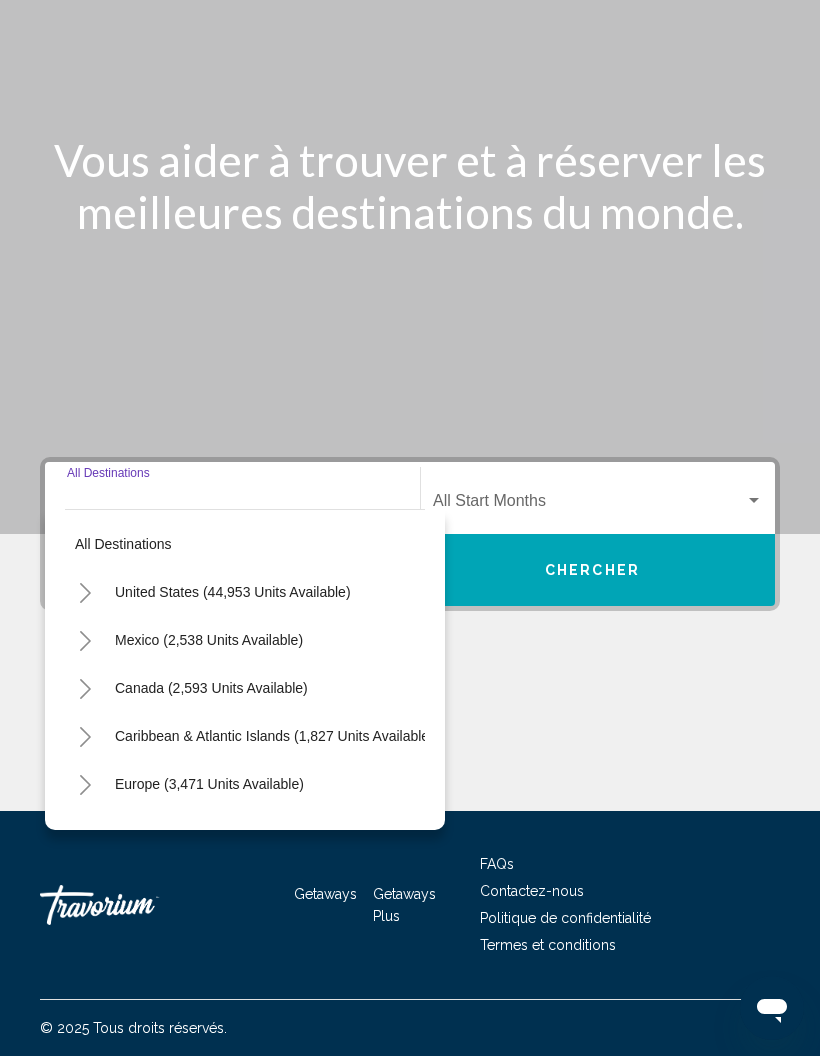 scroll, scrollTop: 80, scrollLeft: 0, axis: vertical 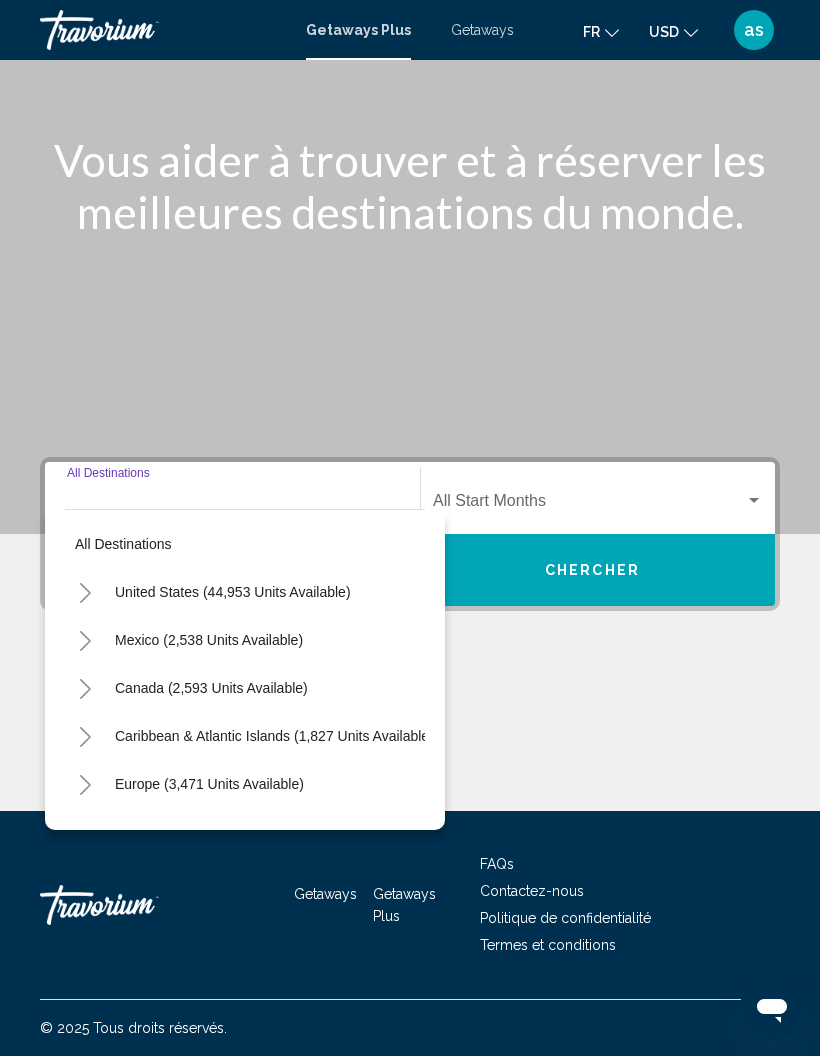 click on "Getaways" at bounding box center (482, 30) 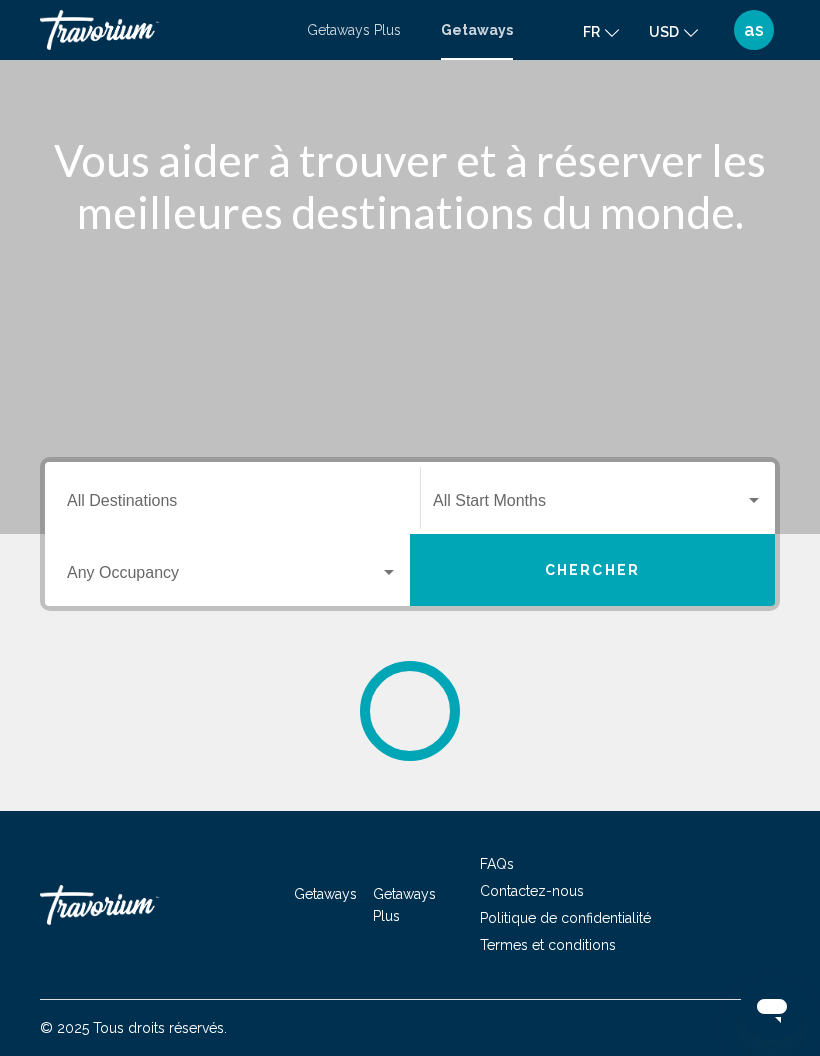 scroll, scrollTop: 0, scrollLeft: 0, axis: both 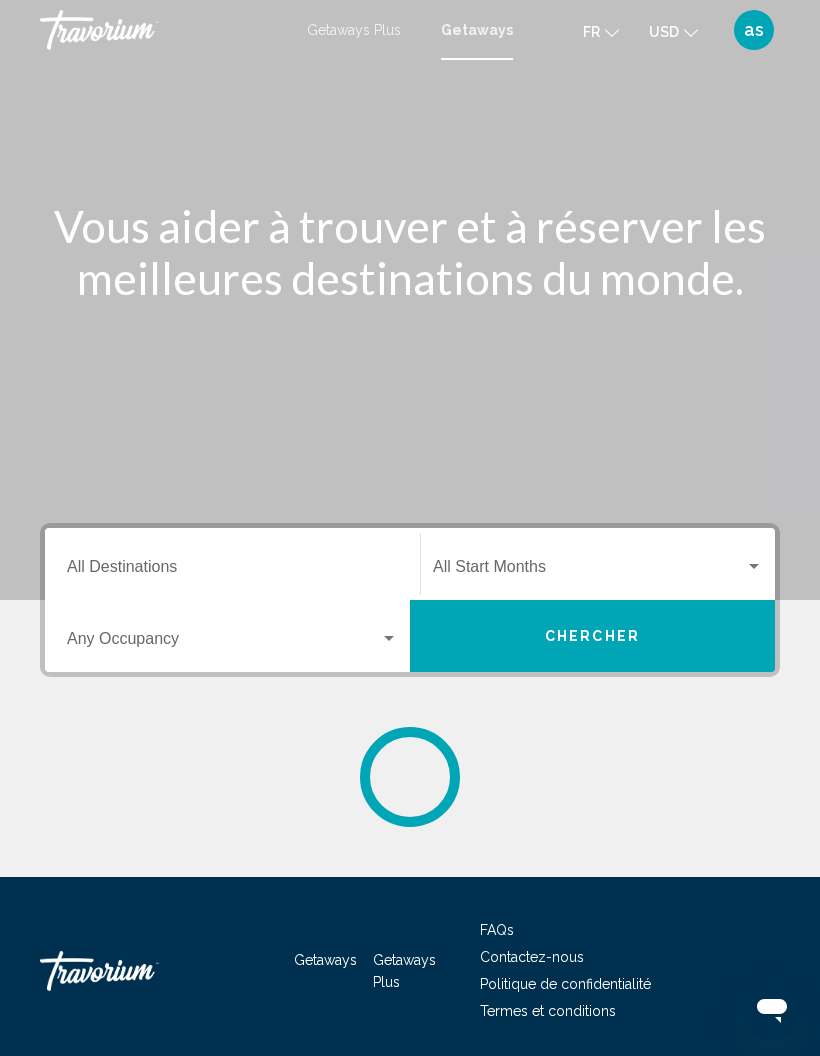 click on "Destination All Destinations" at bounding box center [232, 564] 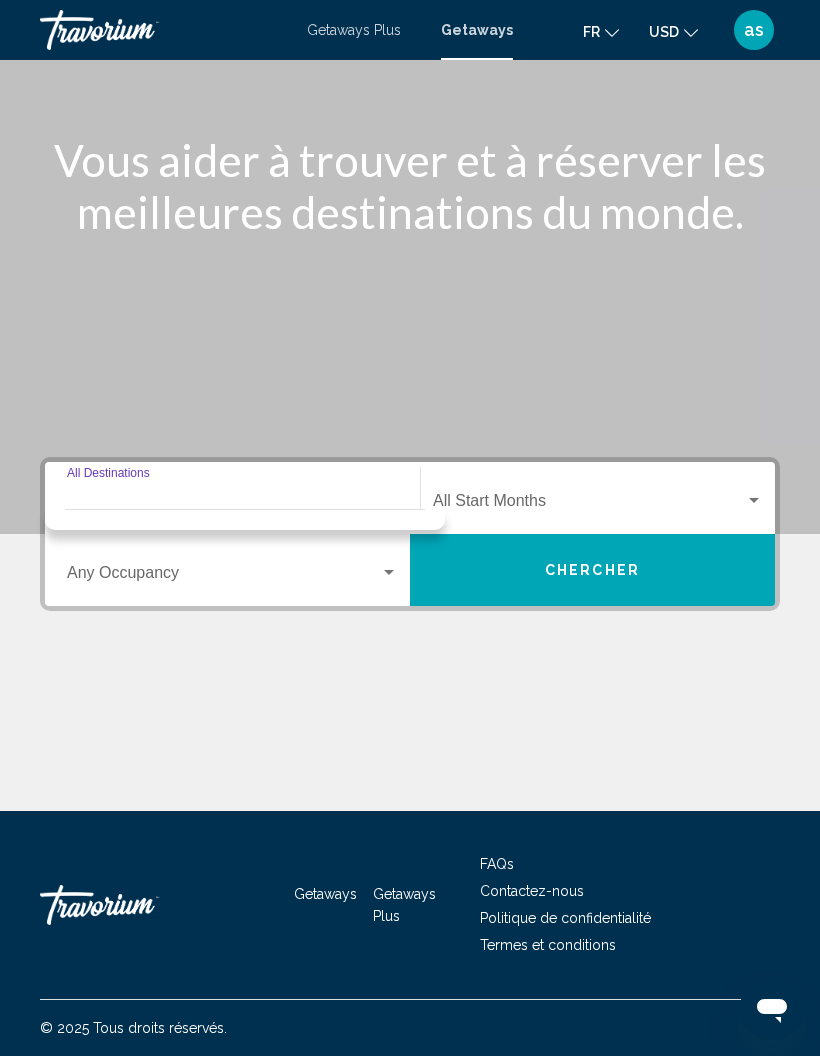 click at bounding box center [223, 577] 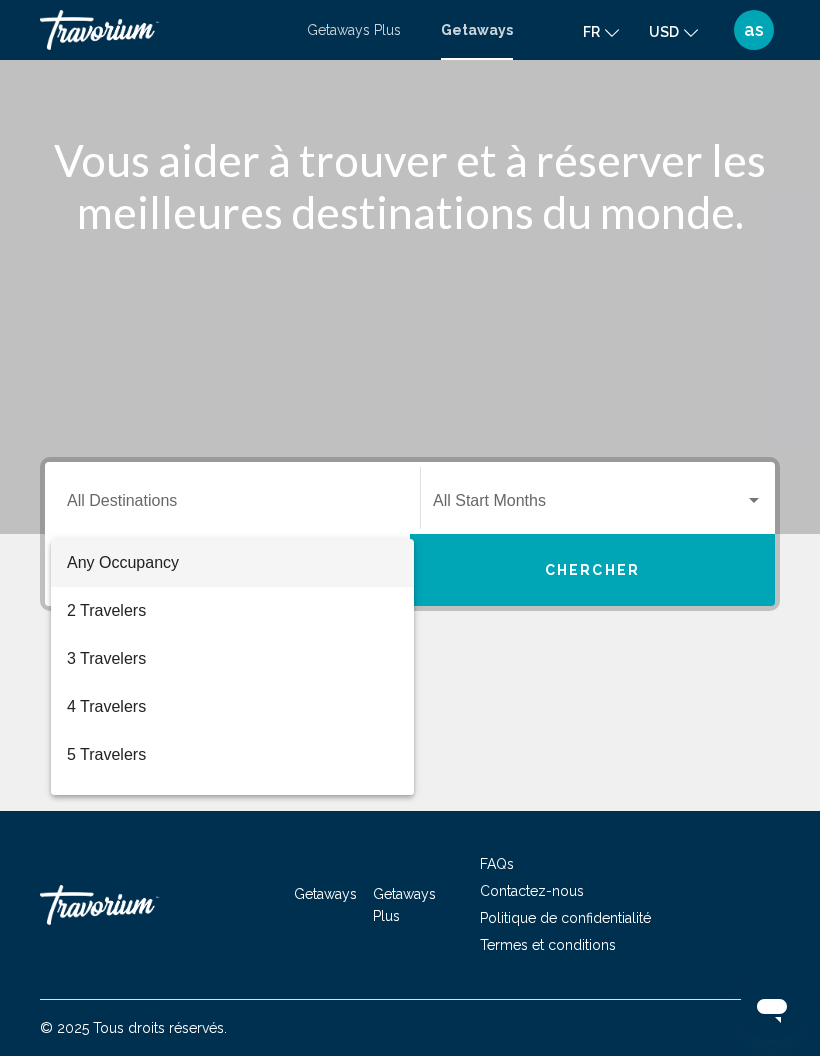 click at bounding box center [410, 528] 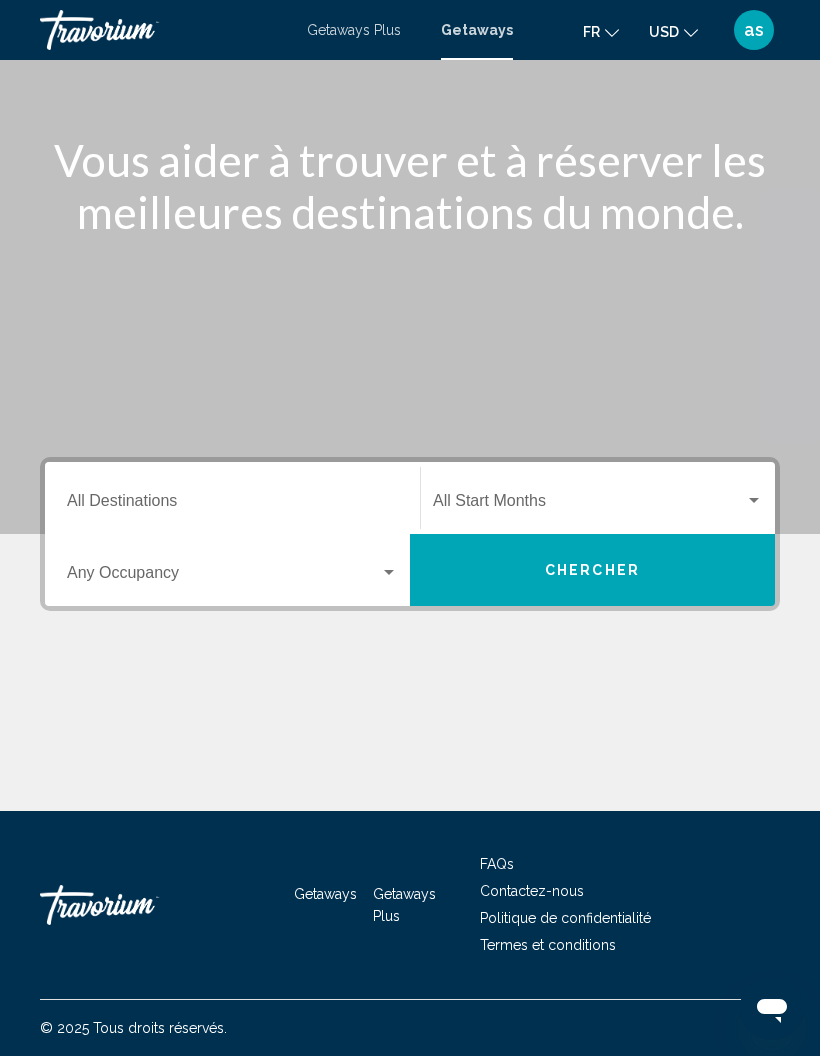 click on "Destination All Destinations" at bounding box center (232, 505) 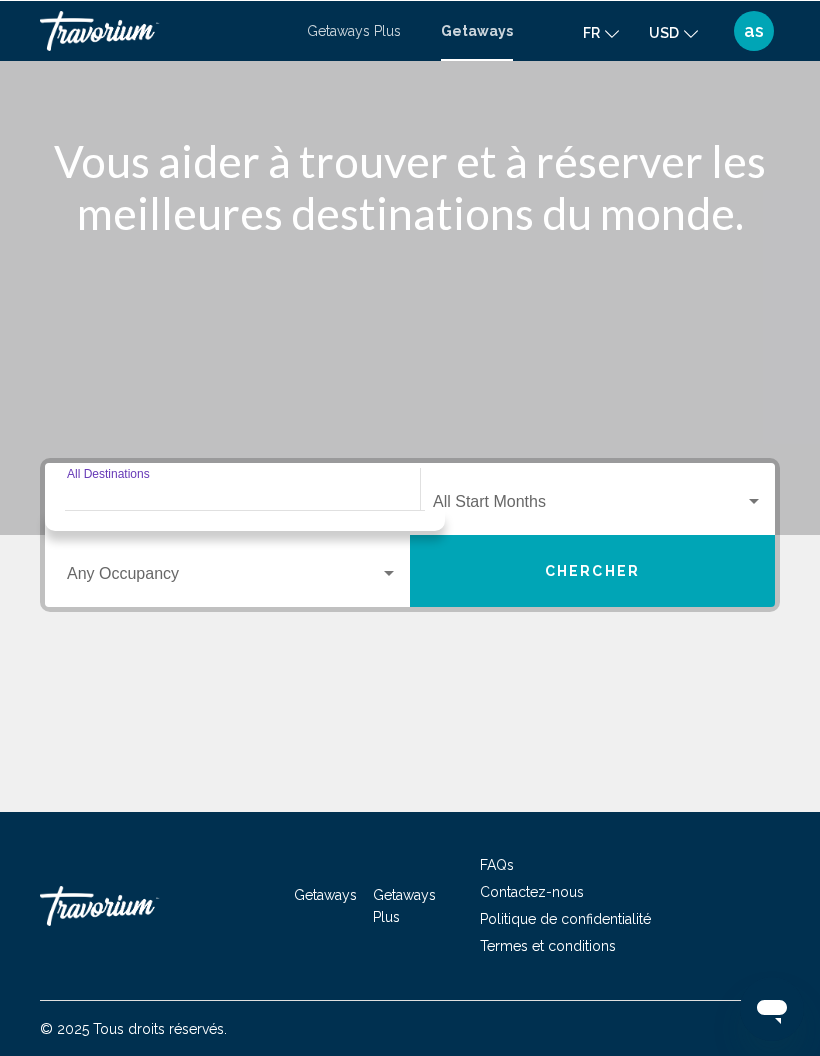 click at bounding box center [589, 505] 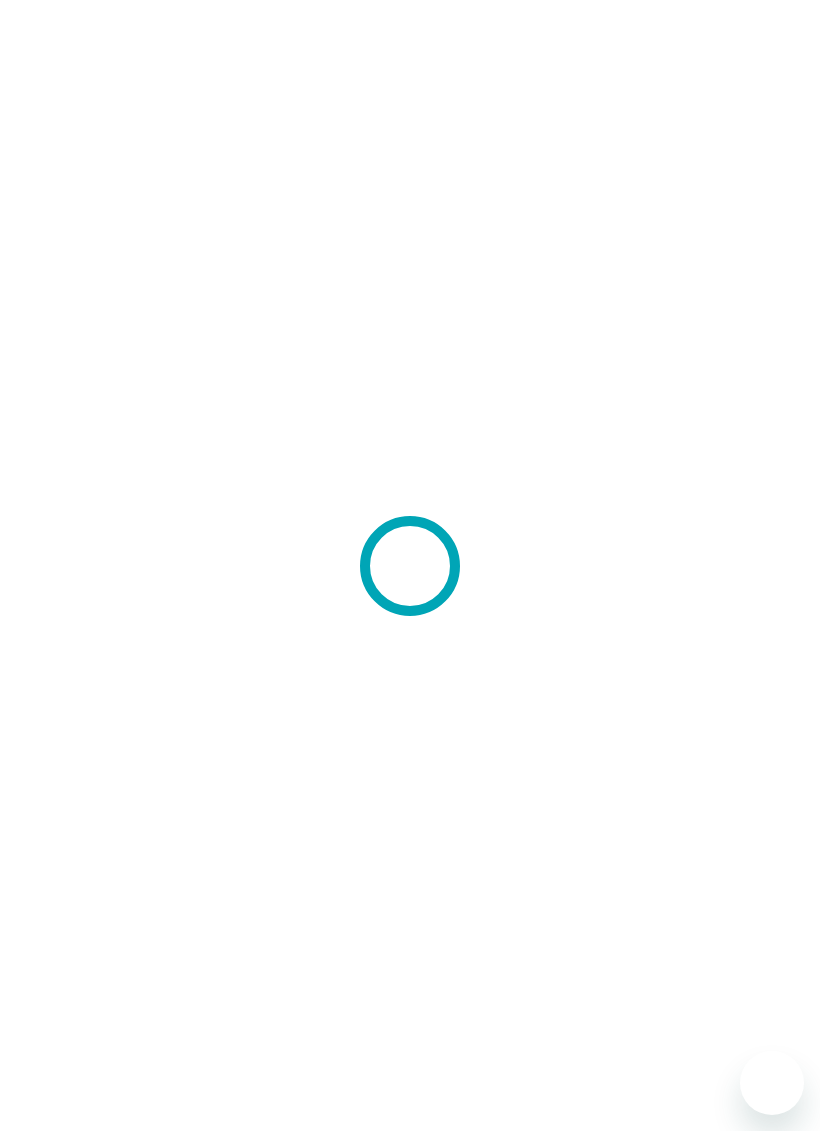 scroll, scrollTop: 0, scrollLeft: 0, axis: both 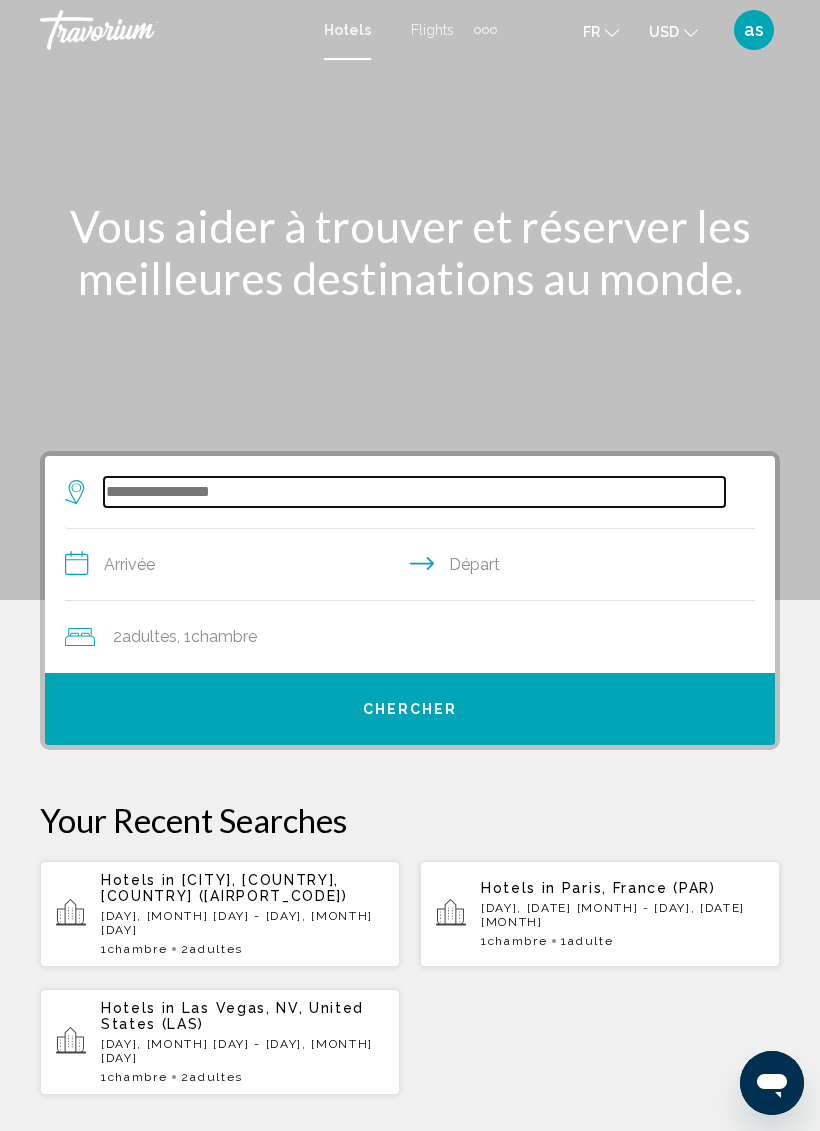 click at bounding box center (414, 492) 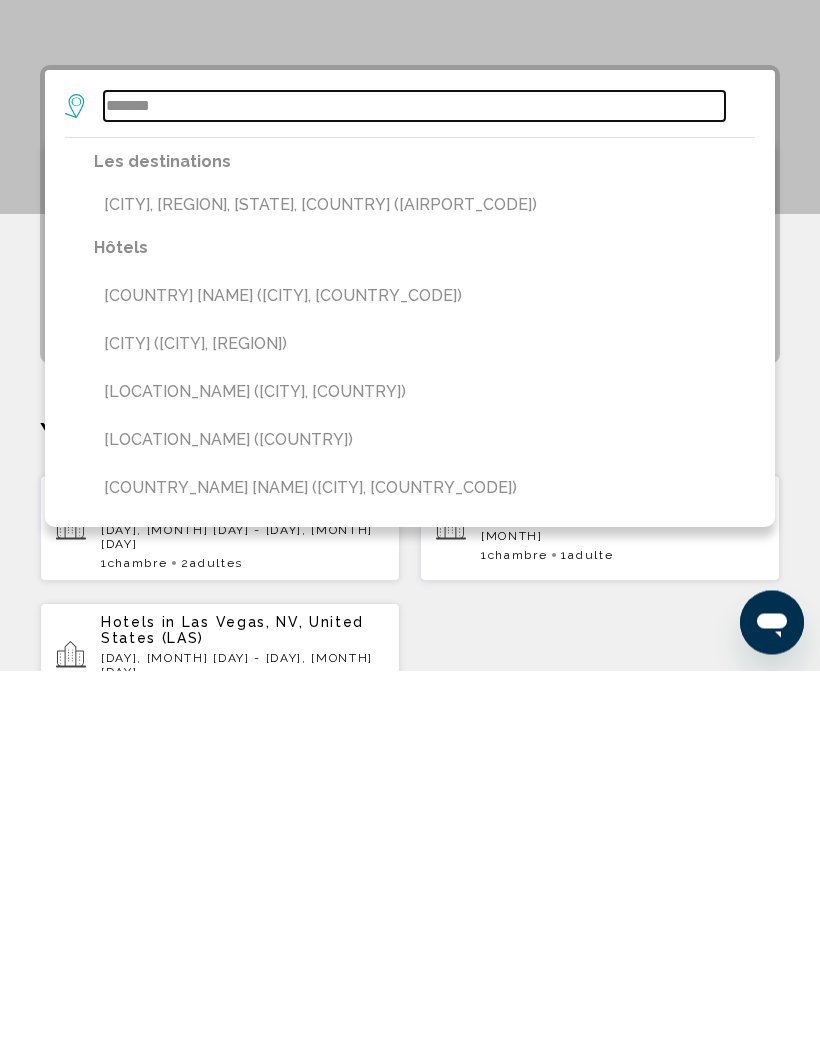 scroll, scrollTop: 13, scrollLeft: 0, axis: vertical 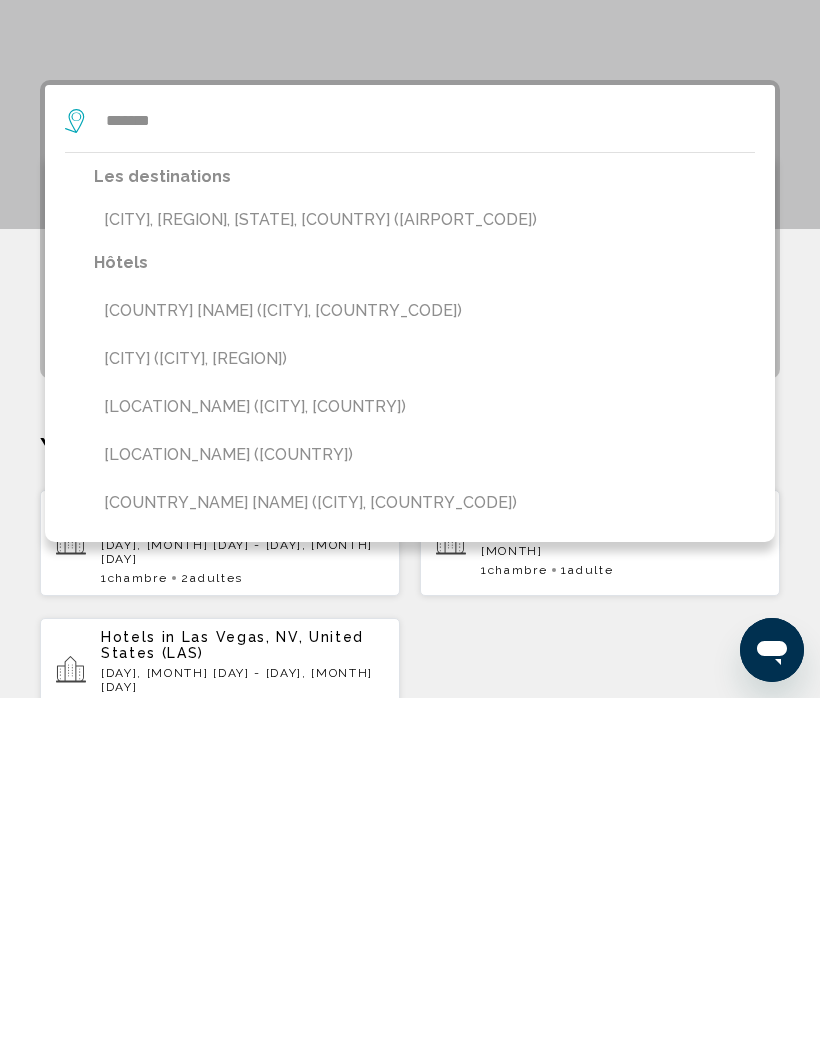 click on "[CITY] ([CITY], [REGION])" at bounding box center [424, 717] 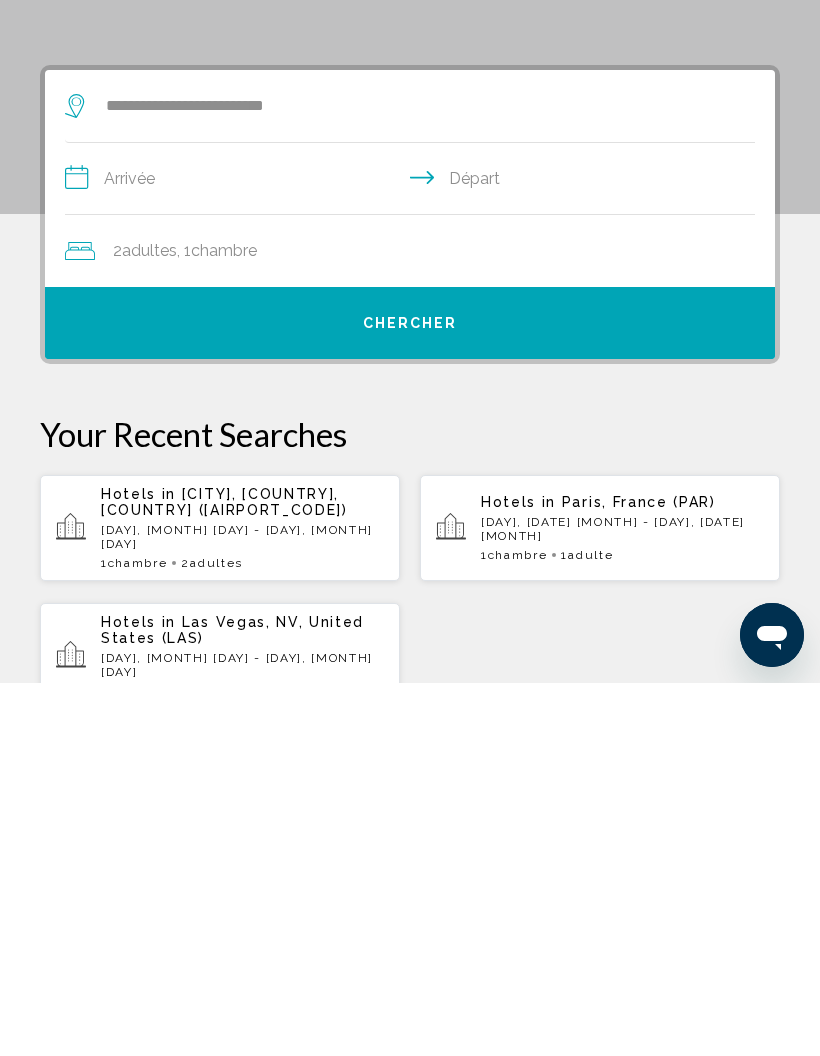 click on "**********" at bounding box center (414, 554) 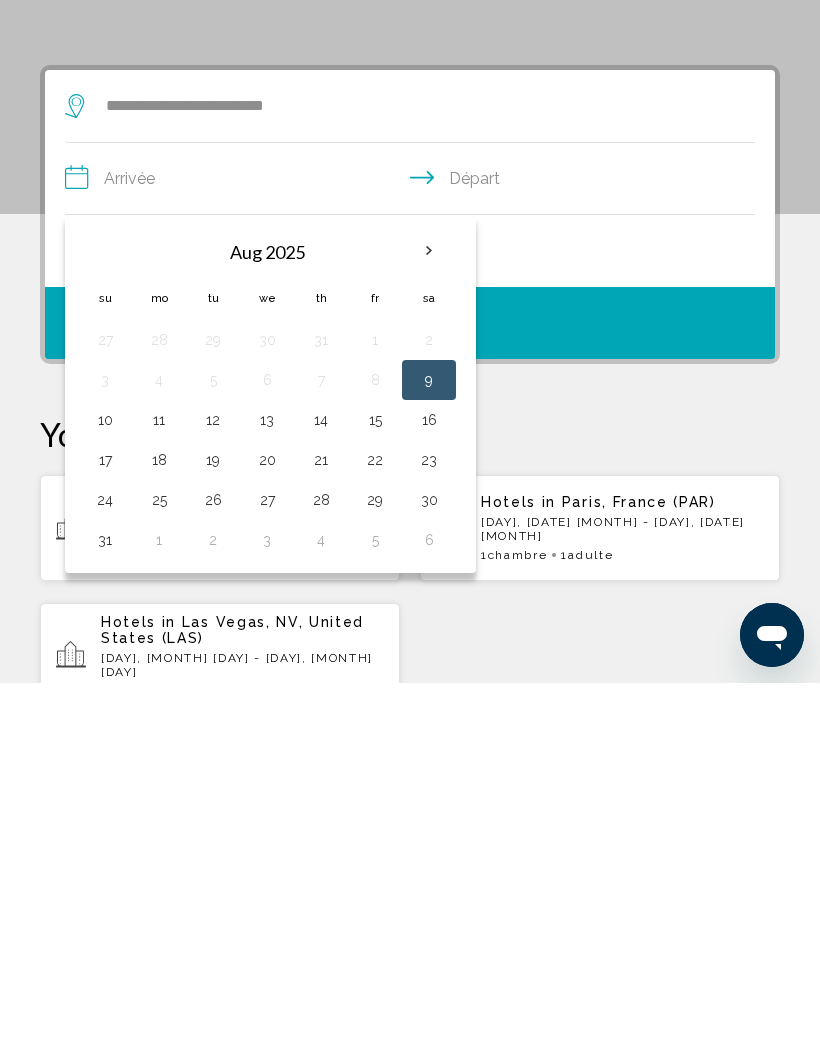 scroll, scrollTop: 386, scrollLeft: 0, axis: vertical 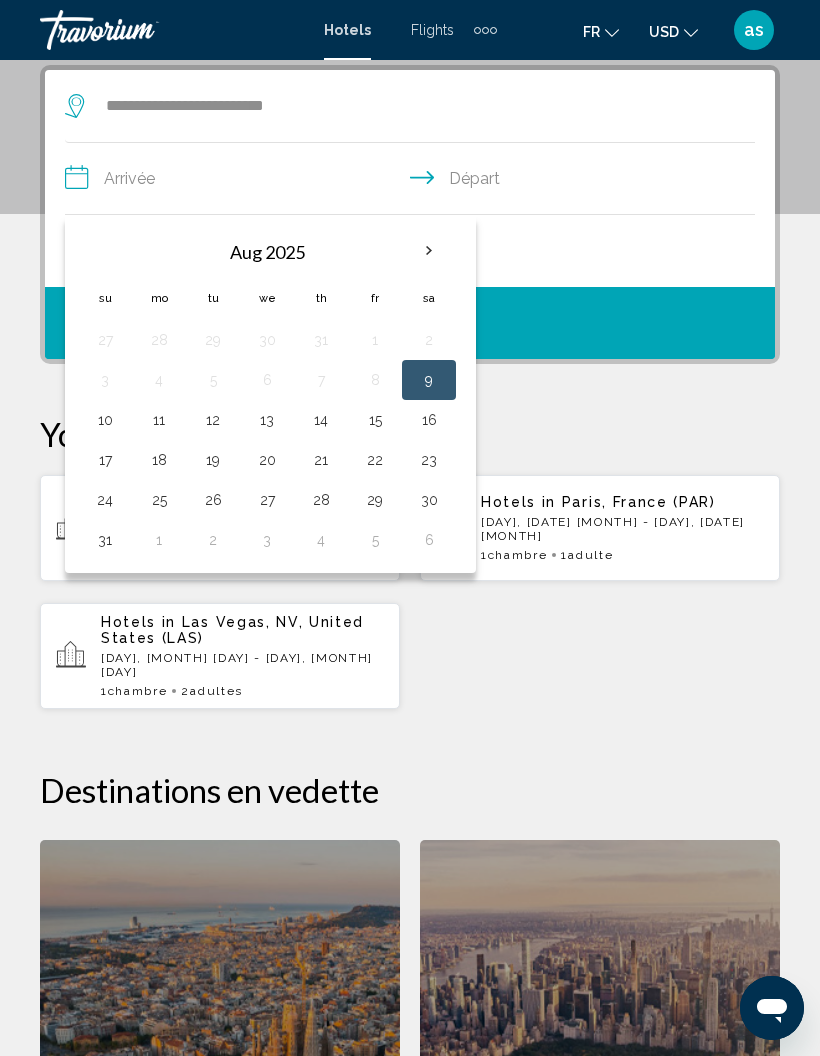 click at bounding box center (429, 251) 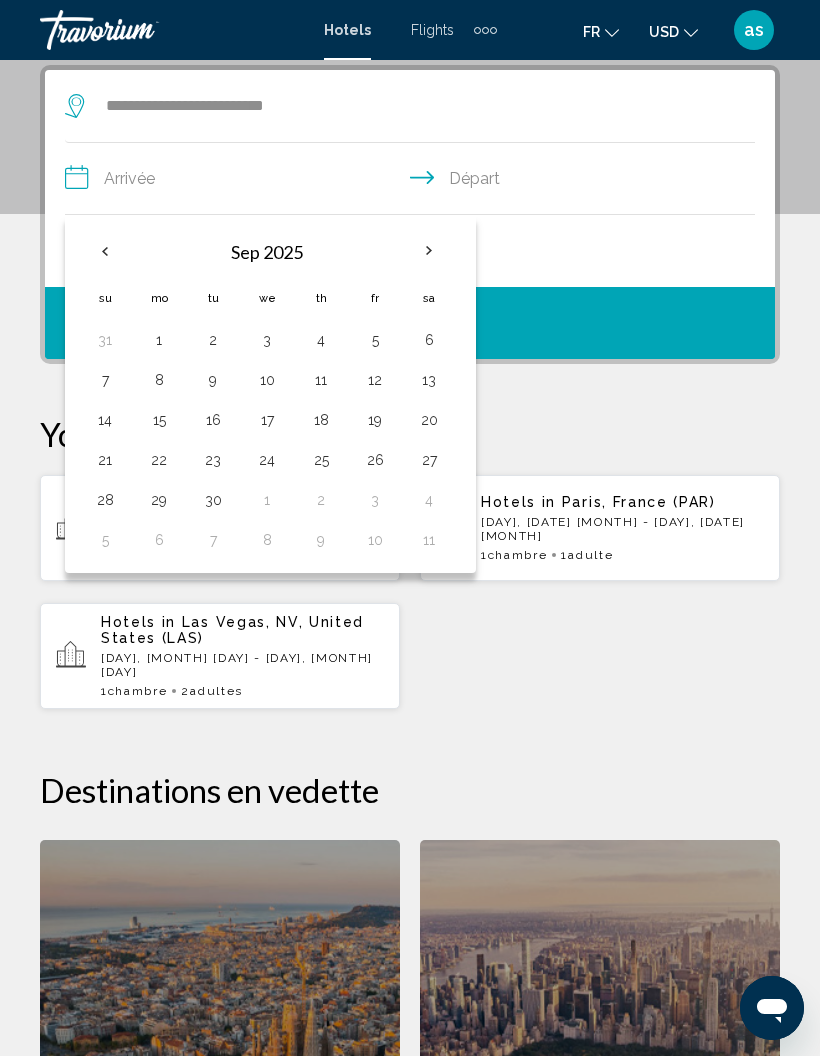 click on "Hotels in    [CITY], [COUNTRY], [COUNTRY] ([AIRPORT_CODE])  [DAY], [MONTH] [DAY] - [DAY], [MONTH] [DAY]  1  [ROOM_TYPE] [ROOM_TYPE] 2  [OCCUPATION] [OCCUPATION]
Hotels in    [CITY], [COUNTRY] ([AIRPORT_CODE])  [DAY], [MONTH] [DAY] - [DAY], [MONTH] [DAY]  1  [ROOM_TYPE] [ROOM_TYPE] 1  [OCCUPATION] [OCCUPATION]" at bounding box center [410, 592] 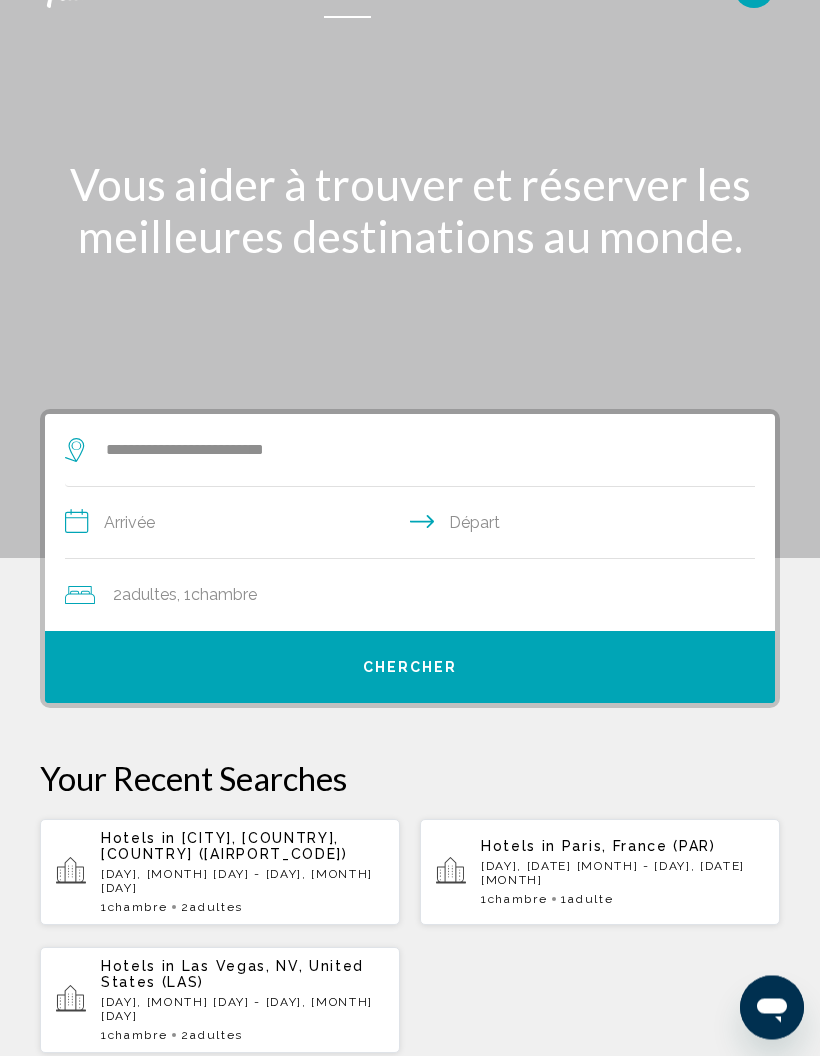 scroll, scrollTop: 0, scrollLeft: 0, axis: both 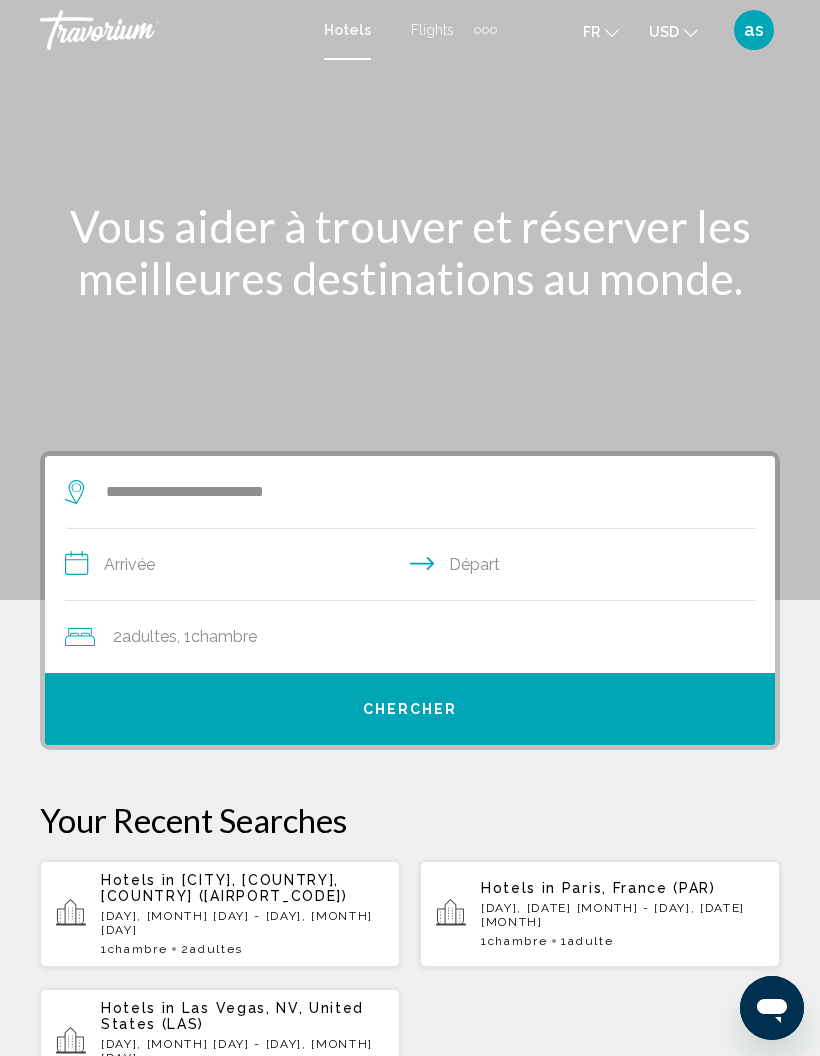 click 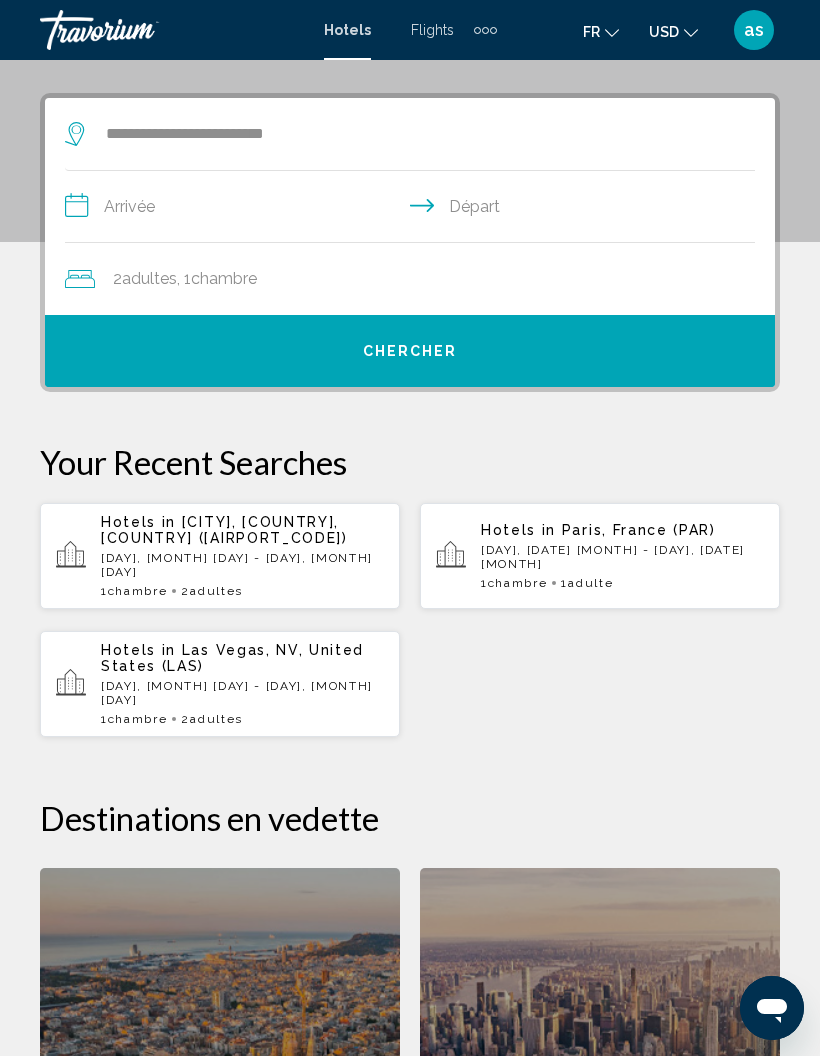 scroll, scrollTop: 386, scrollLeft: 0, axis: vertical 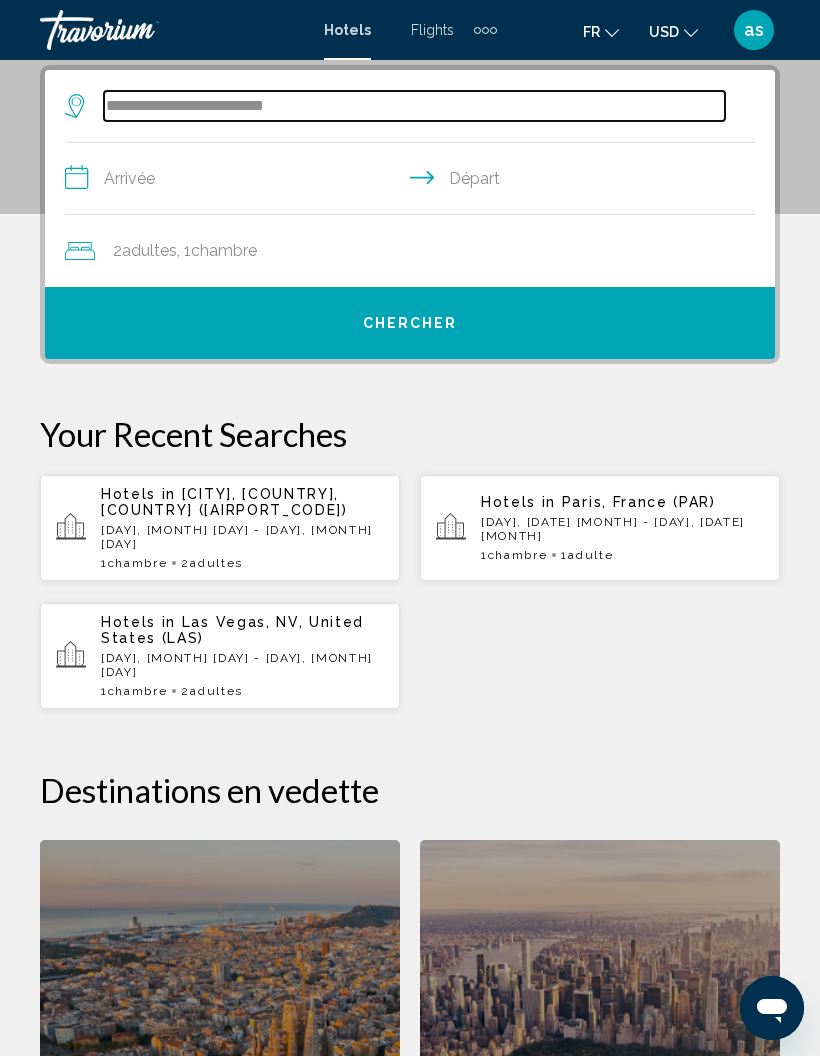 click on "**********" at bounding box center (414, 106) 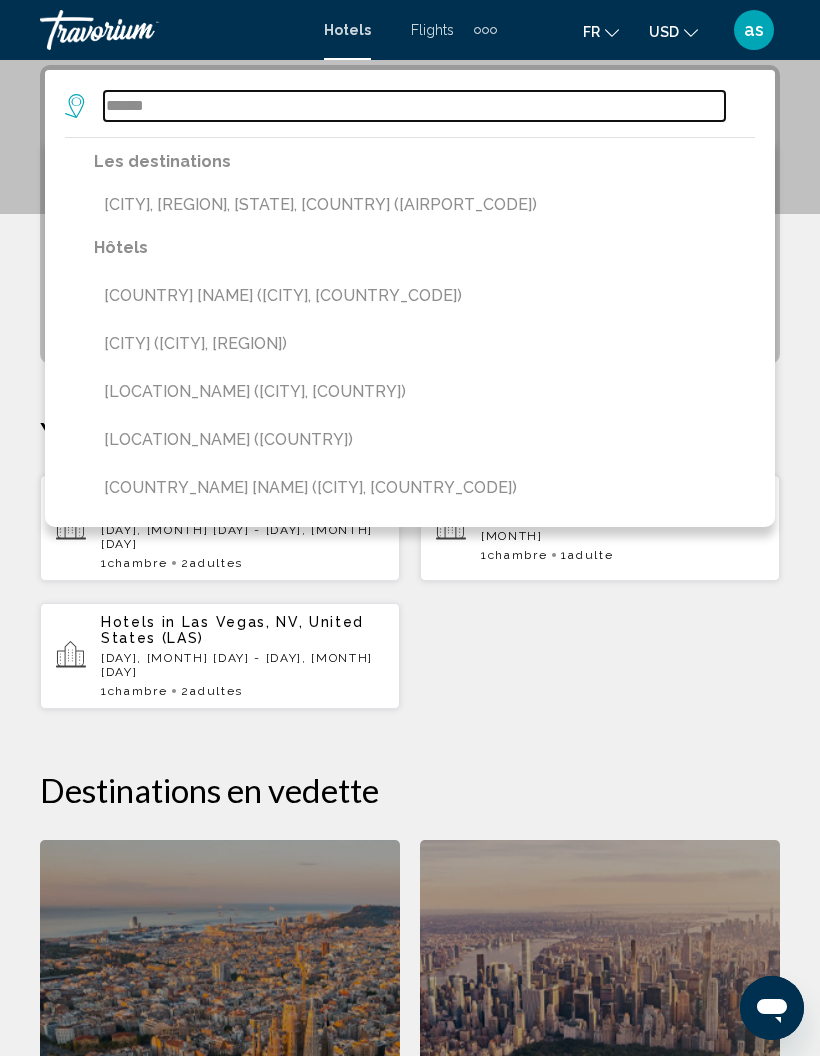 type on "*****" 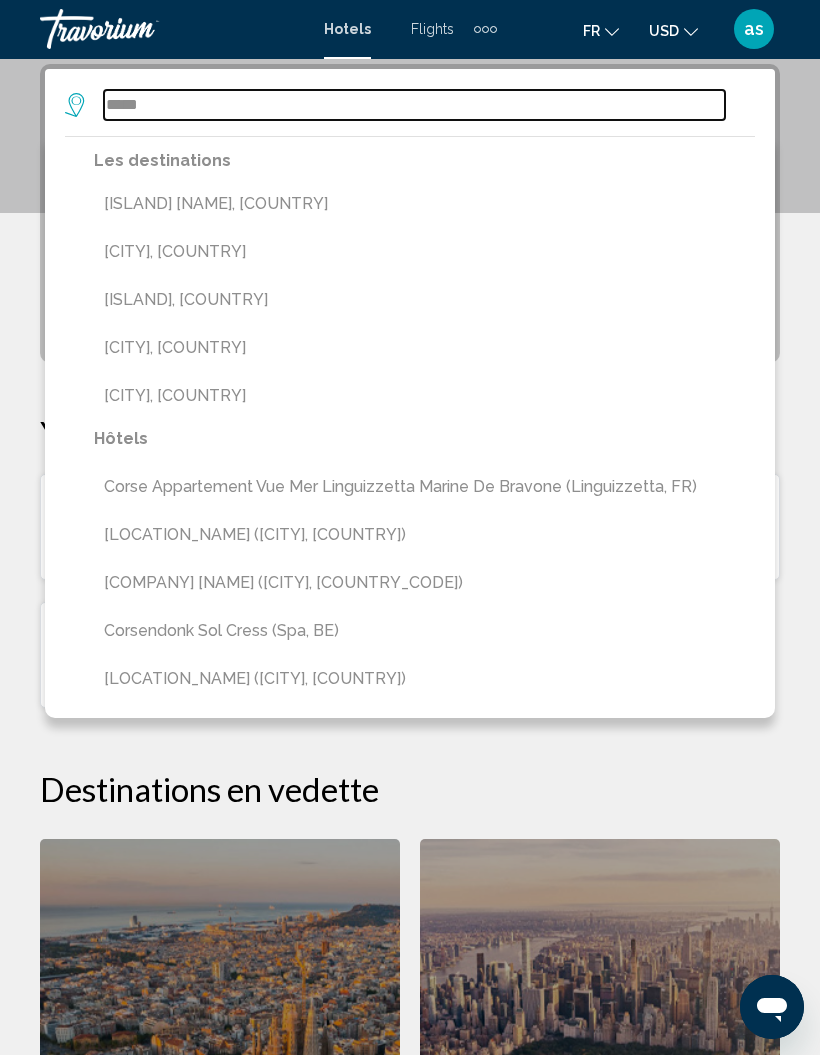 scroll, scrollTop: 384, scrollLeft: 0, axis: vertical 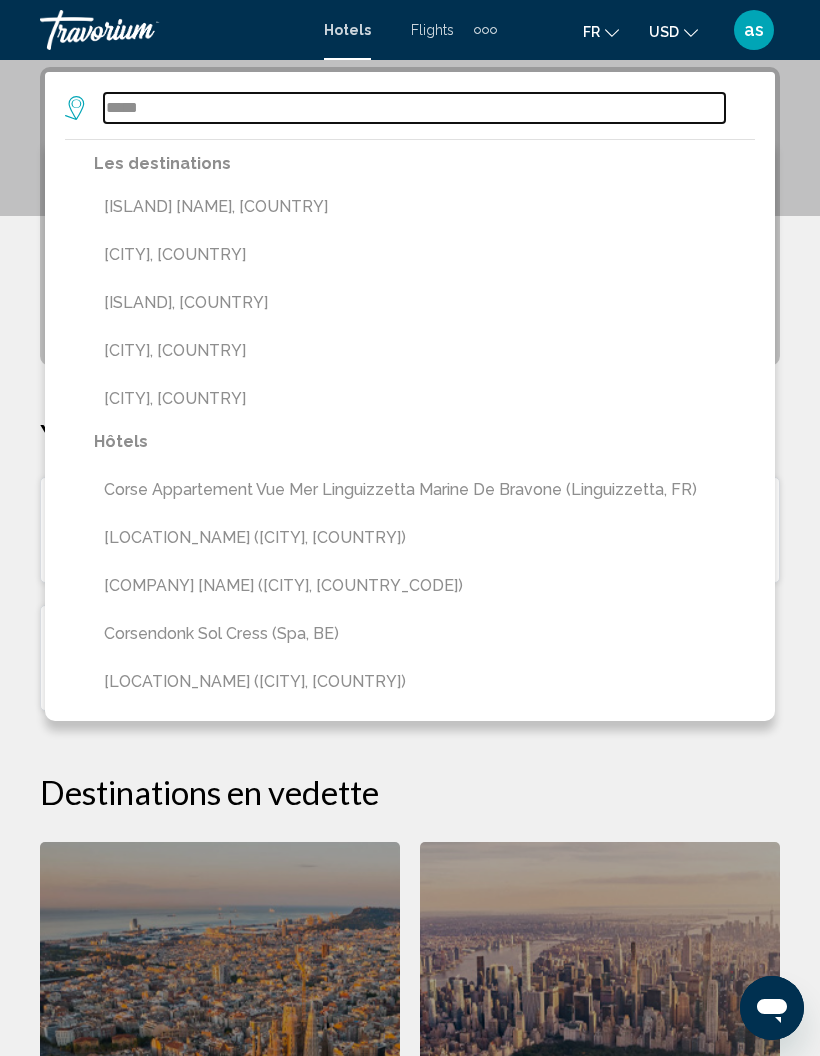 click on "*****" at bounding box center (414, 108) 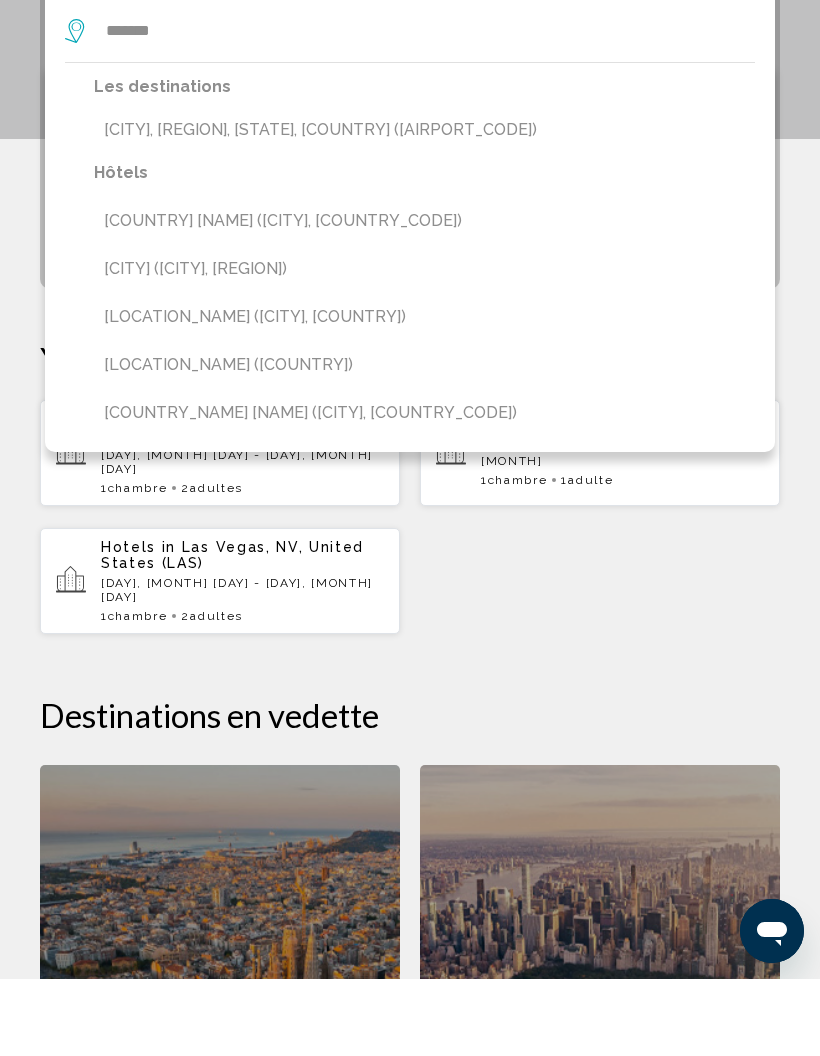 click on "[CITY] ([CITY], [REGION])" at bounding box center (424, 346) 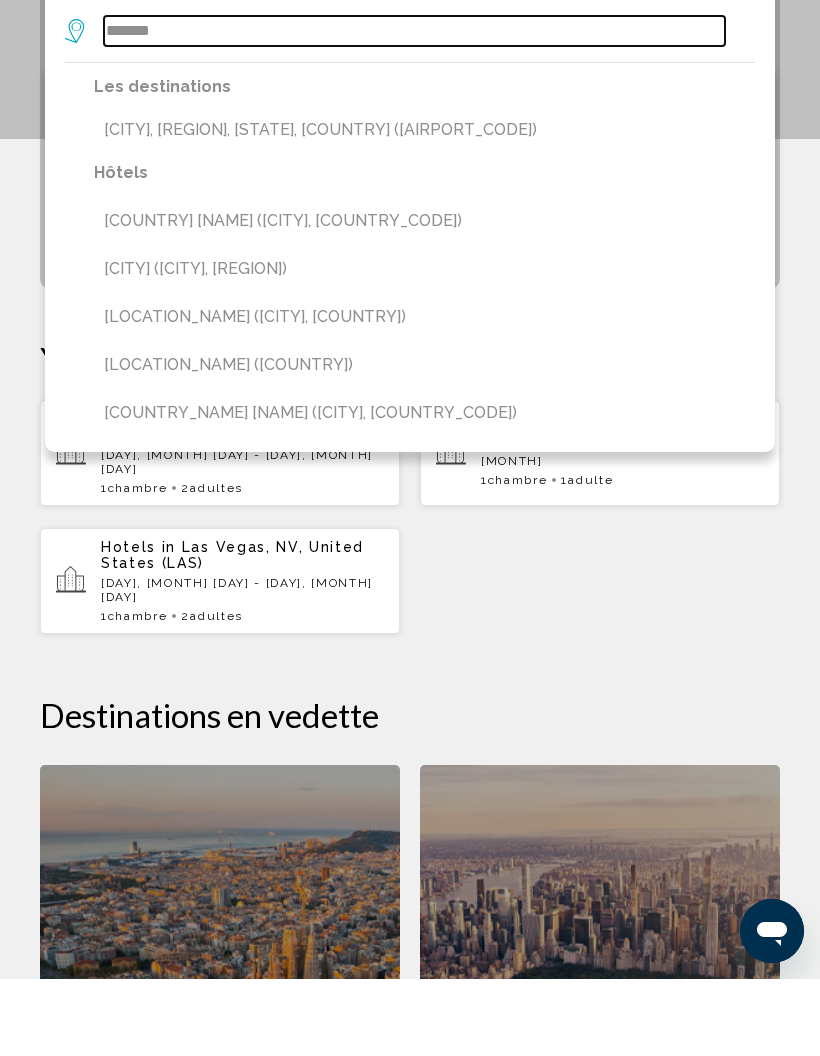 type on "**********" 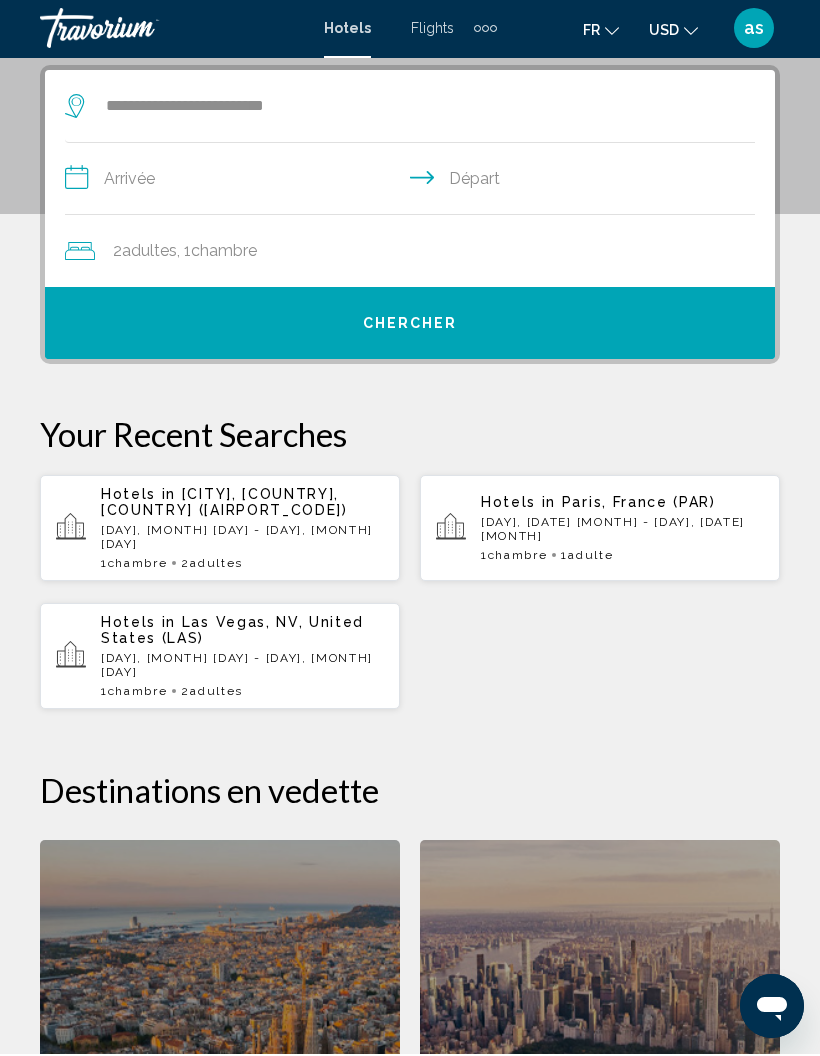 click on "**********" at bounding box center [414, 183] 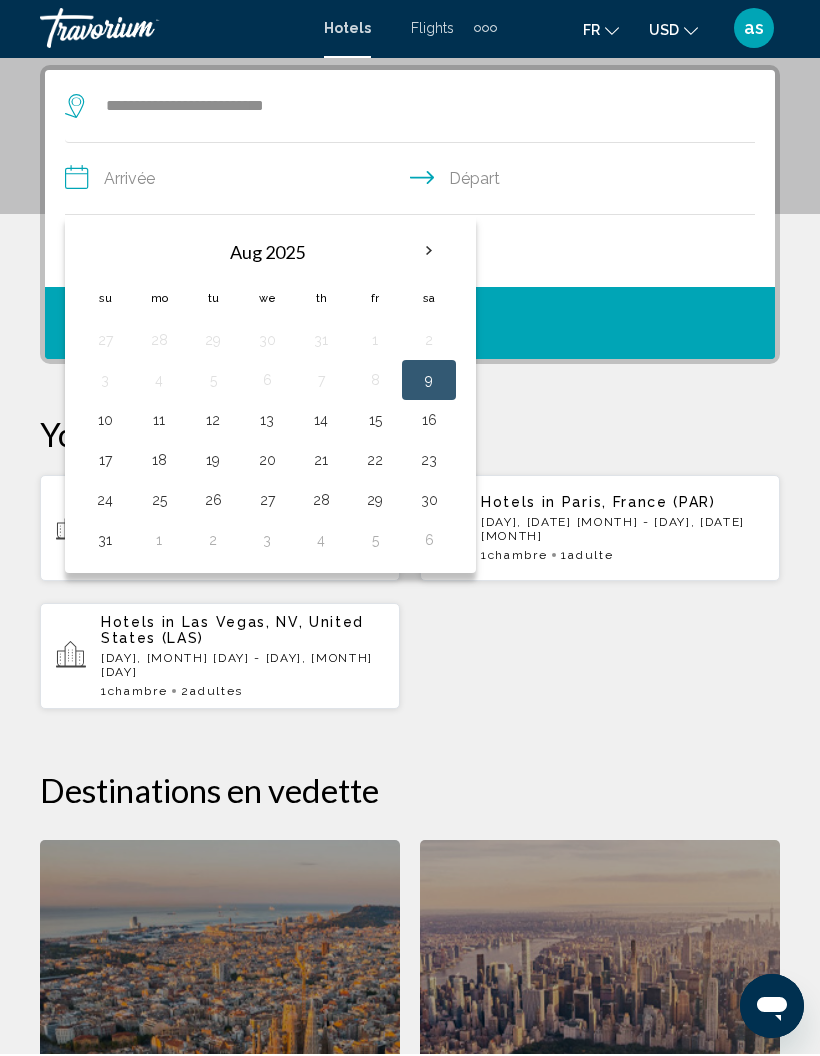 scroll, scrollTop: 386, scrollLeft: 0, axis: vertical 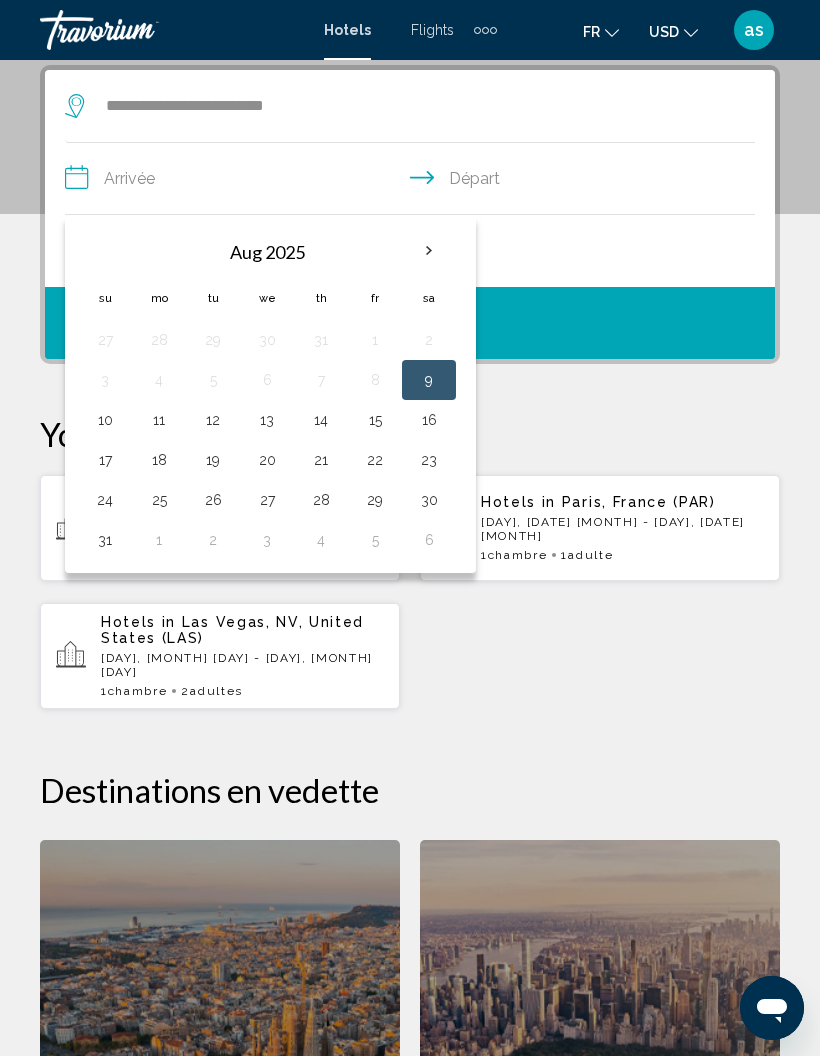 click at bounding box center [429, 251] 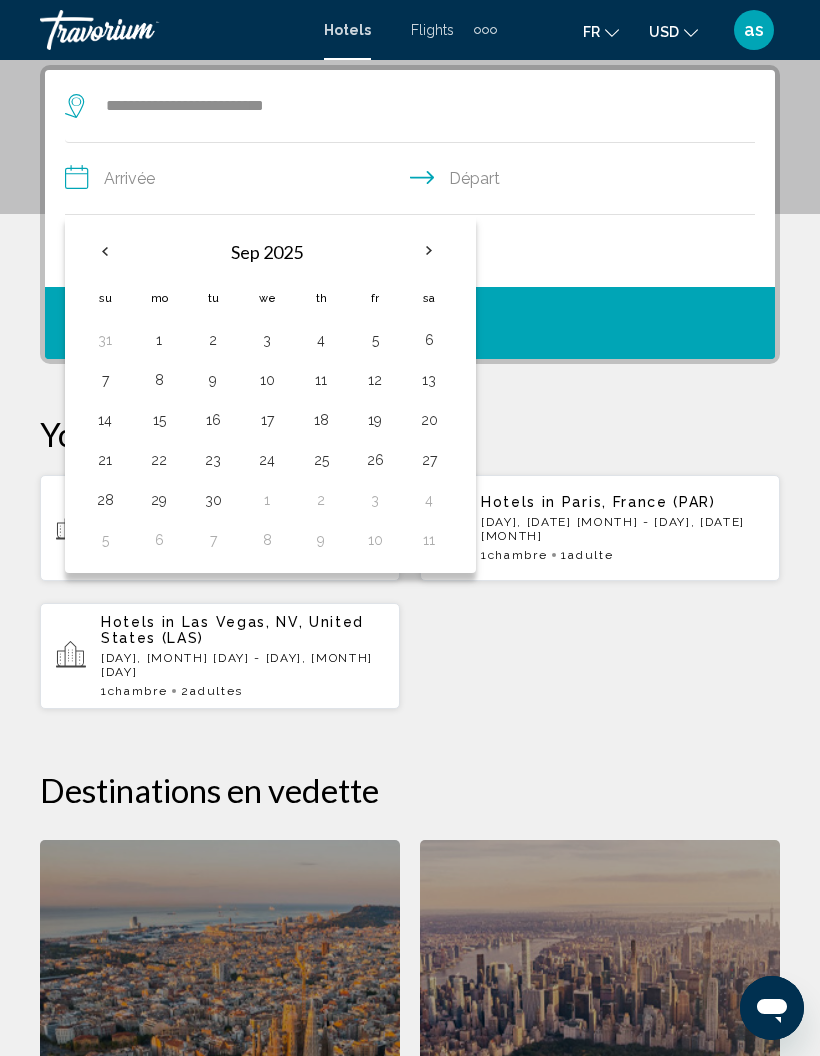 click on "8" at bounding box center (159, 380) 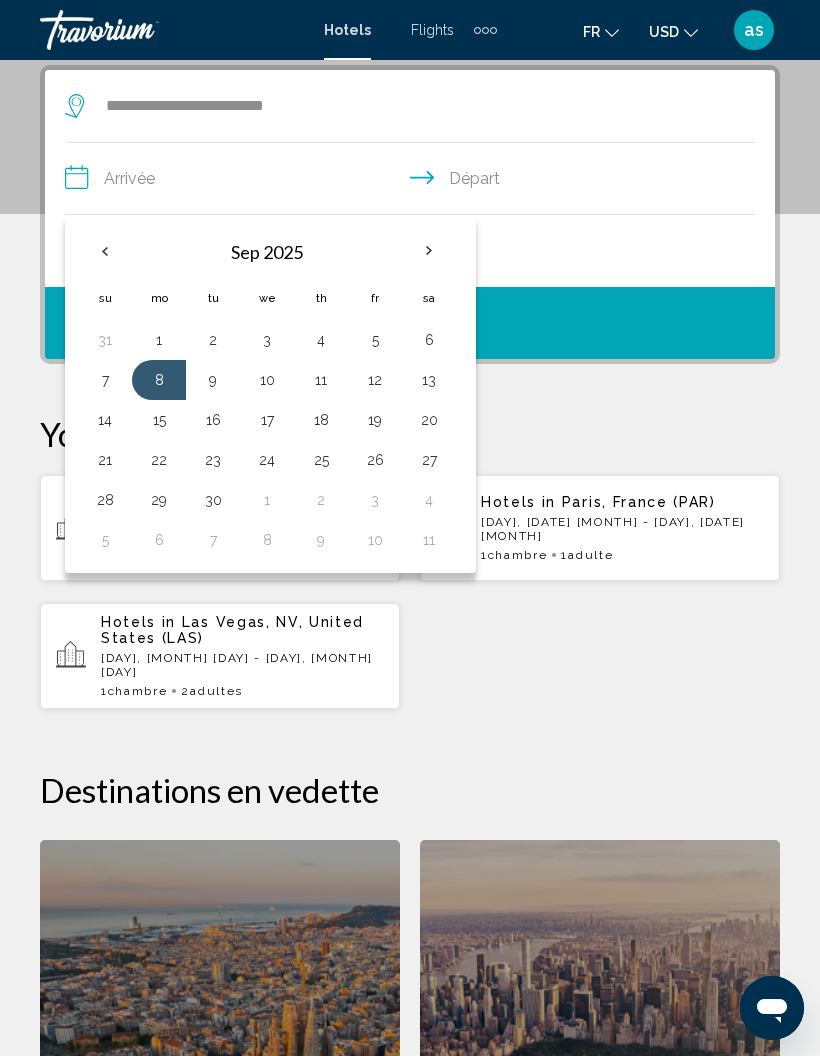 click on "12" at bounding box center [375, 380] 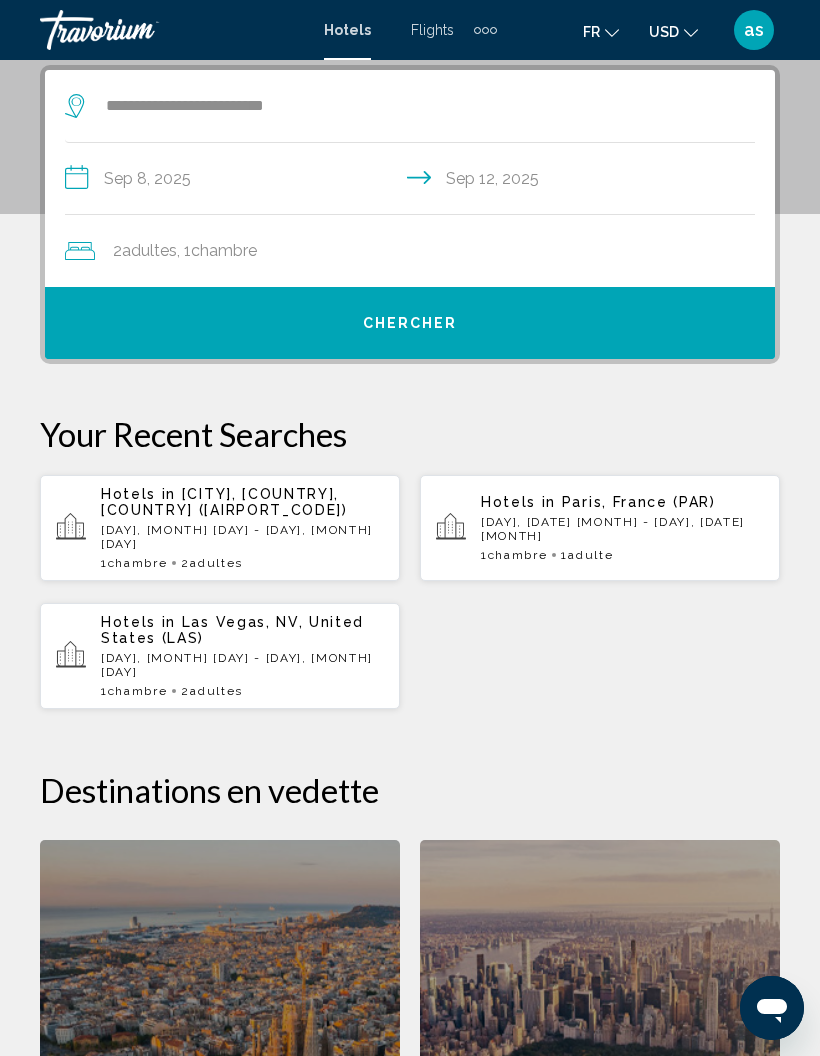 click on "Chercher" at bounding box center (410, 323) 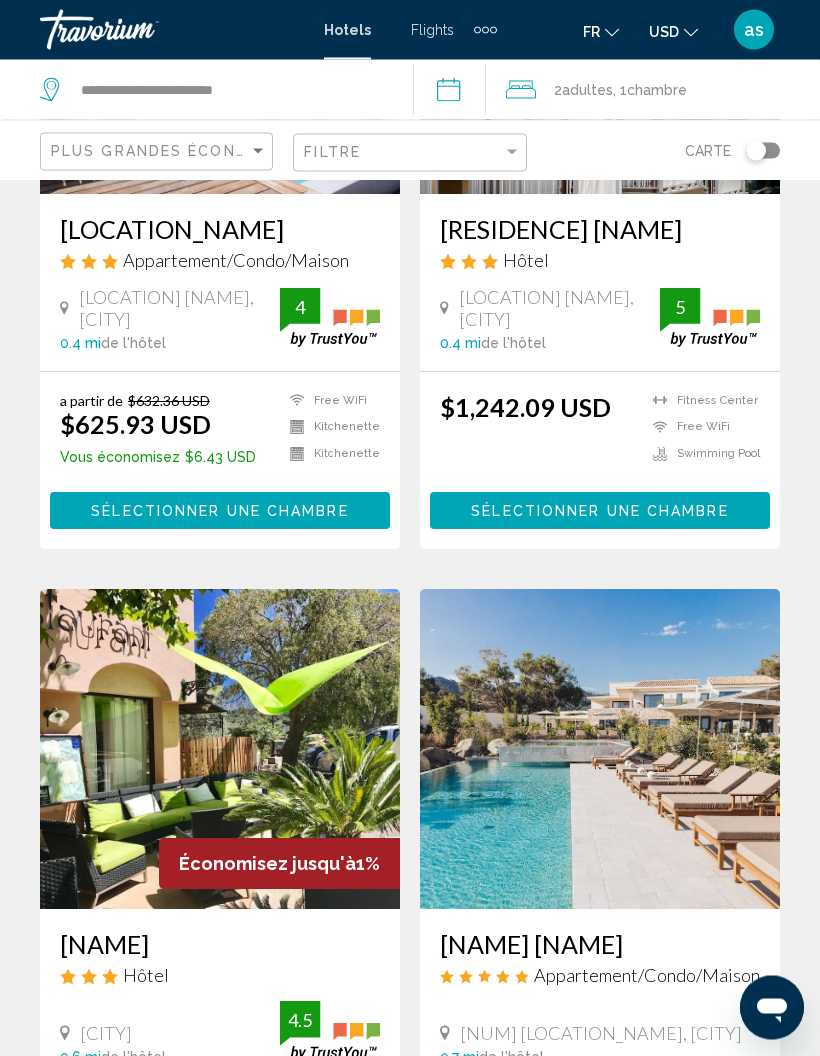 scroll, scrollTop: 406, scrollLeft: 0, axis: vertical 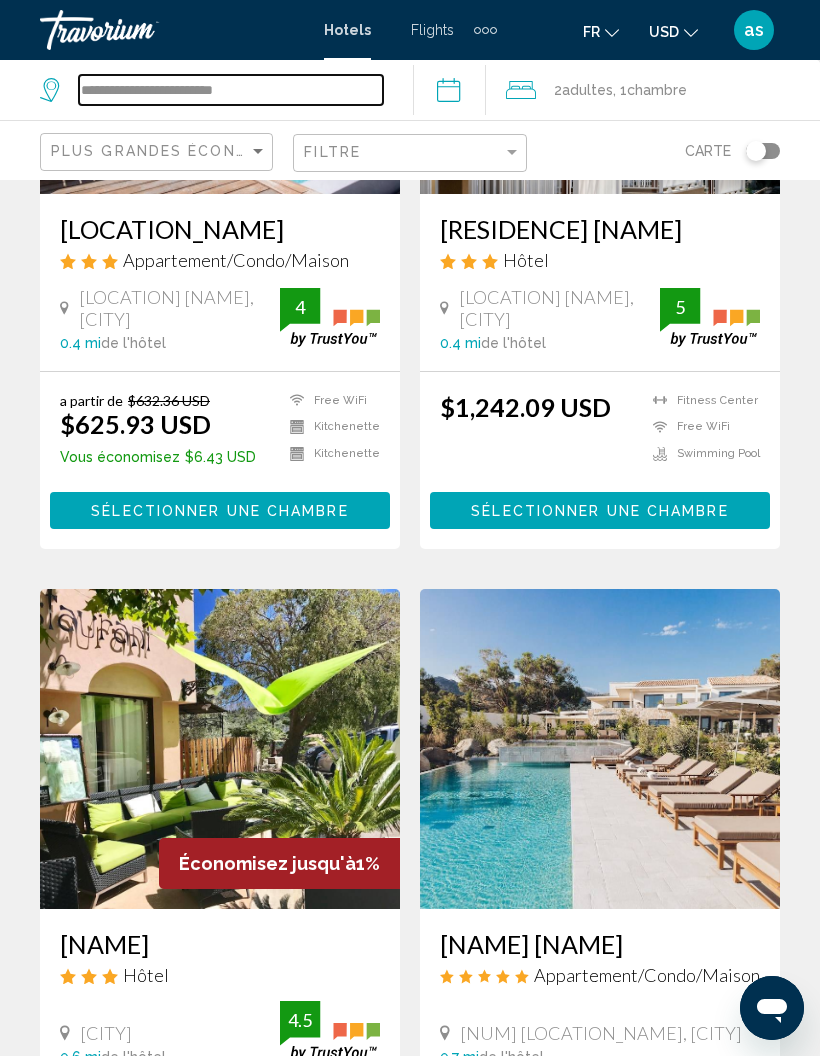 click on "**********" at bounding box center (231, 90) 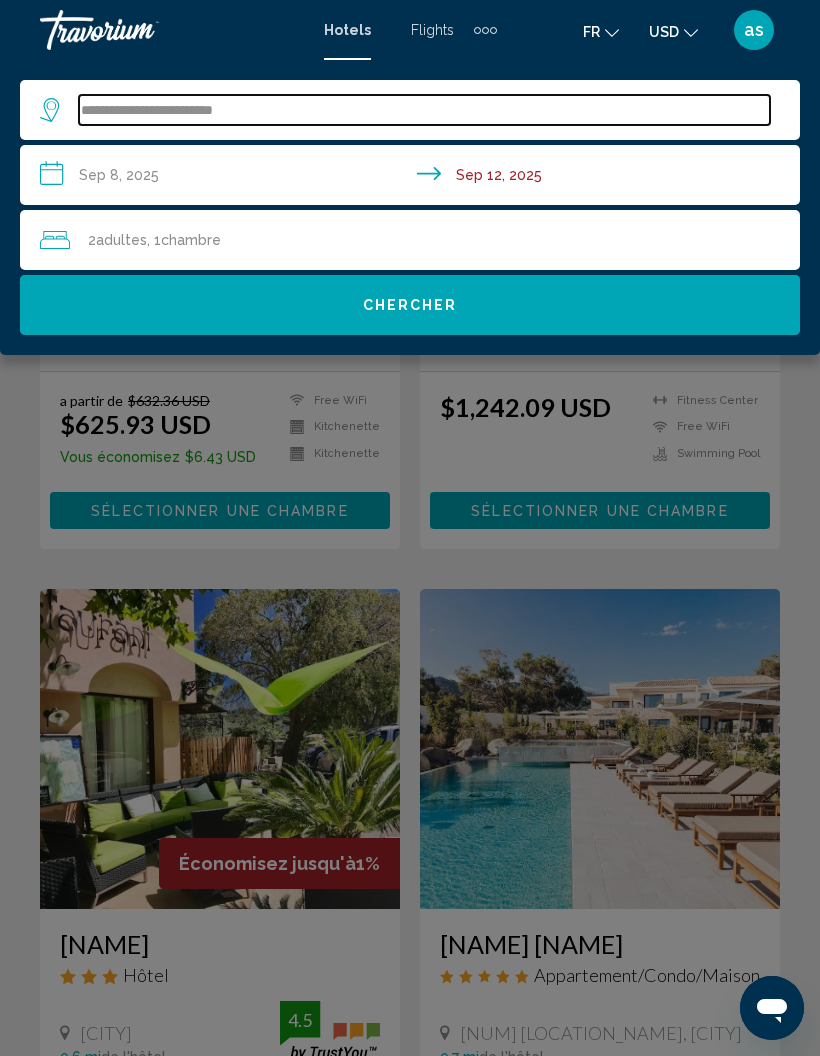 click on "**********" at bounding box center [424, 110] 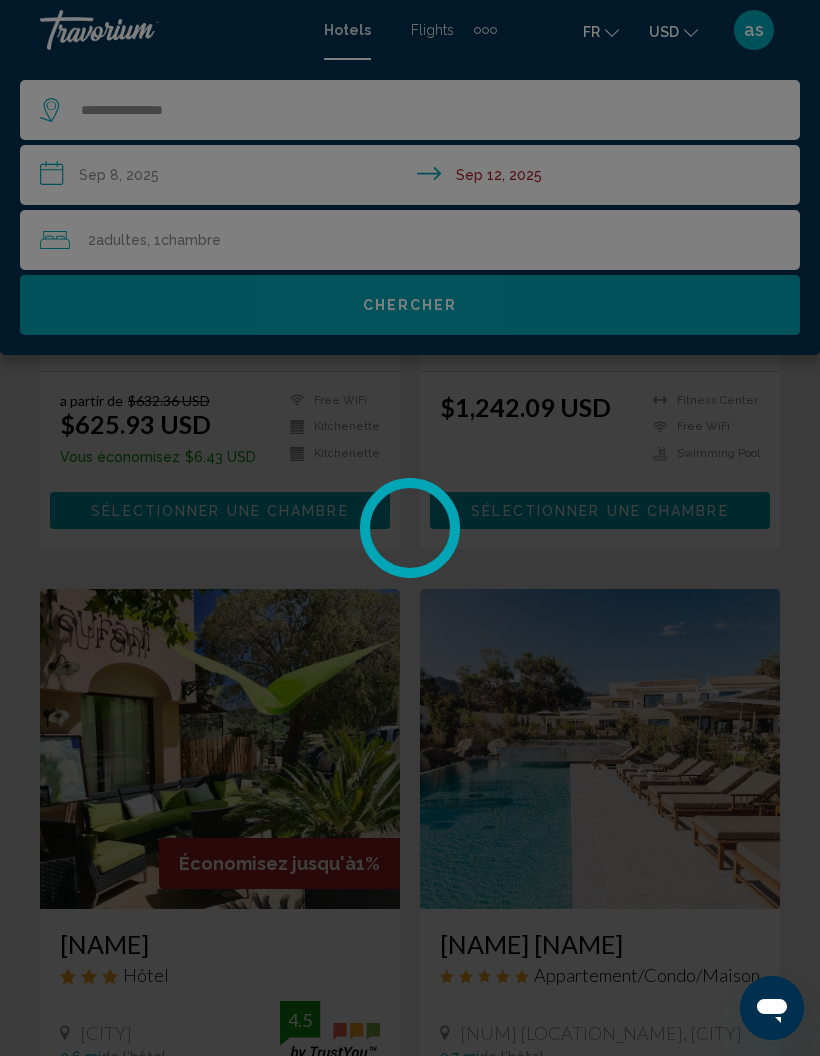 click at bounding box center (410, 528) 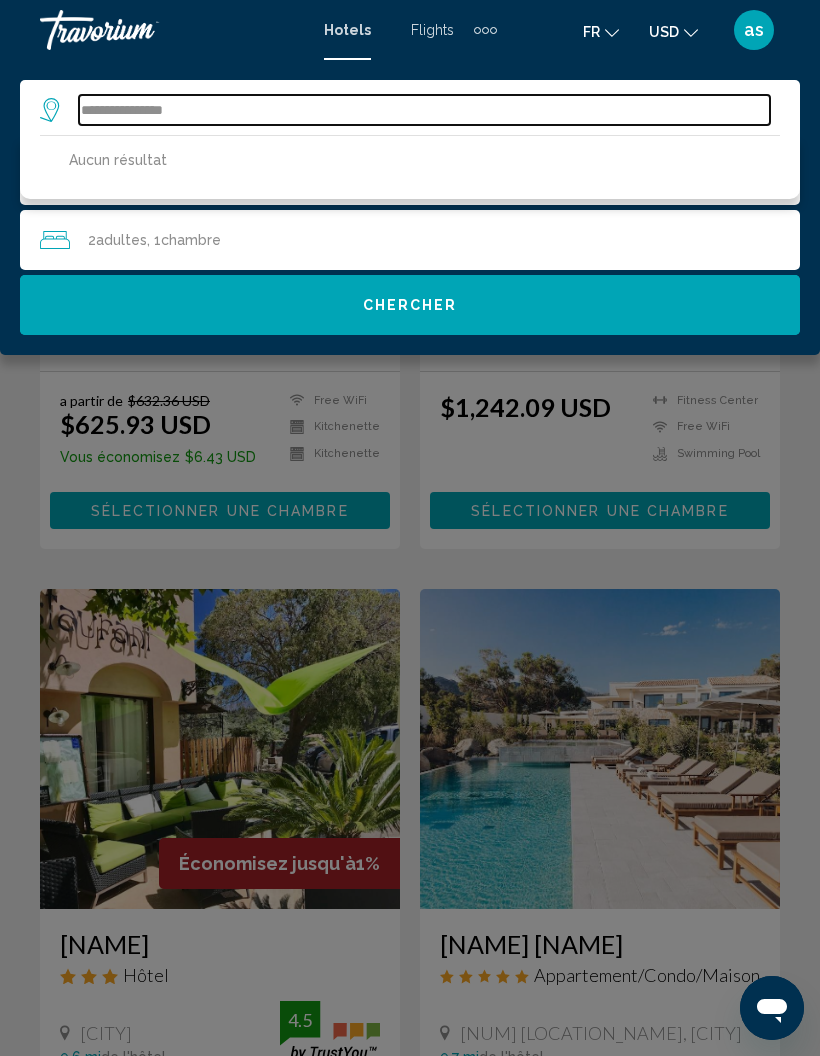 click on "**********" at bounding box center [424, 110] 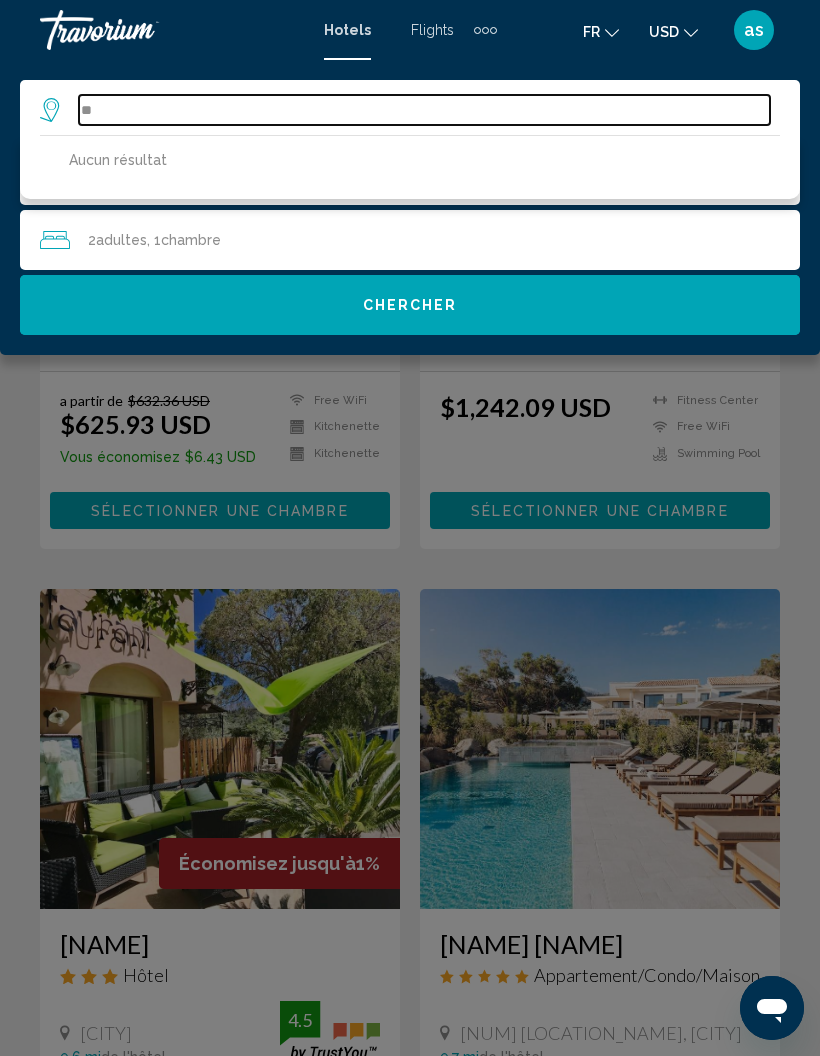 type on "*" 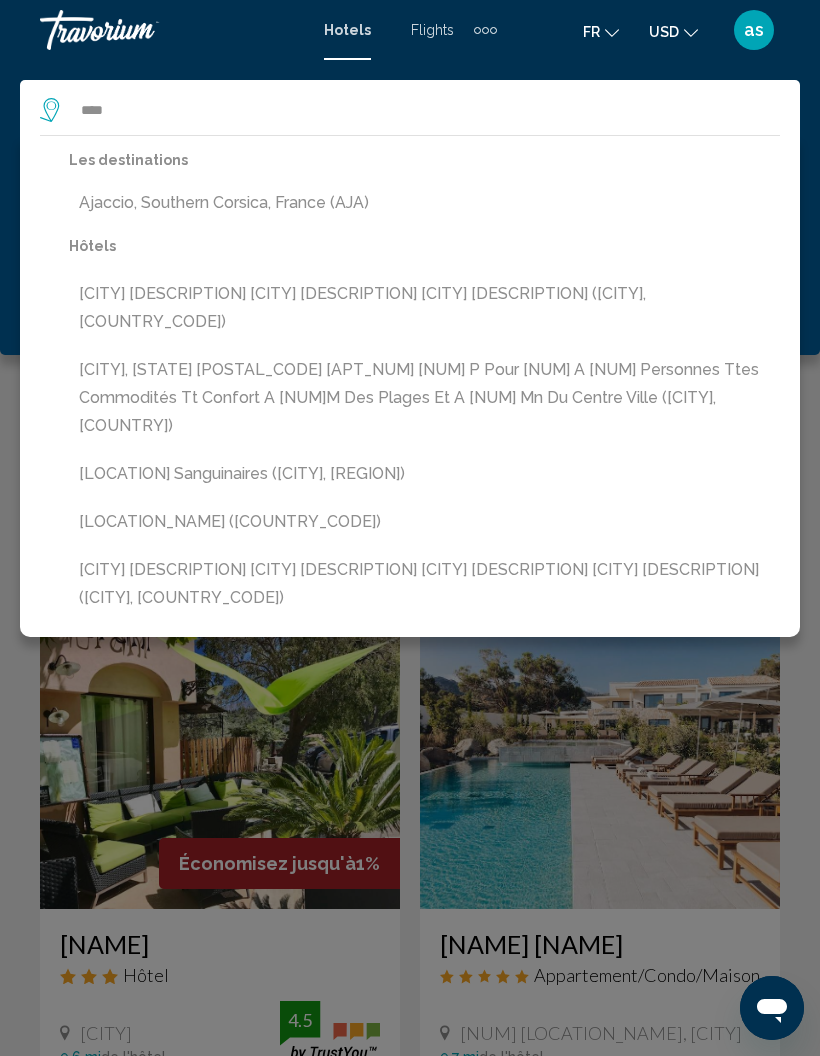 click on "Ajaccio, Southern Corsica, France (AJA)" at bounding box center [424, 203] 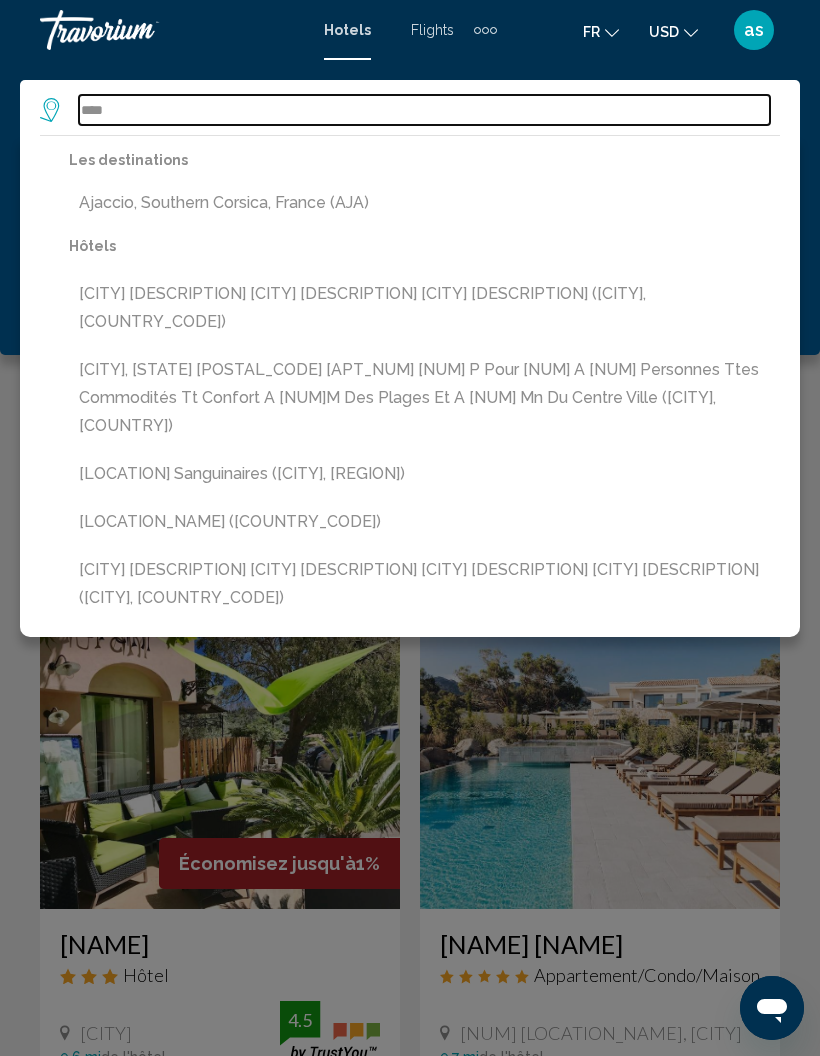 type on "**********" 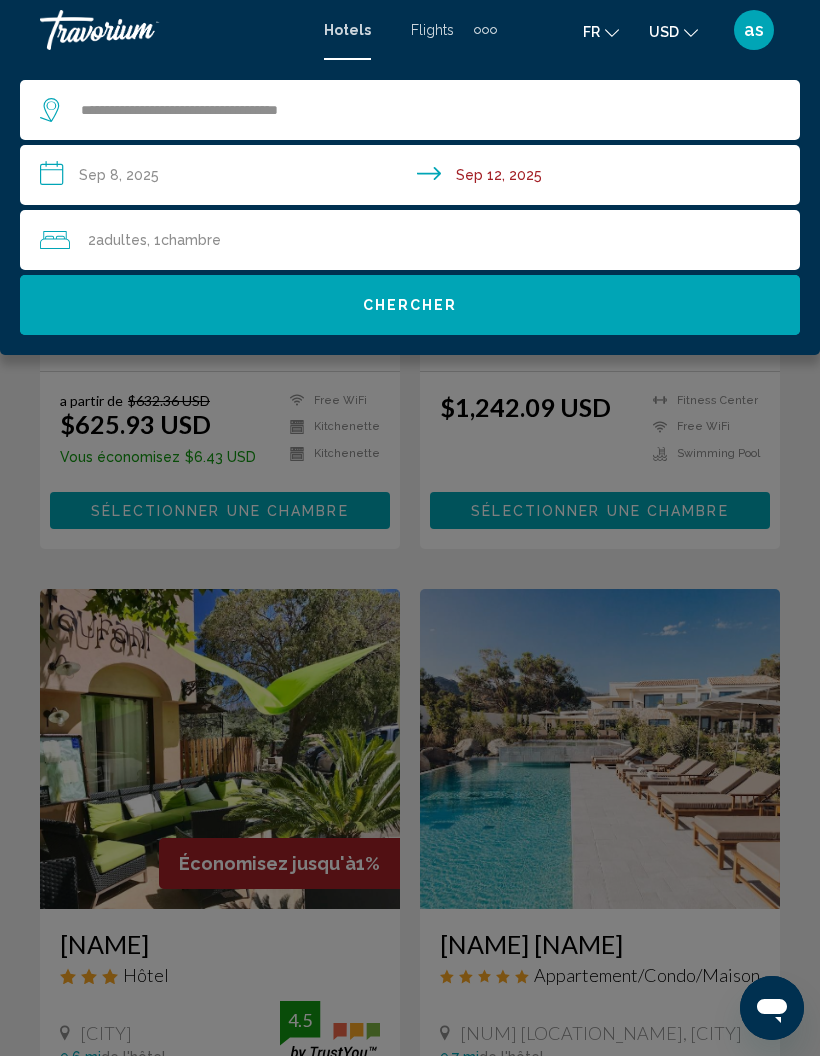click on "Chercher" 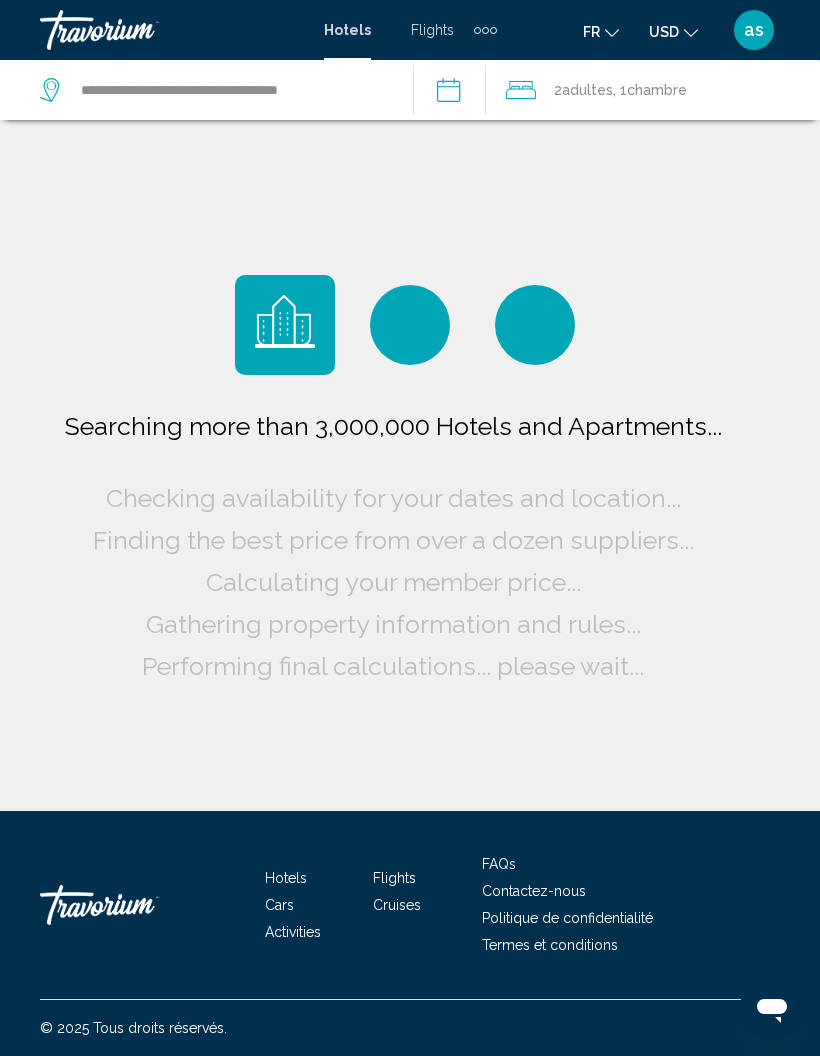 scroll, scrollTop: 80, scrollLeft: 0, axis: vertical 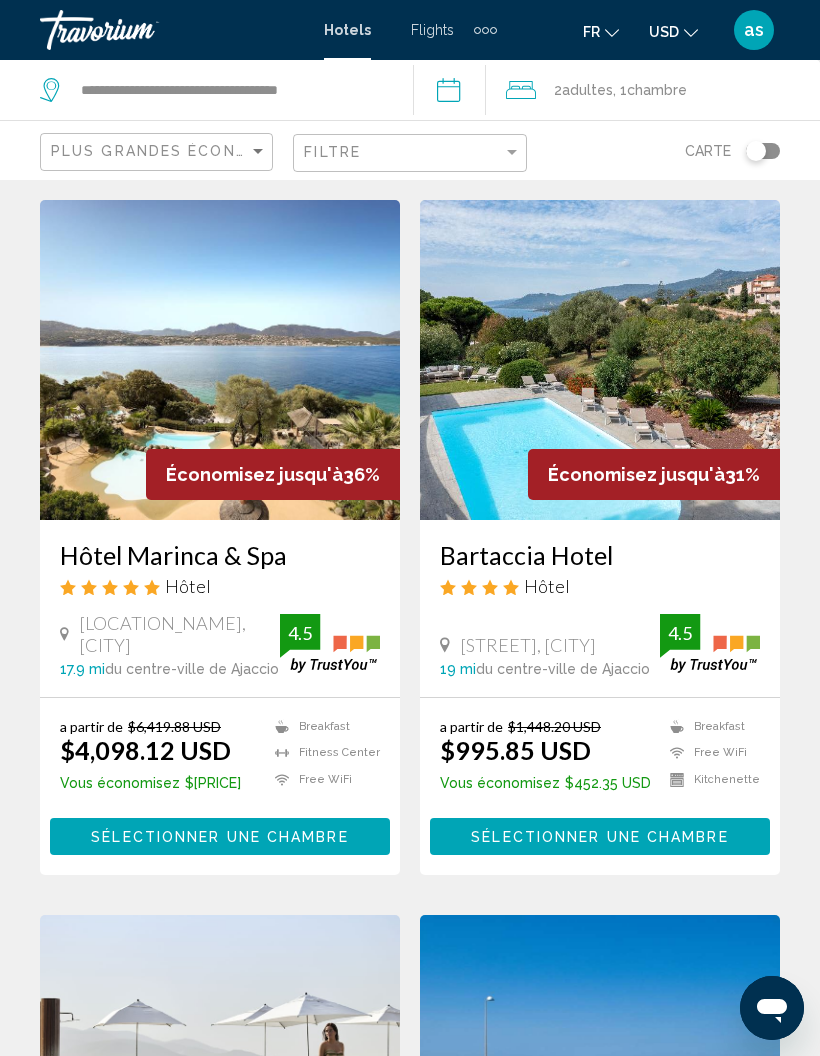 click on "USD" 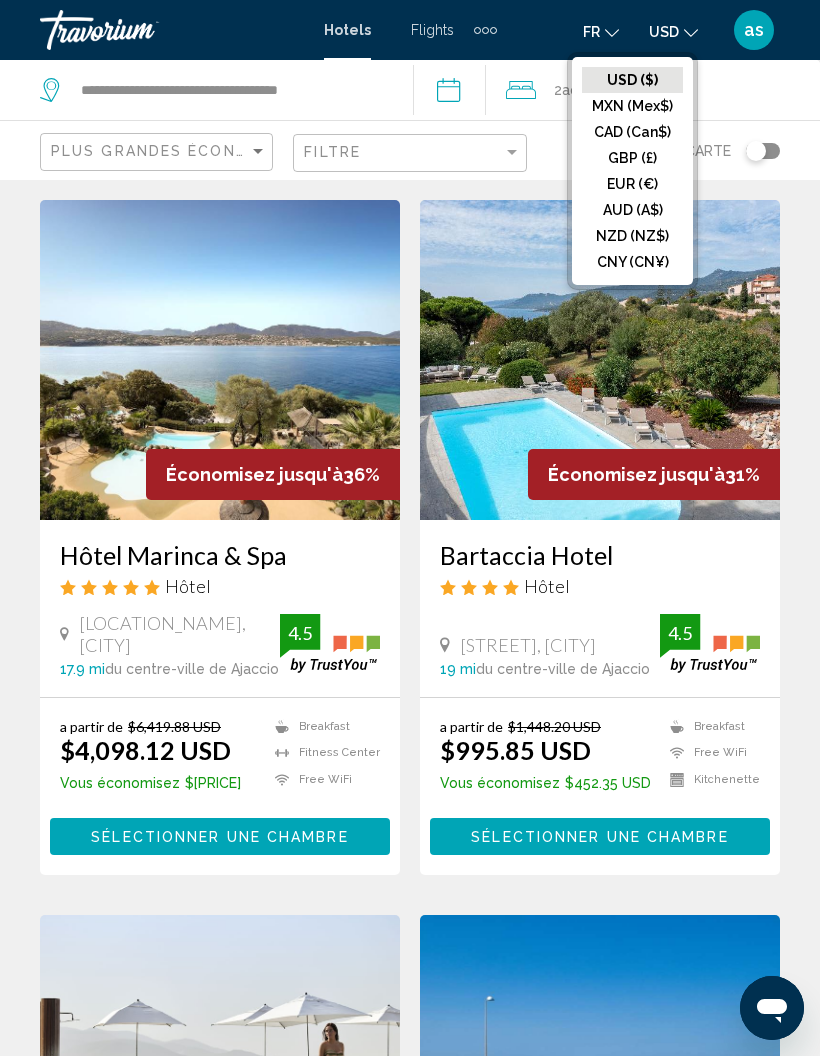 click on "EUR (€)" 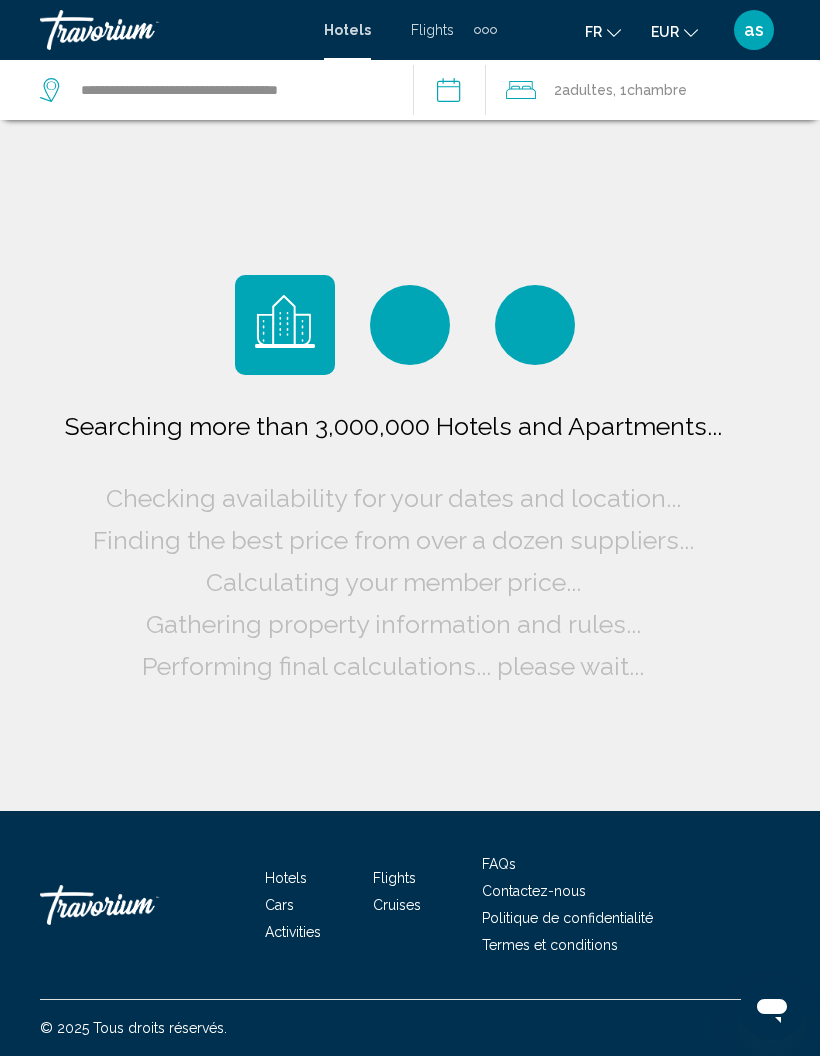 click on "**********" at bounding box center (453, 93) 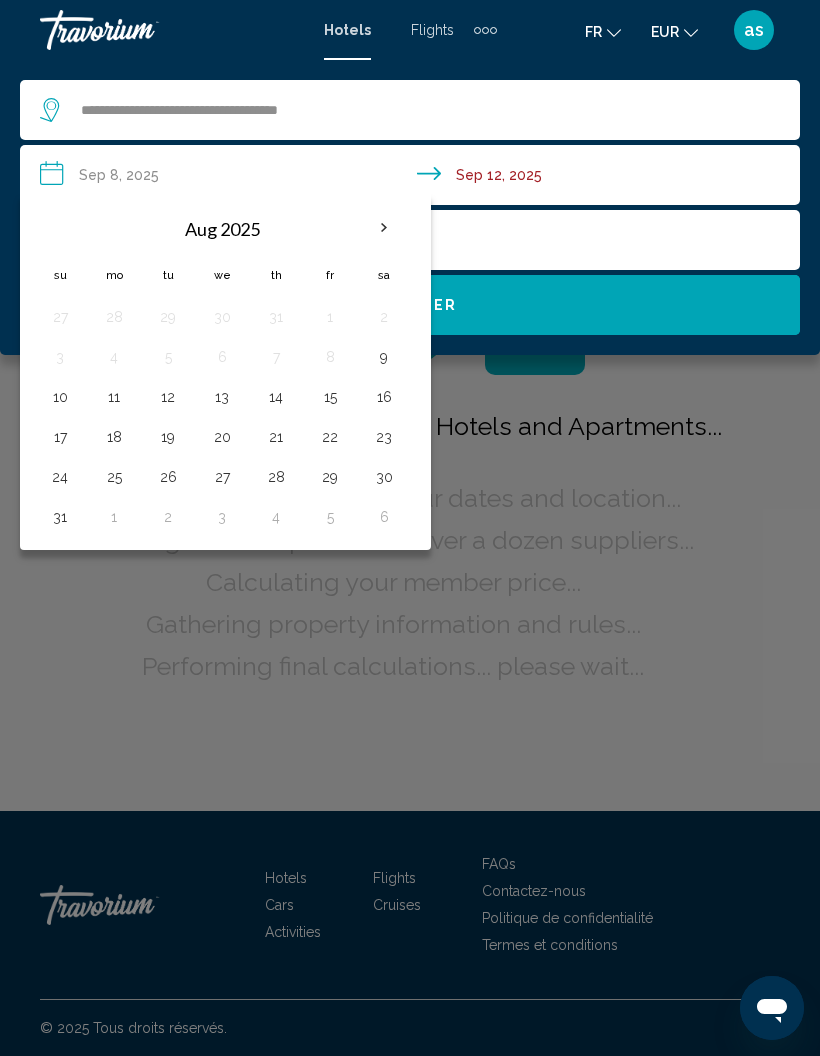 click on "**********" at bounding box center (414, 178) 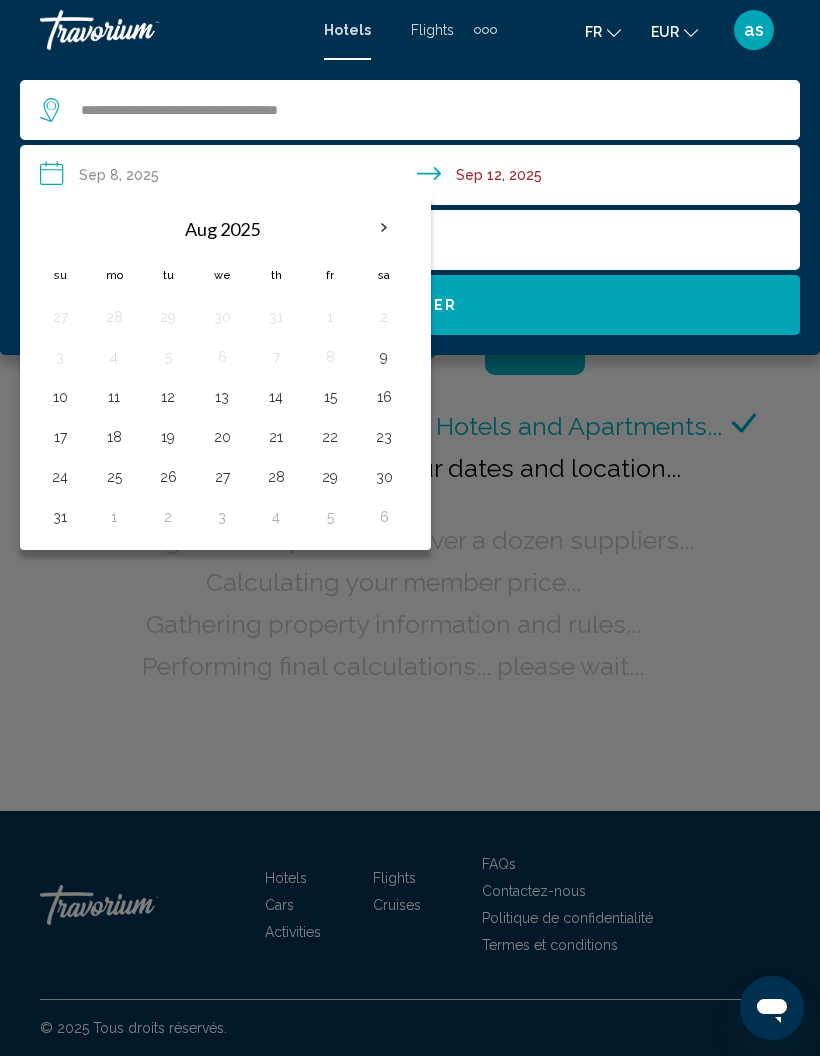 click at bounding box center (384, 228) 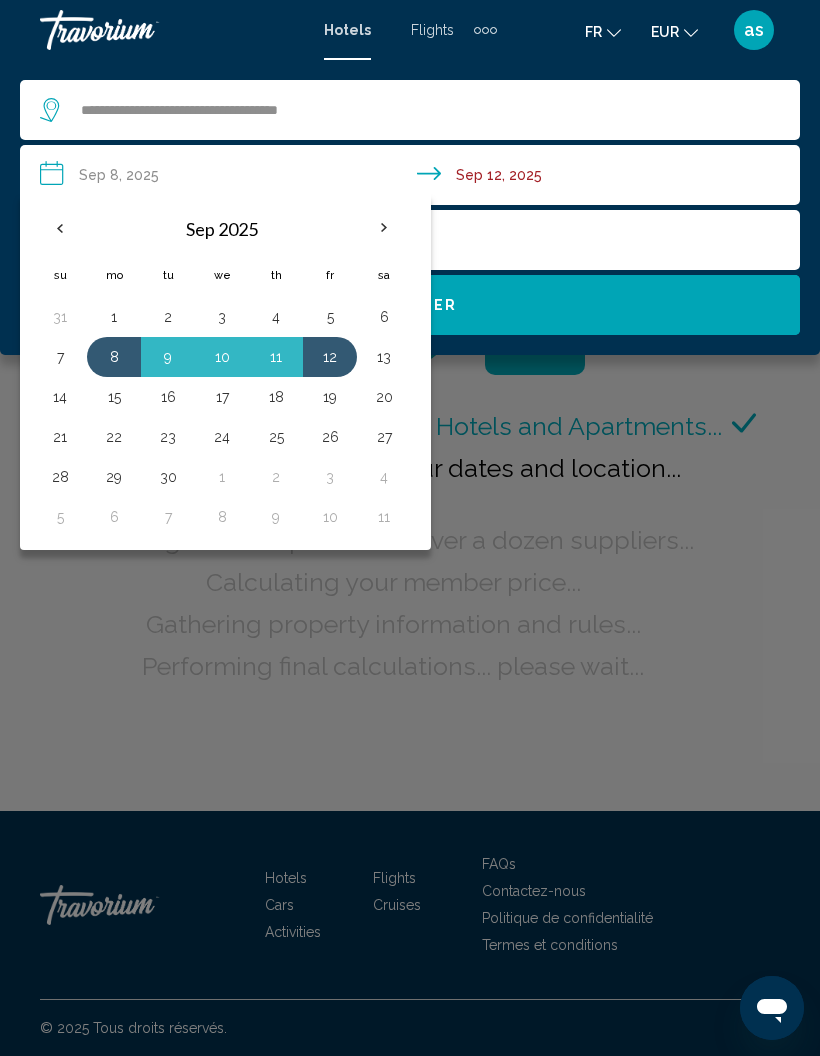 click at bounding box center [384, 228] 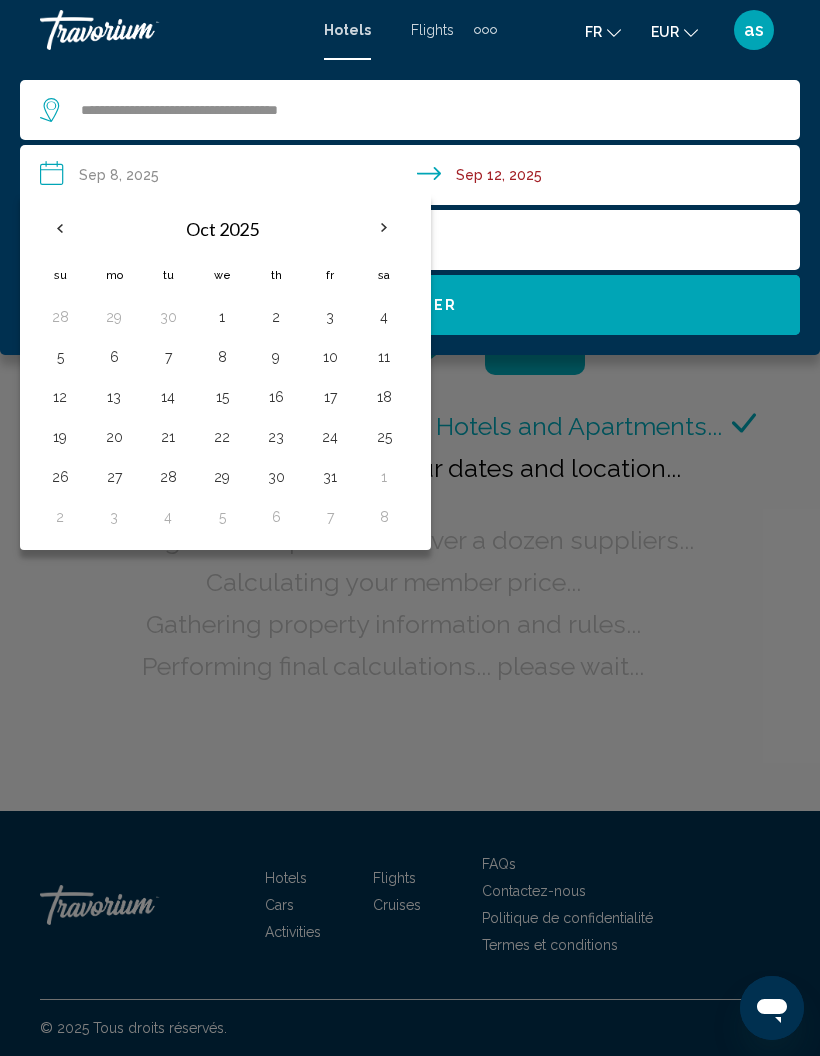 click at bounding box center (384, 228) 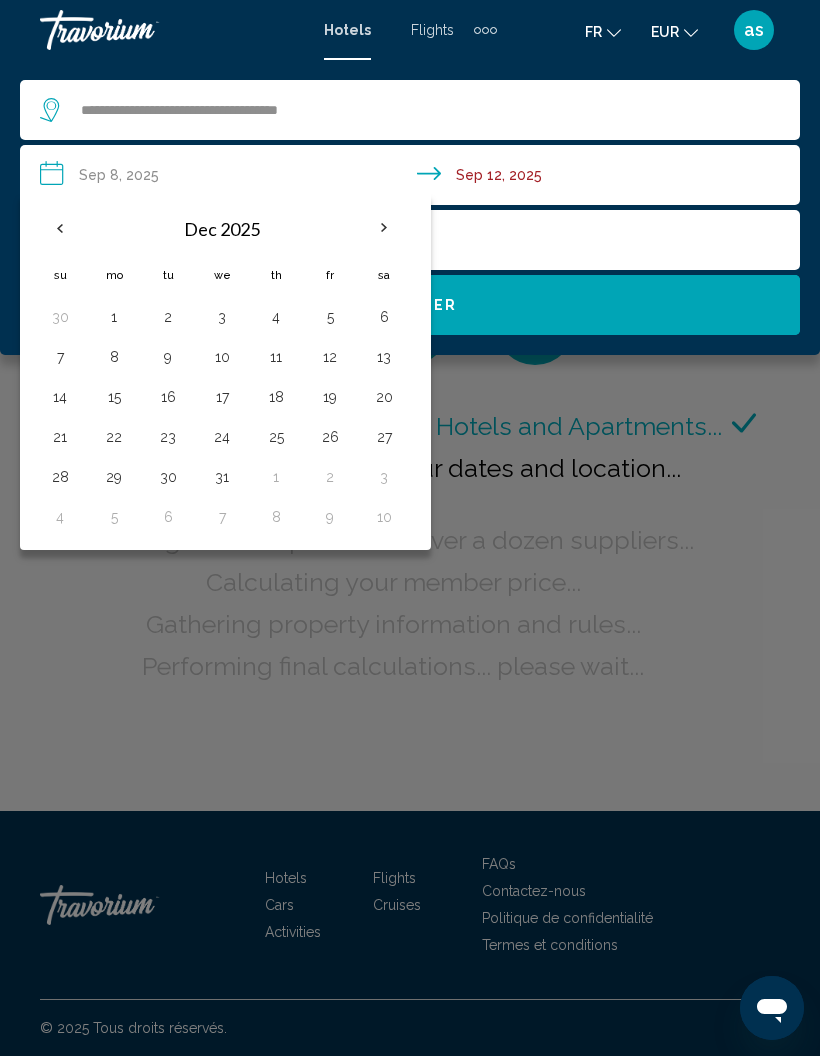 scroll, scrollTop: 0, scrollLeft: 0, axis: both 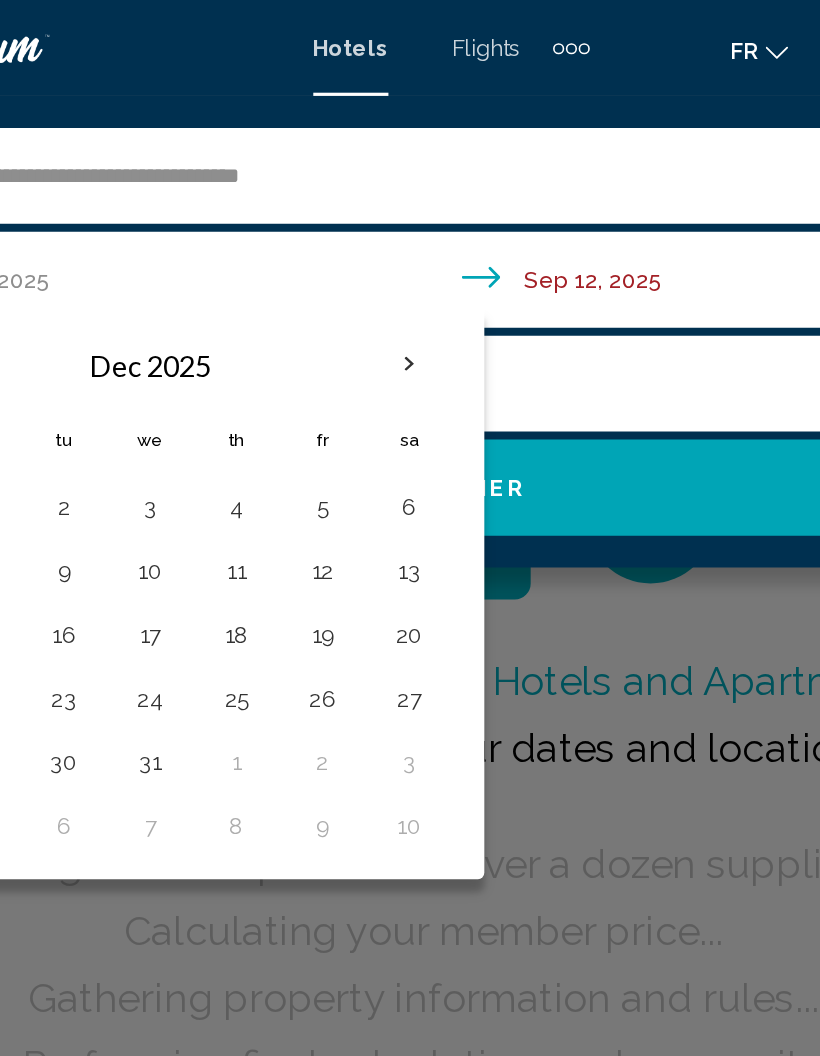 click at bounding box center (384, 228) 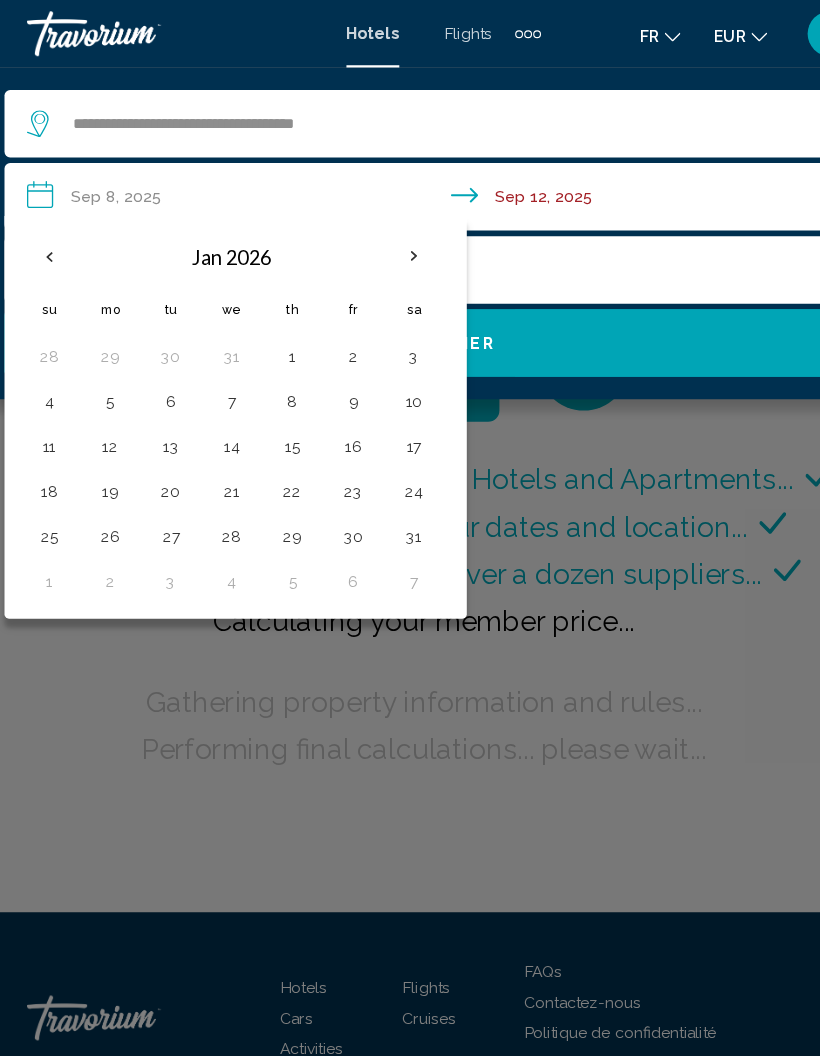 click at bounding box center (384, 228) 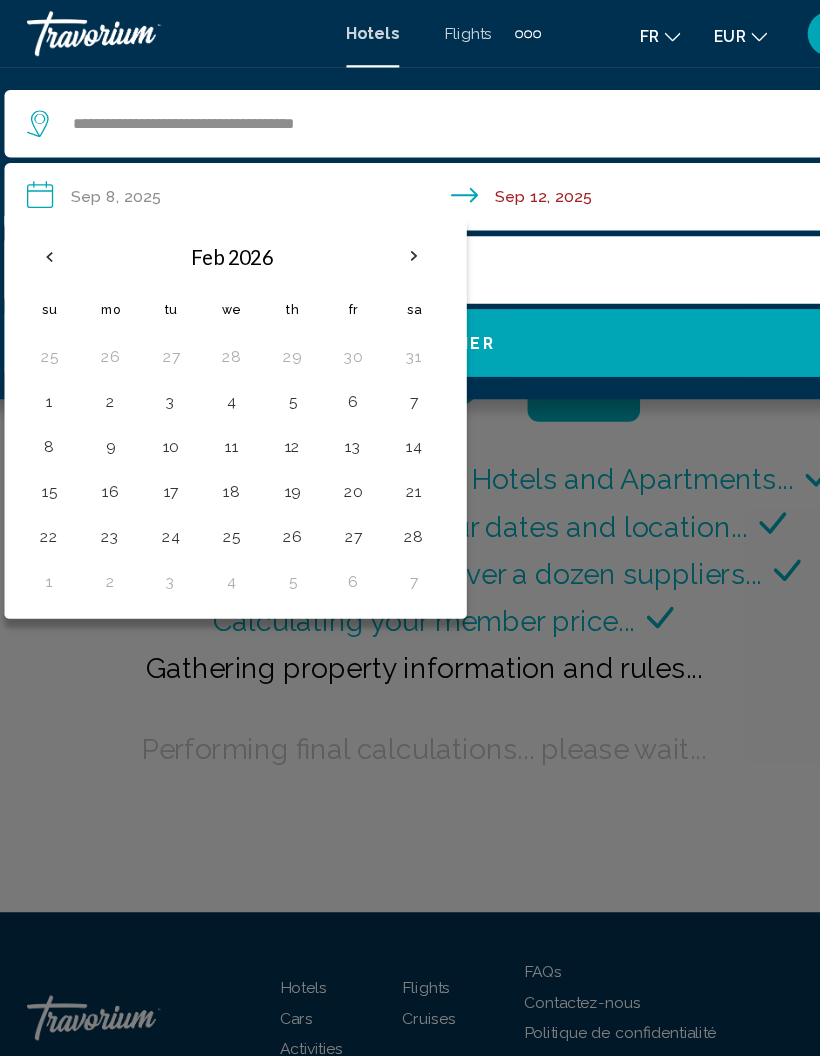 click at bounding box center (384, 228) 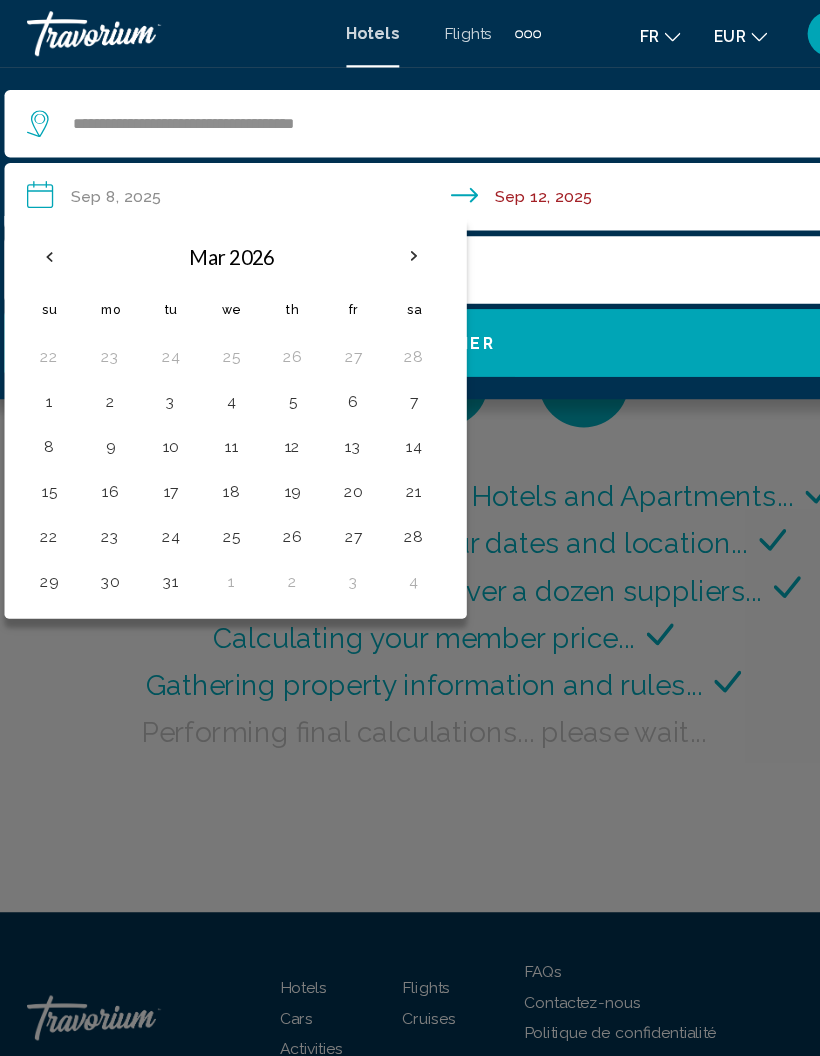 click at bounding box center (384, 228) 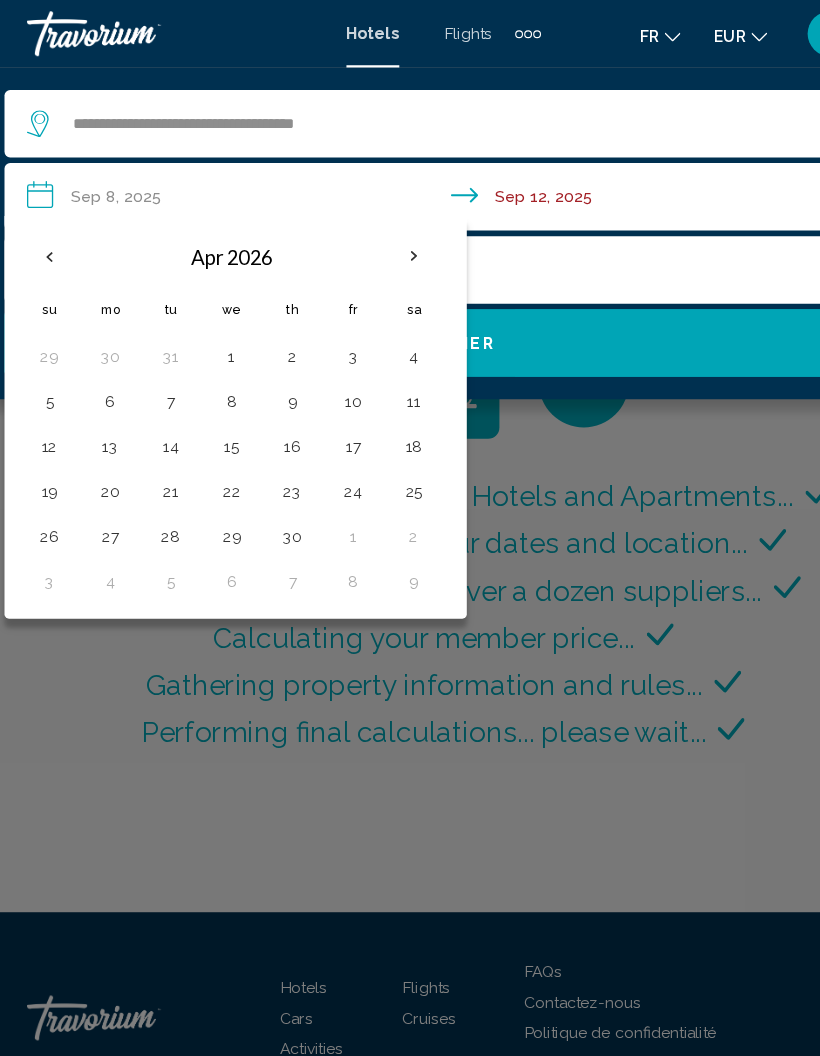 click at bounding box center [384, 228] 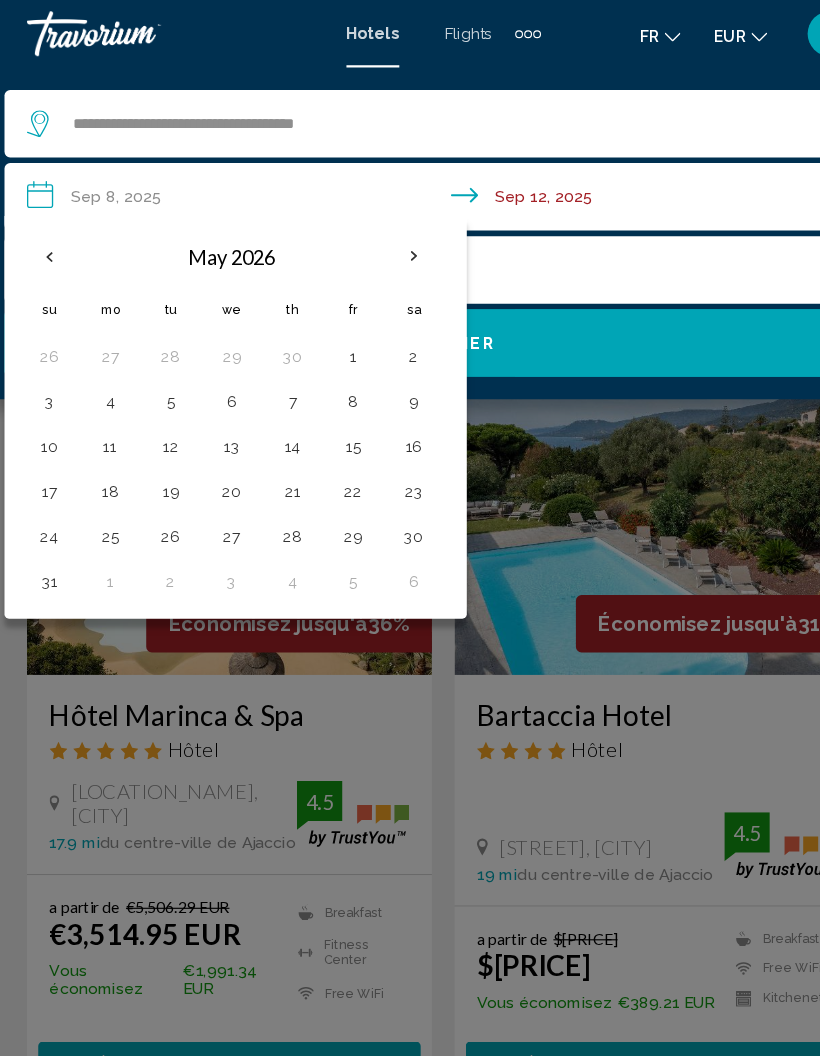click at bounding box center [384, 228] 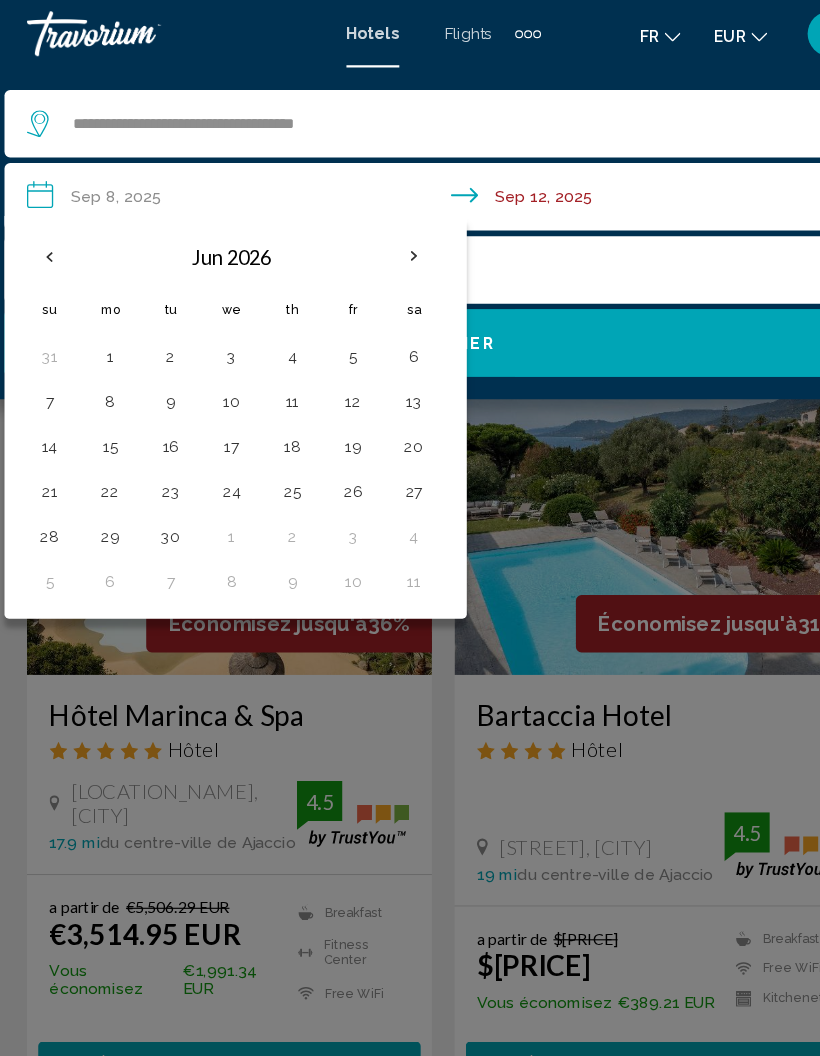 click on "15" at bounding box center [114, 397] 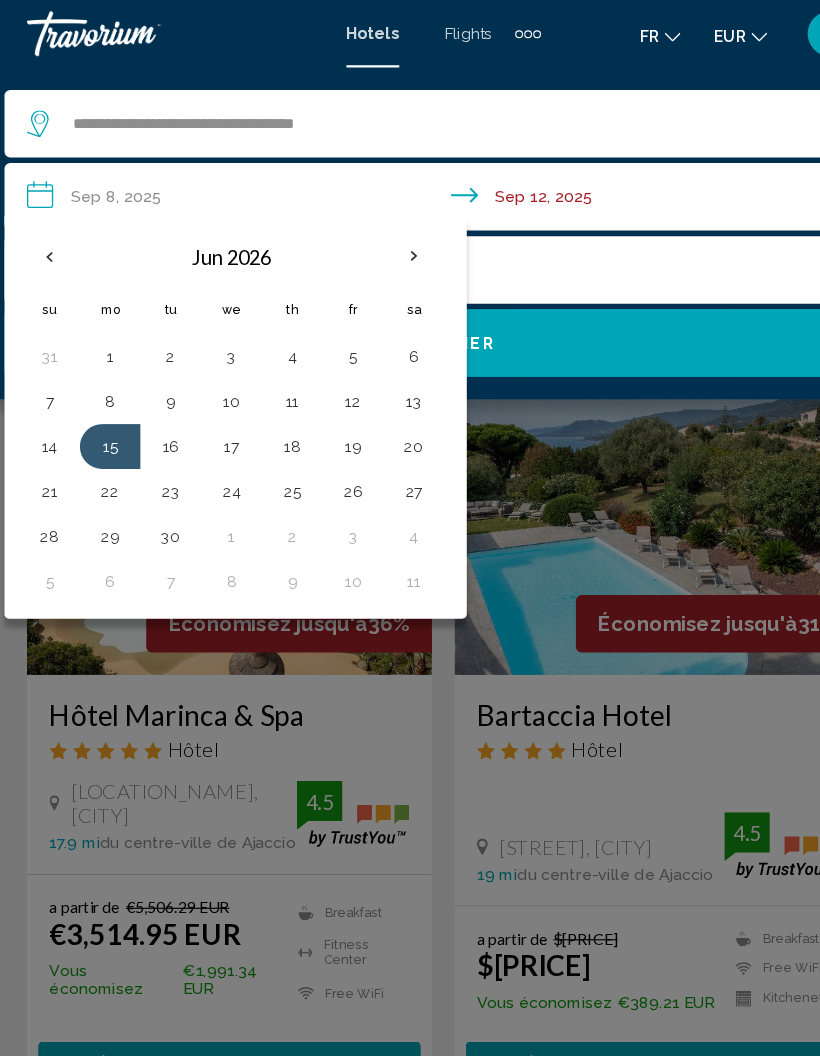 click on "18" at bounding box center (276, 397) 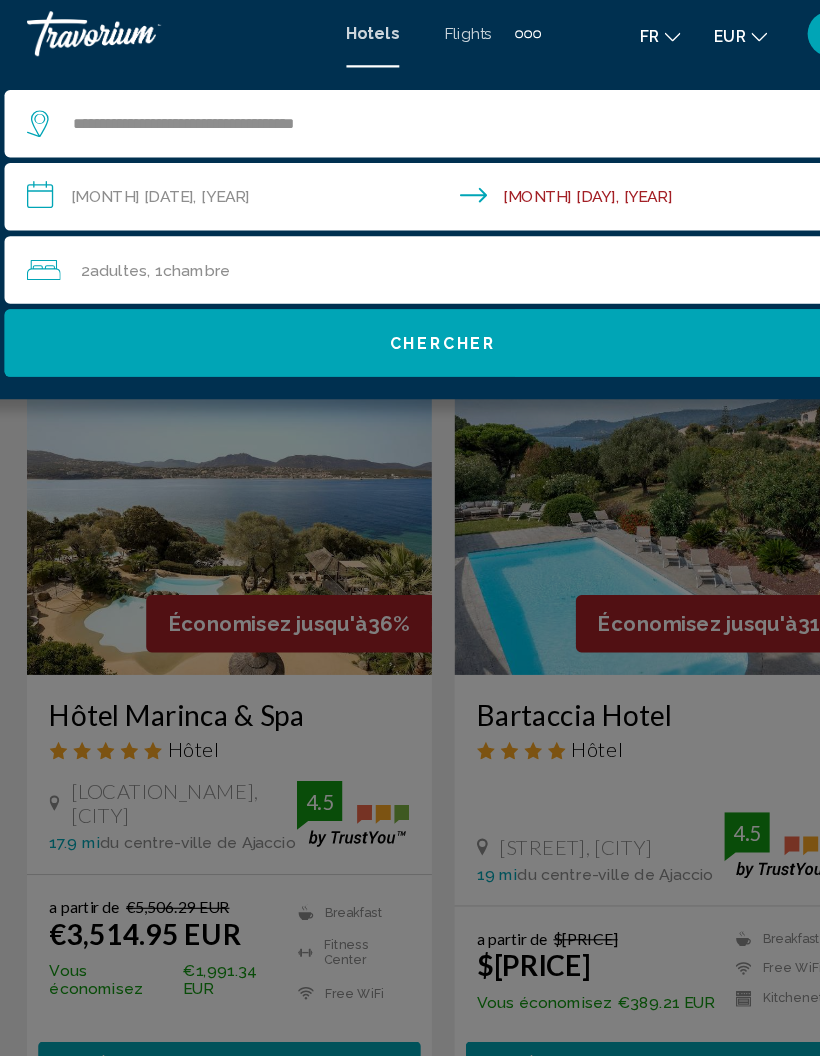click on "Chercher" 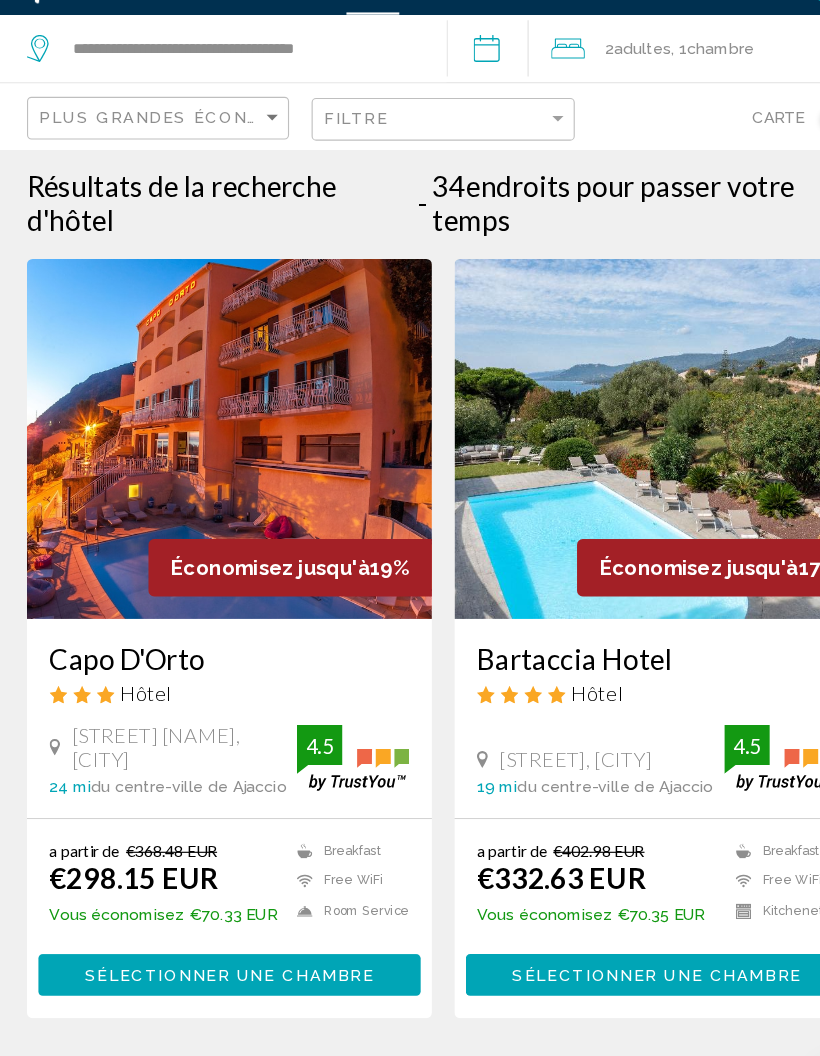 scroll, scrollTop: 10, scrollLeft: 0, axis: vertical 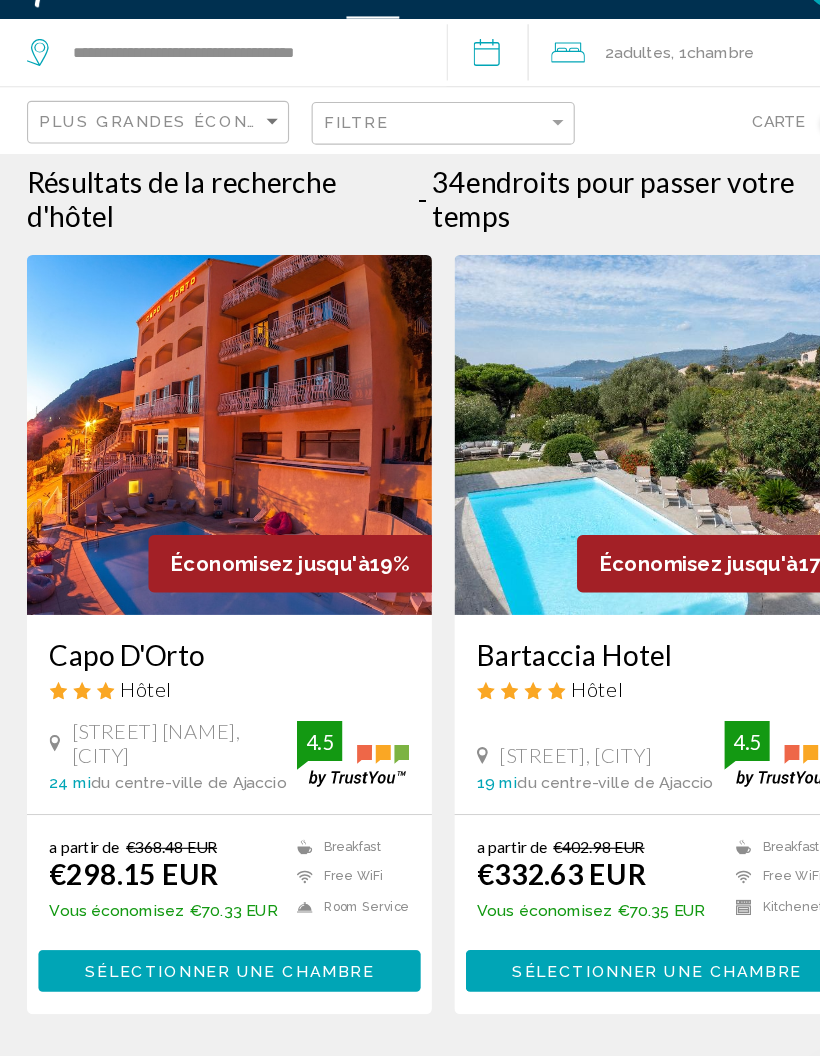 click on "**********" at bounding box center [453, 93] 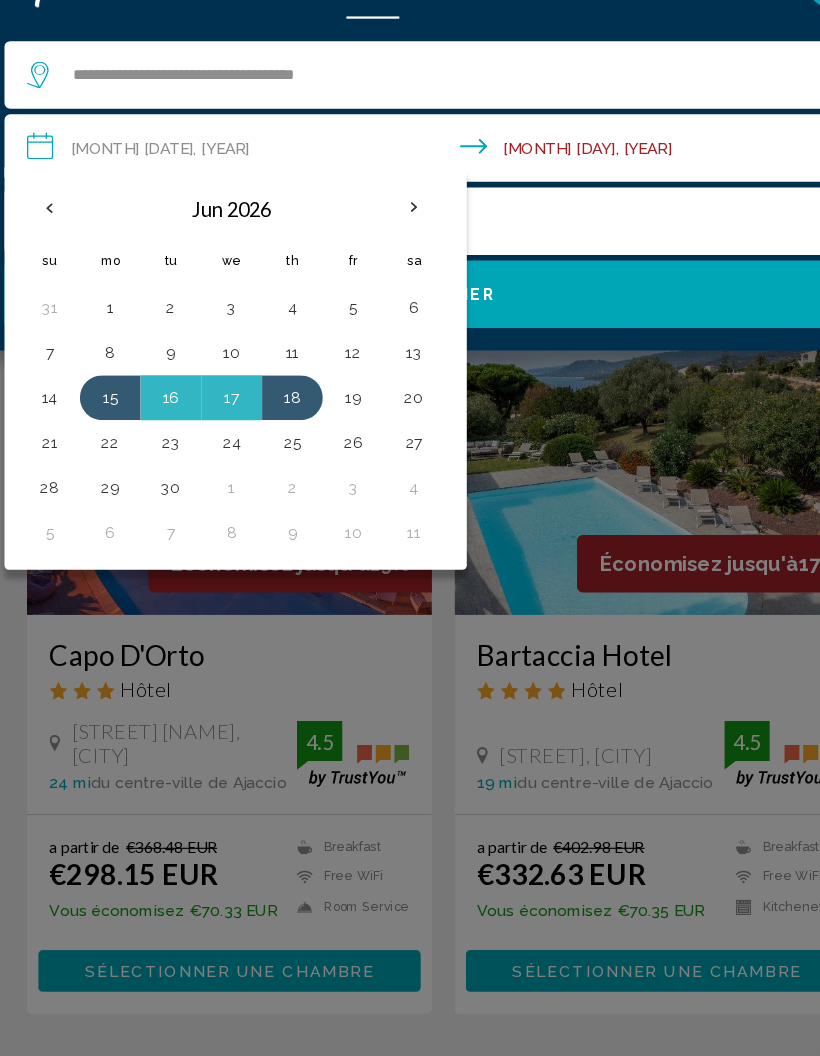 click 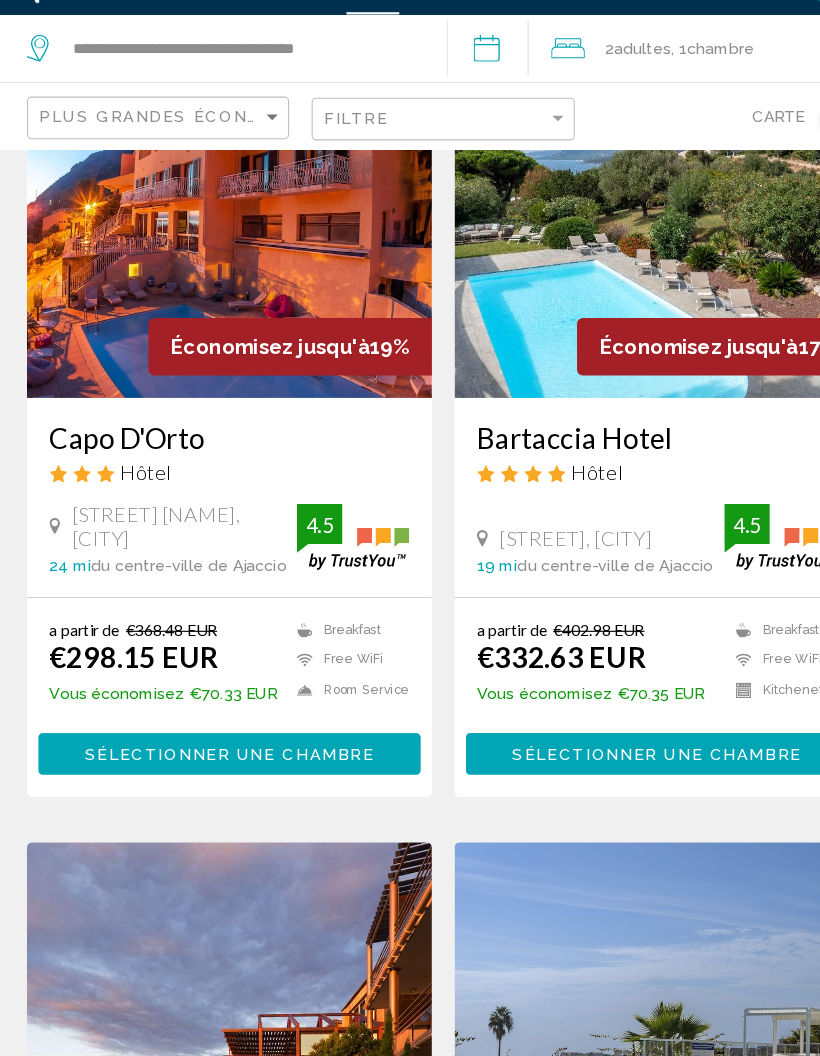 scroll, scrollTop: 200, scrollLeft: 0, axis: vertical 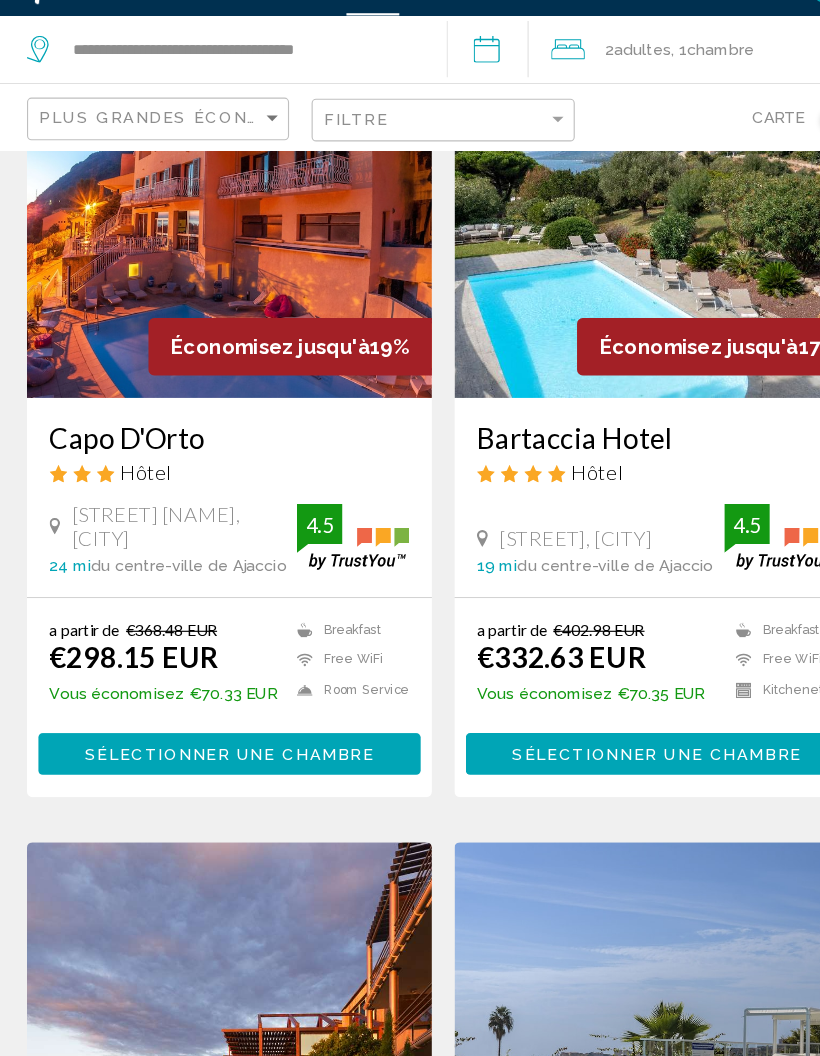 click on "**********" at bounding box center [453, 93] 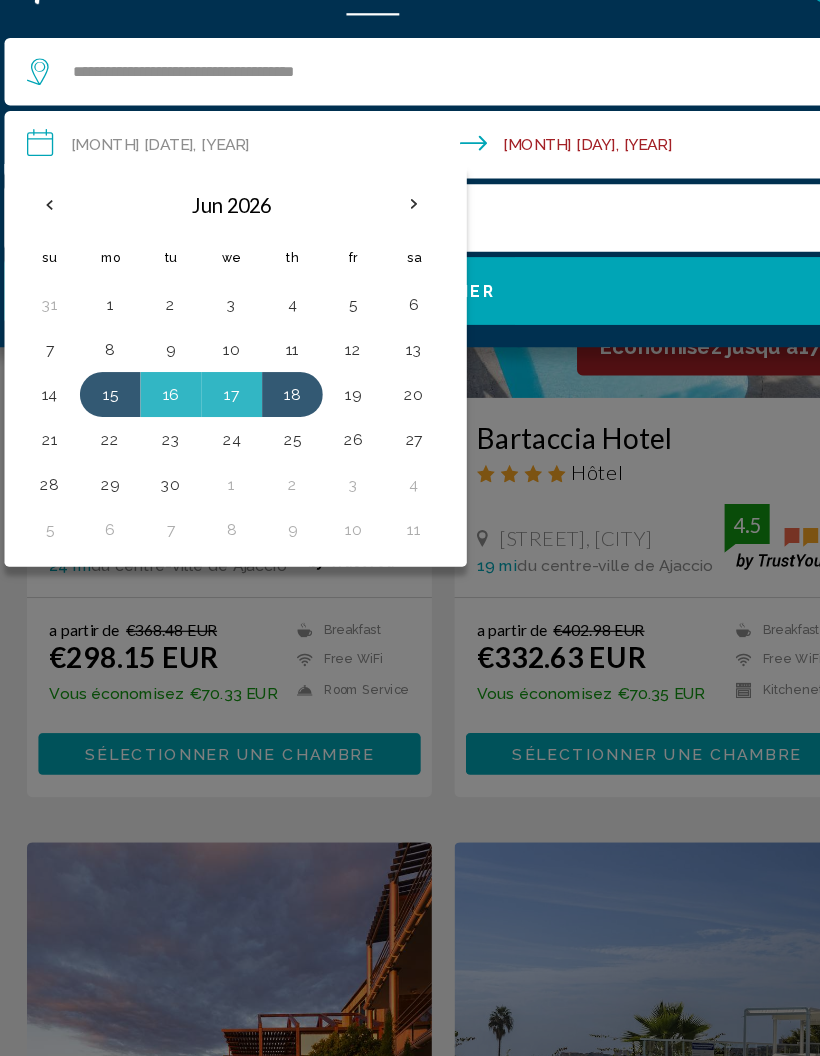 click 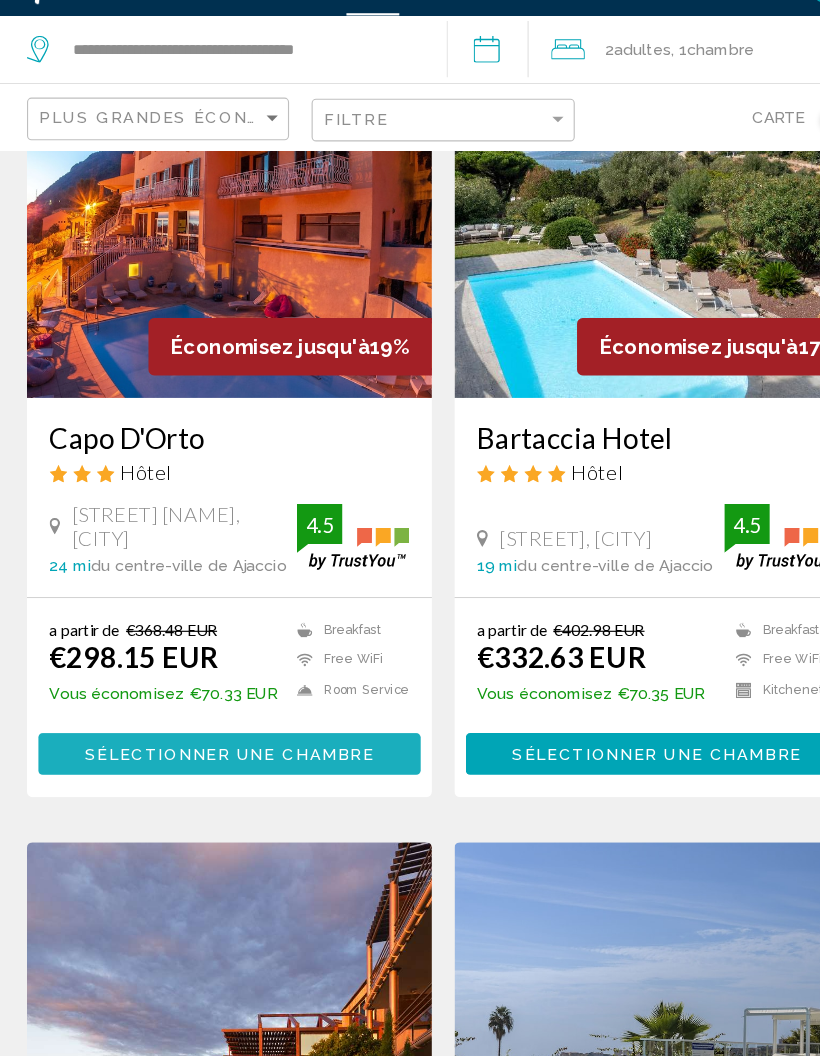 click on "Sélectionner une chambre" at bounding box center (219, 717) 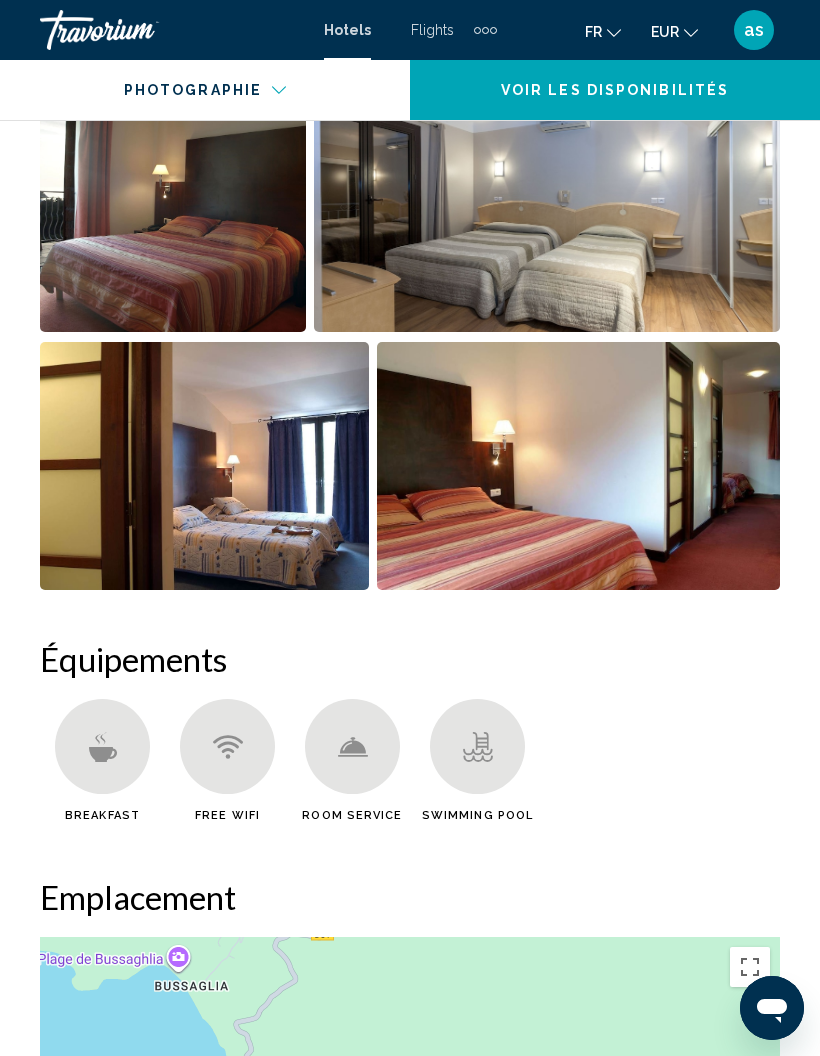 scroll, scrollTop: 1636, scrollLeft: 0, axis: vertical 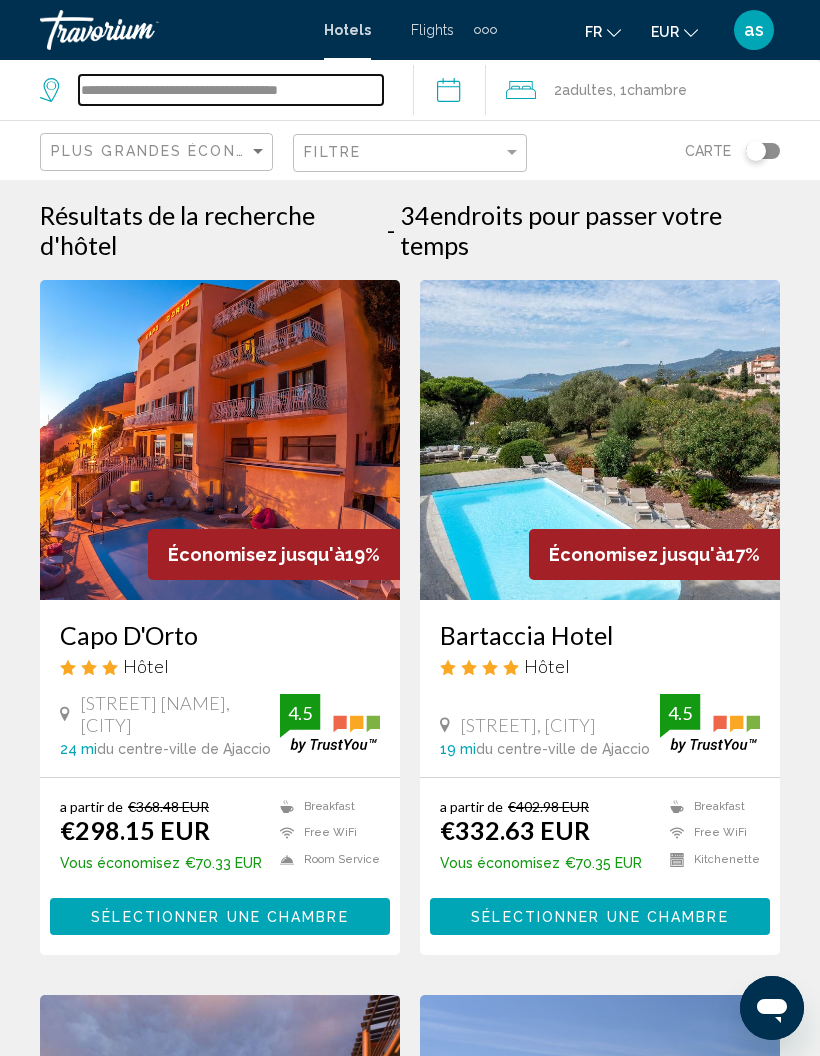 click on "**********" at bounding box center (231, 90) 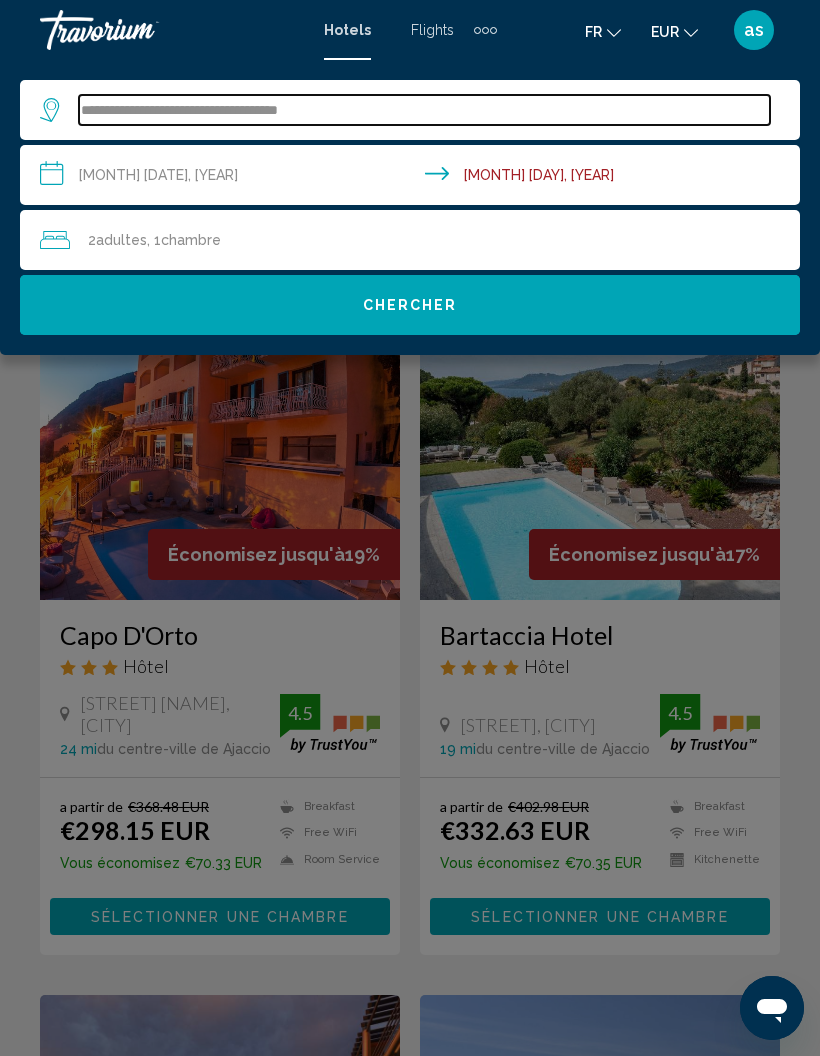 click on "**********" at bounding box center [424, 110] 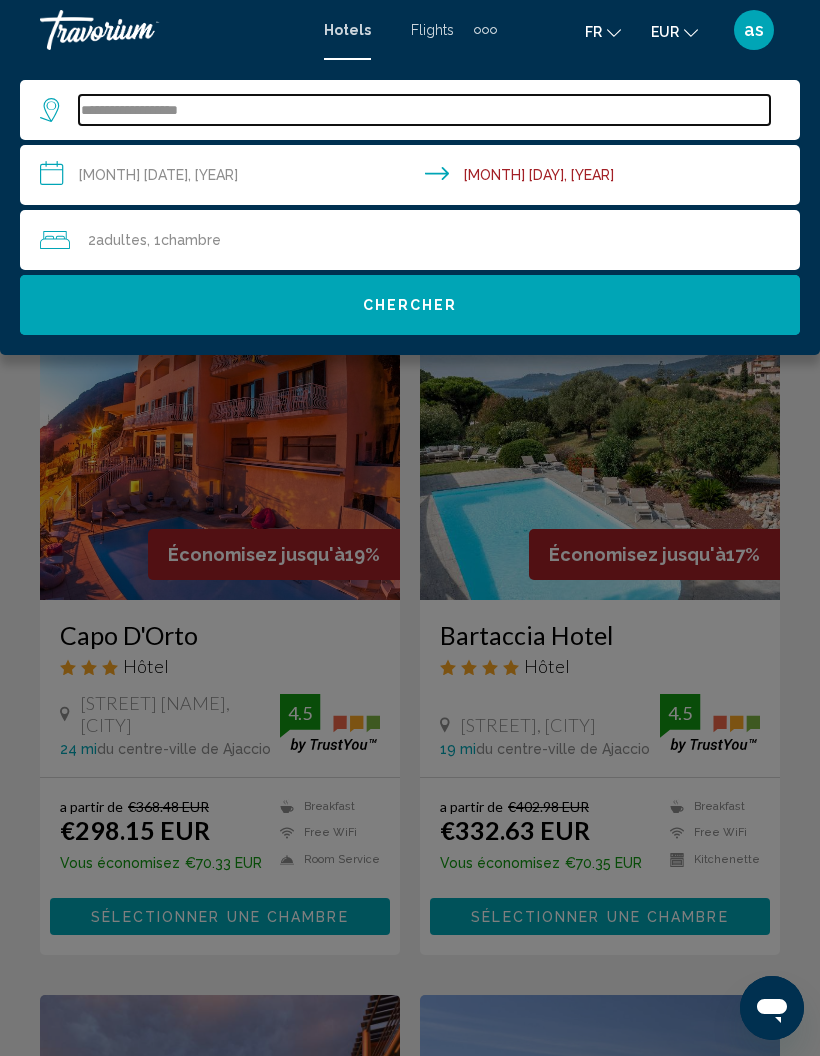 type on "**********" 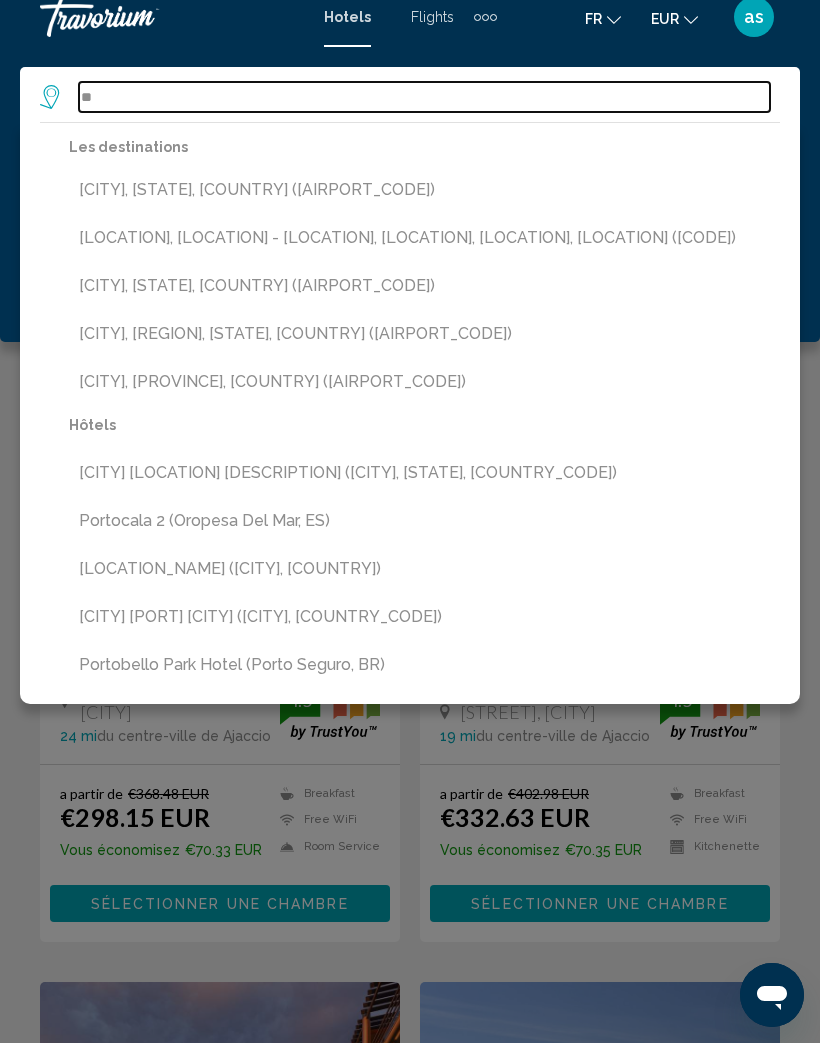type on "*" 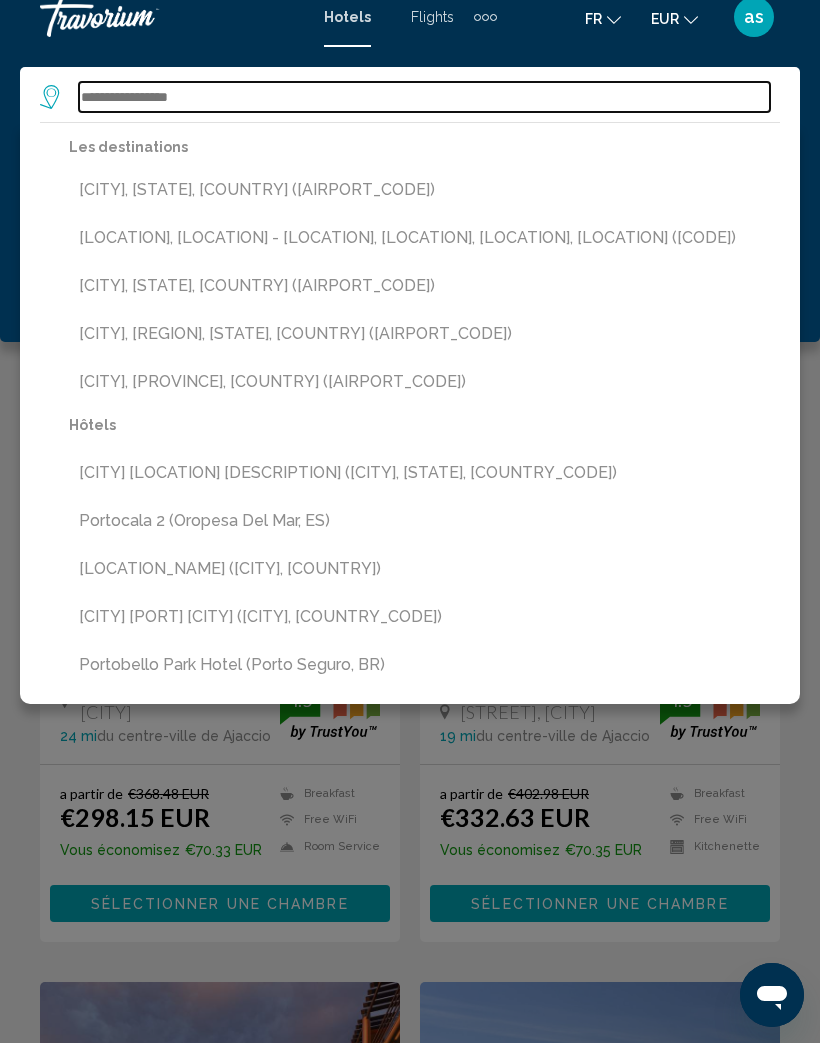 type 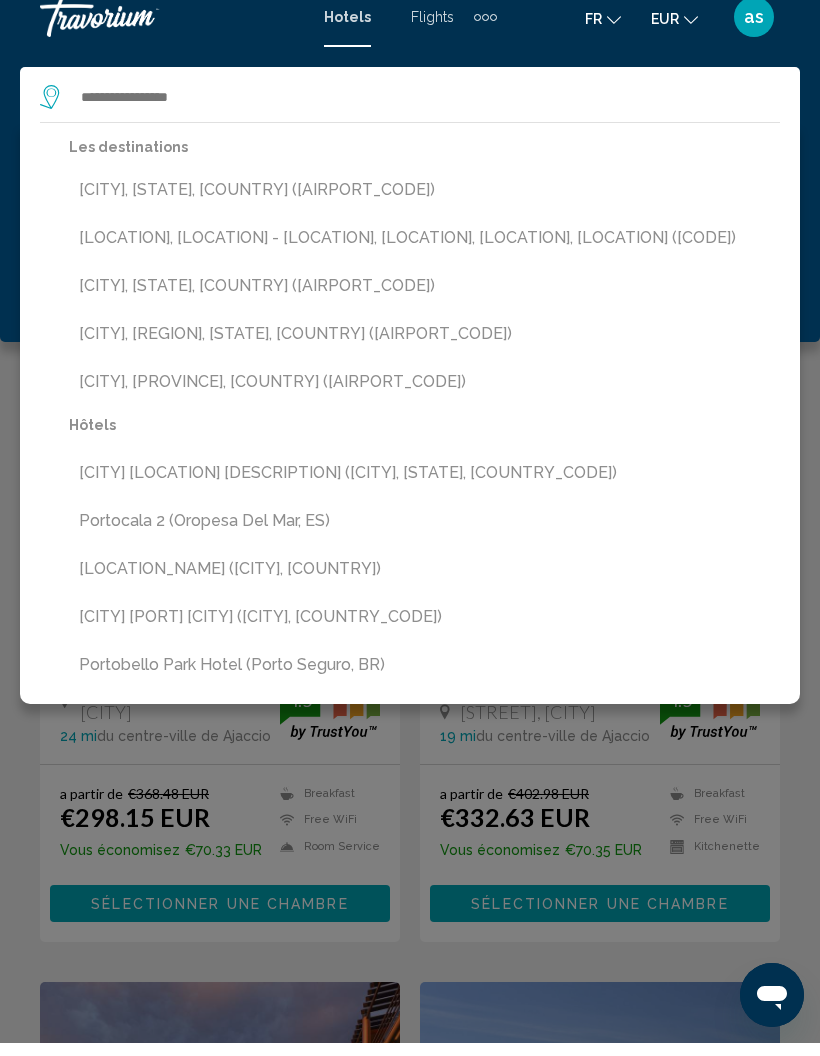 click 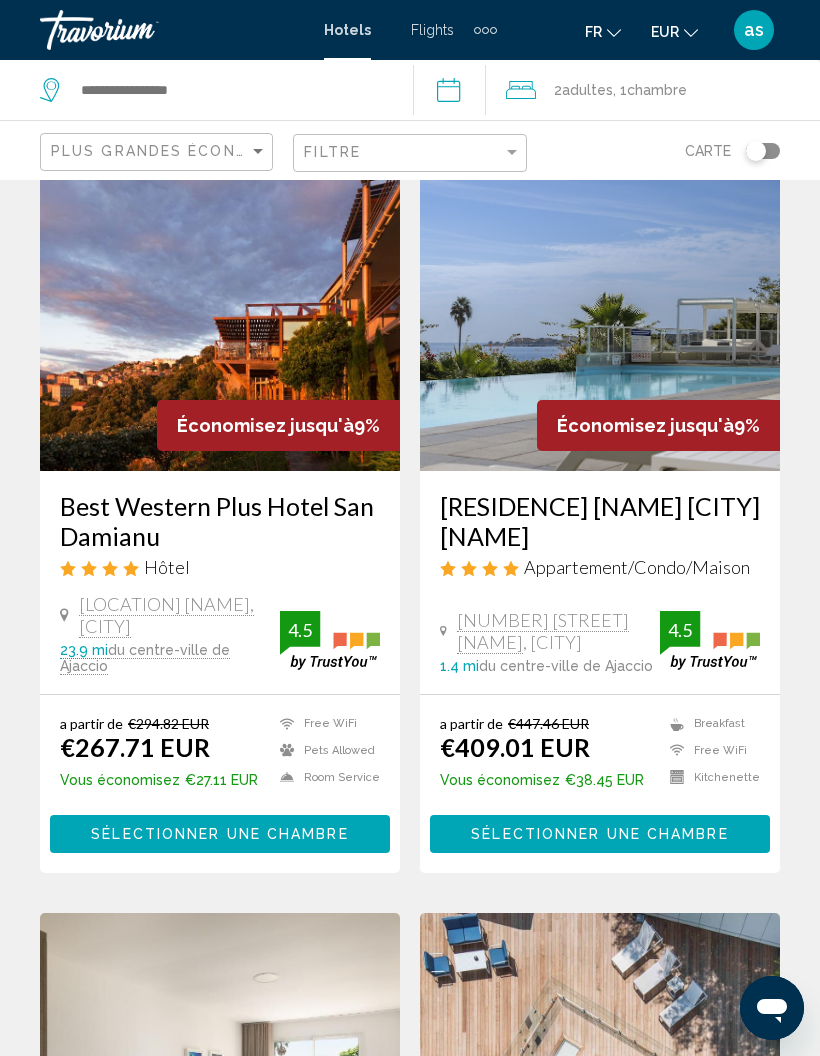 scroll, scrollTop: 849, scrollLeft: 0, axis: vertical 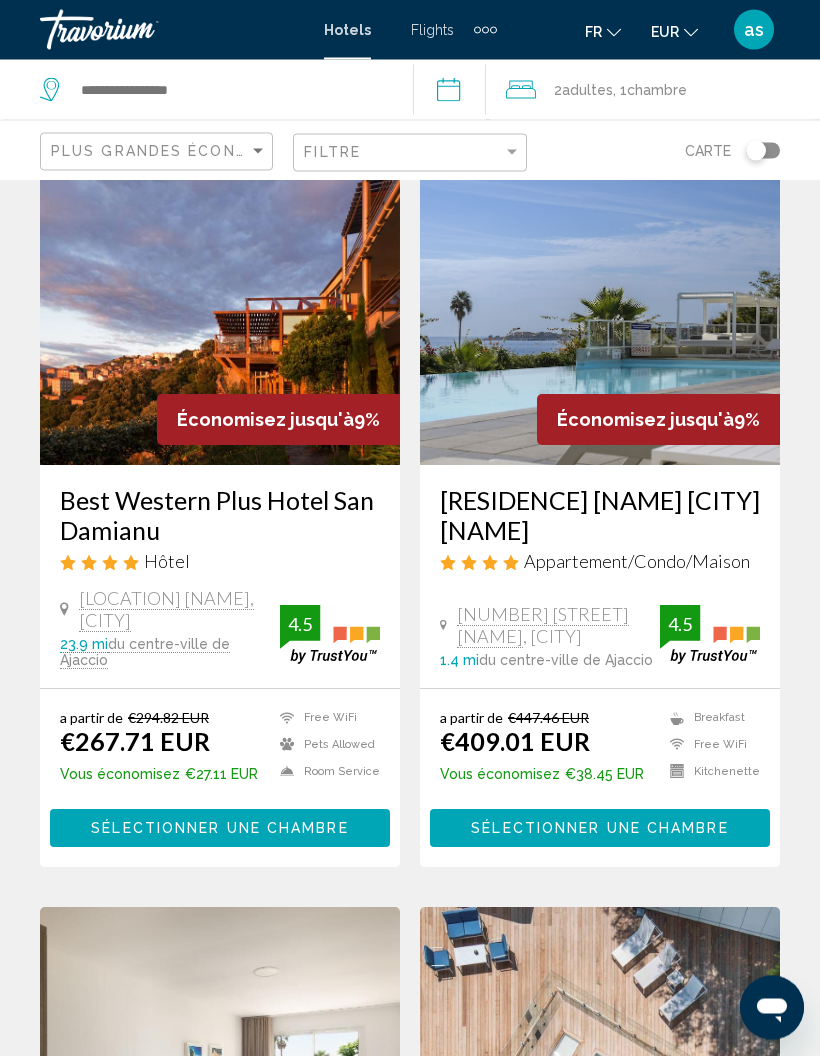 click at bounding box center [220, 1068] 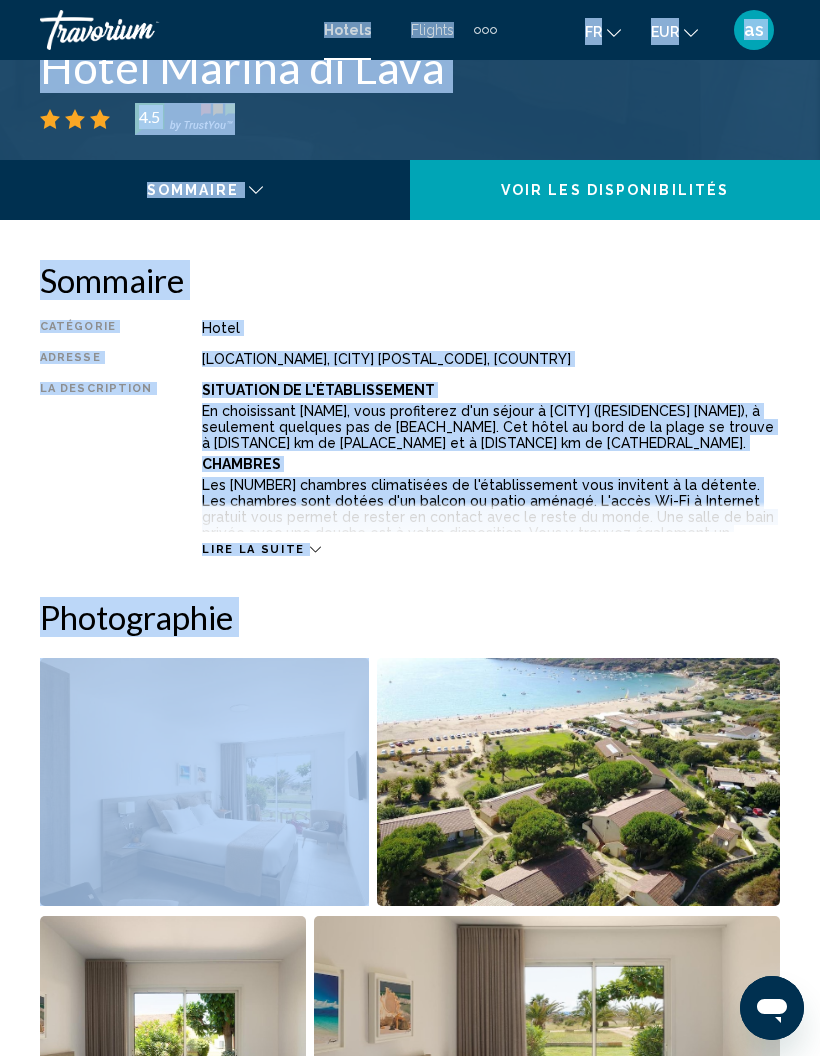 scroll, scrollTop: 0, scrollLeft: 0, axis: both 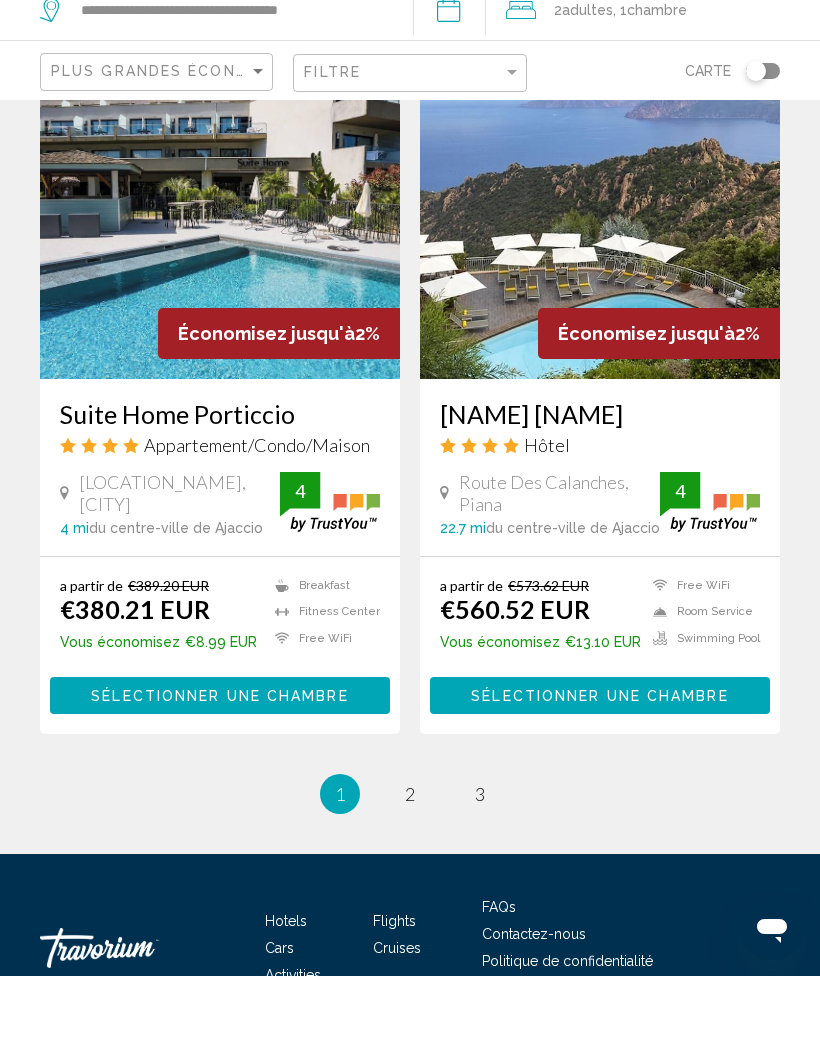 click on "**********" at bounding box center (453, 93) 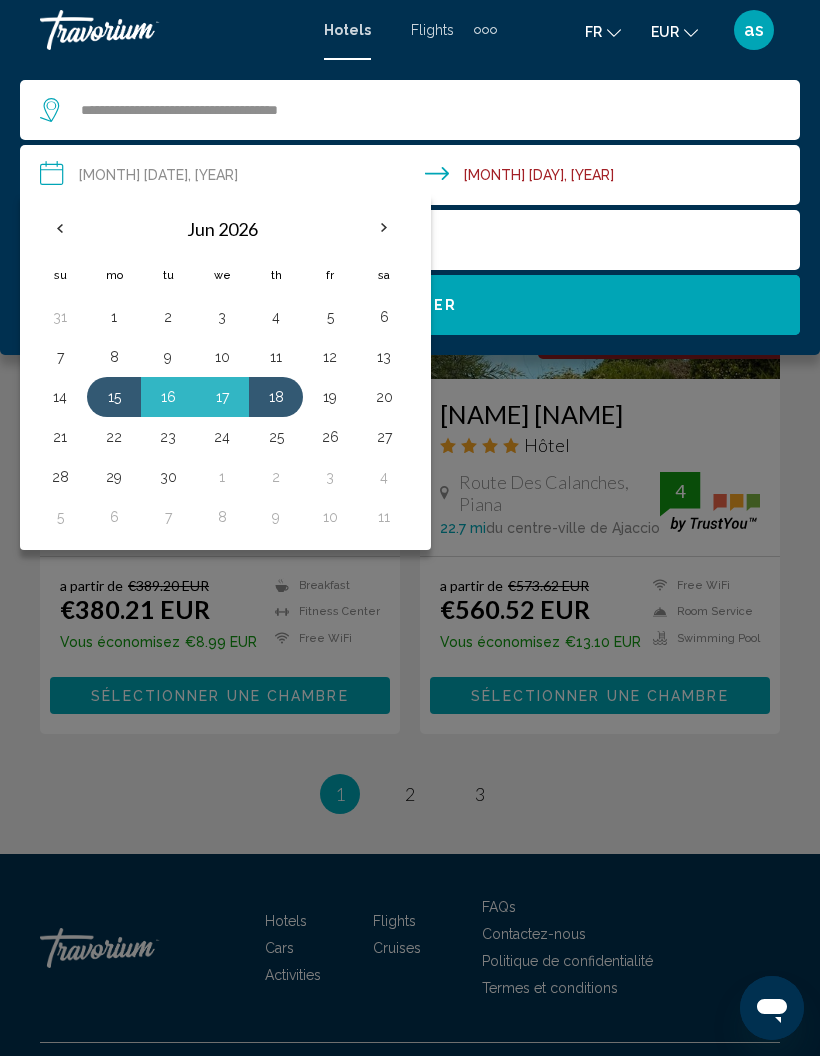 click on "Flights" at bounding box center [432, 30] 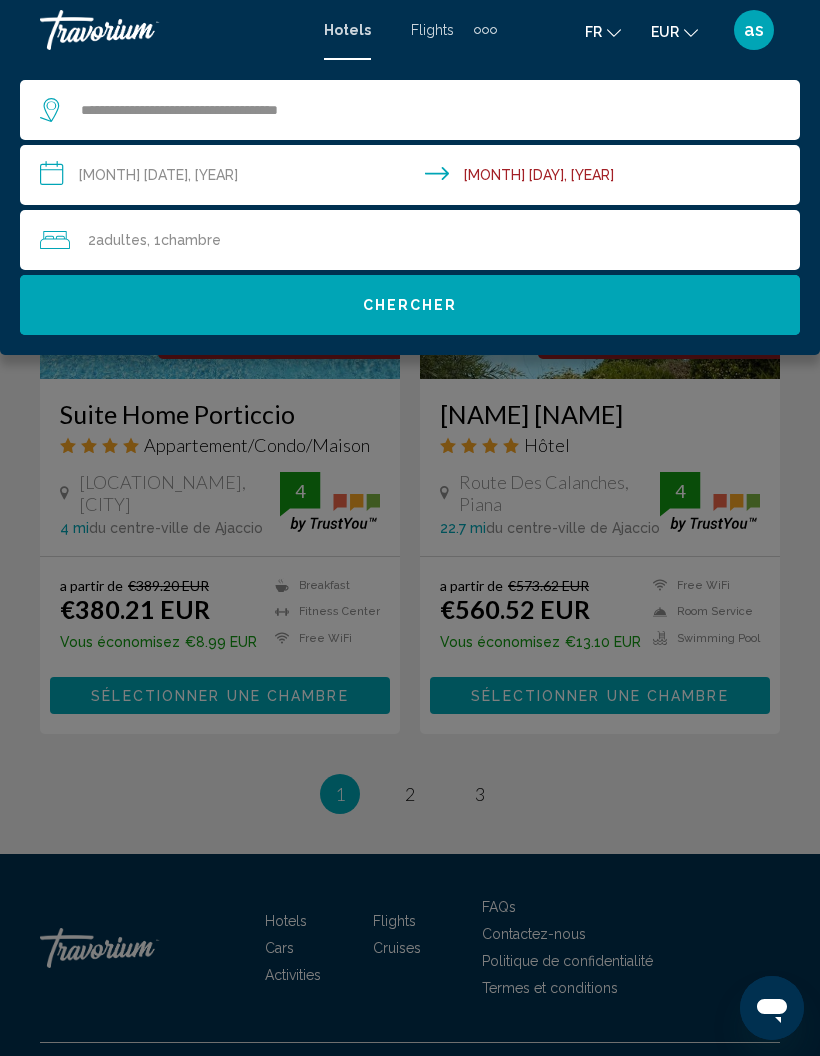 click at bounding box center [485, 30] 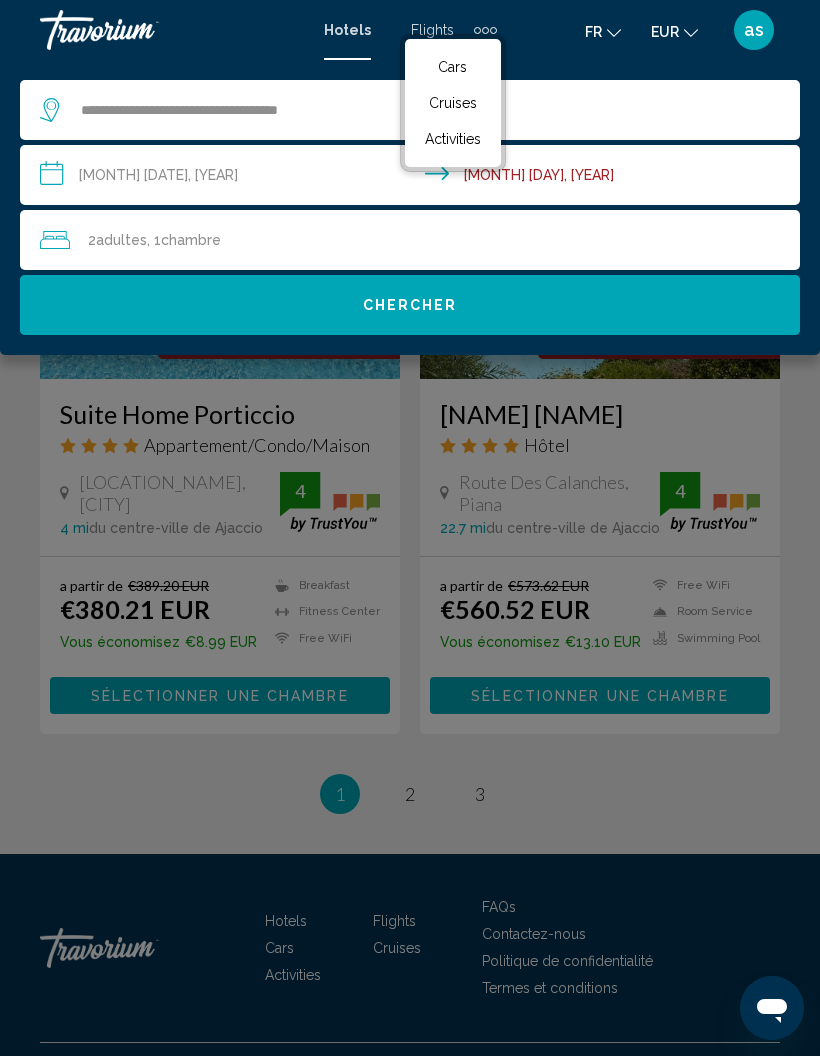 click on "Cruises" at bounding box center (453, 103) 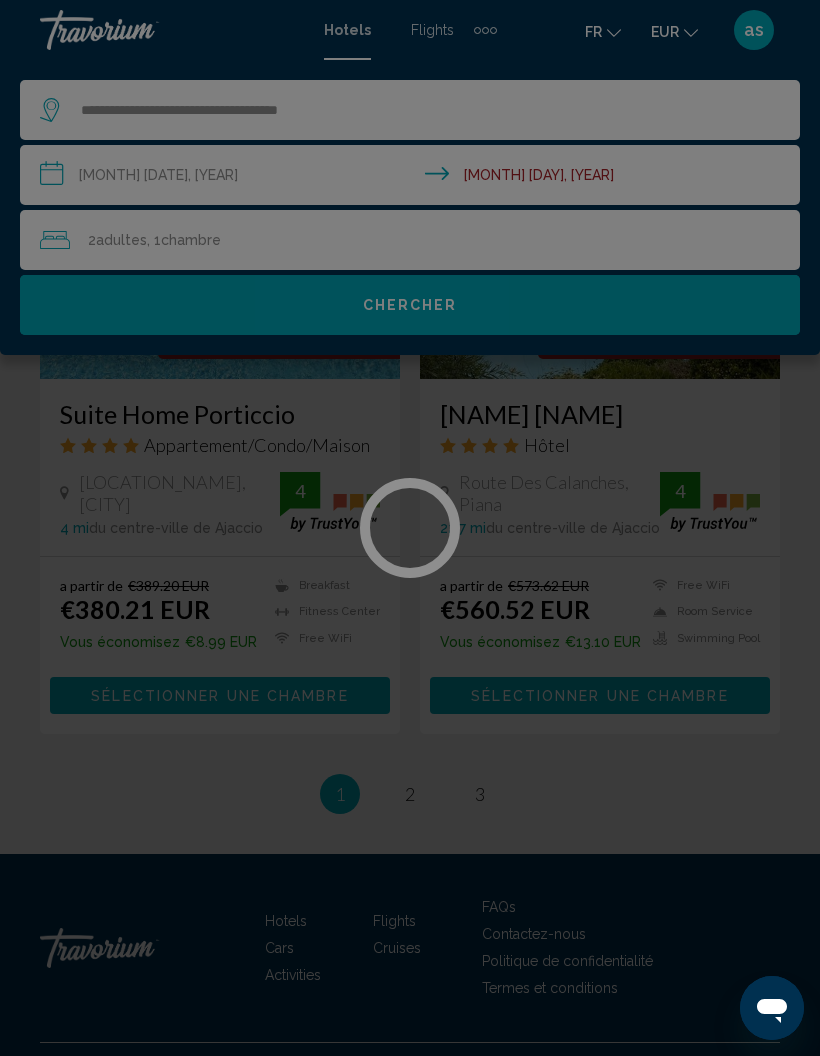 scroll, scrollTop: 0, scrollLeft: 0, axis: both 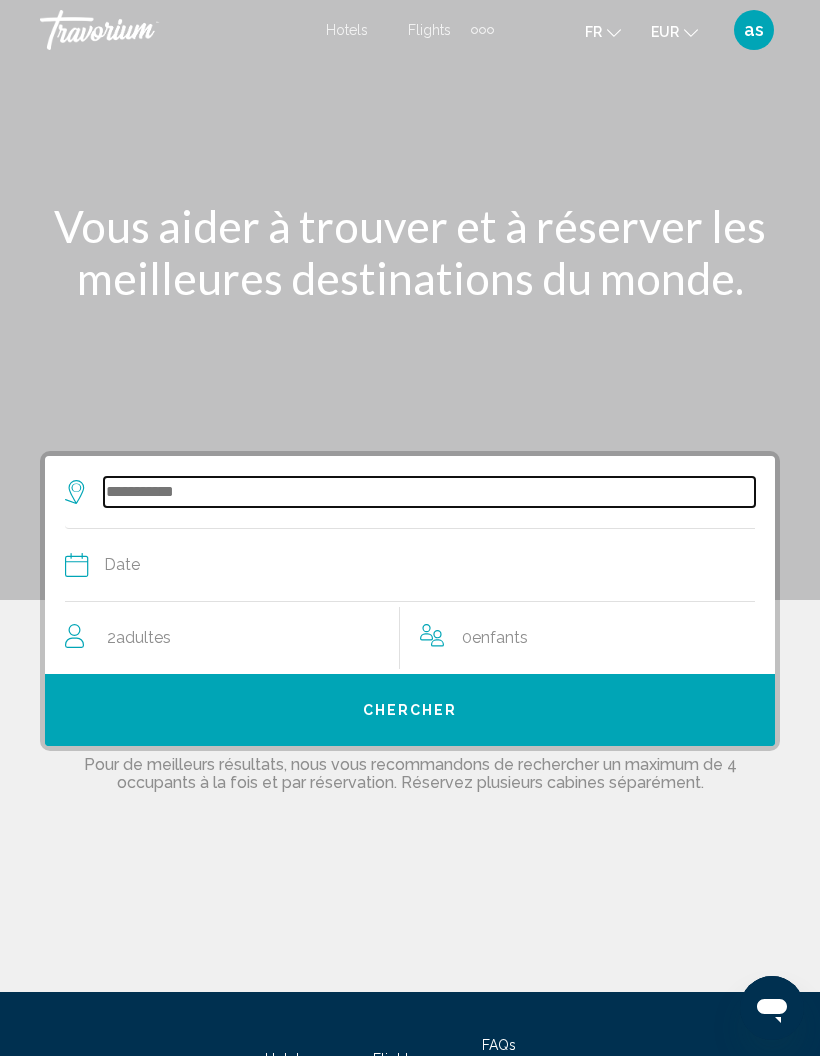 click at bounding box center [429, 492] 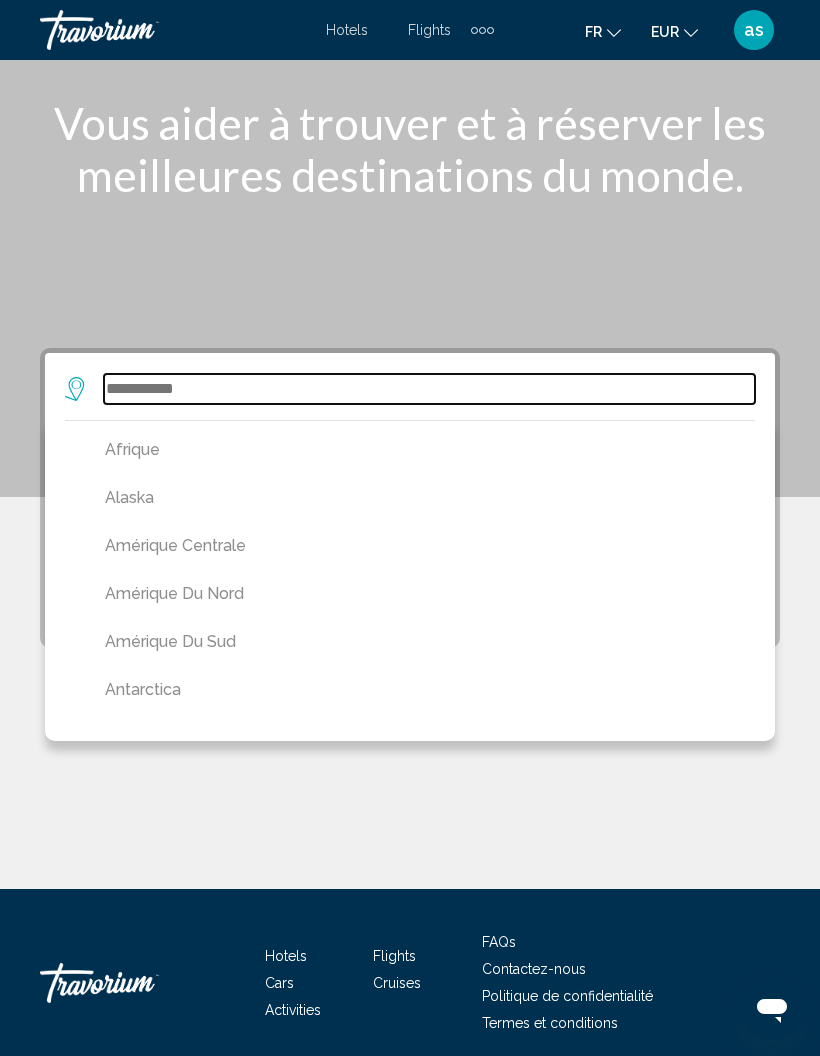 scroll, scrollTop: 100, scrollLeft: 0, axis: vertical 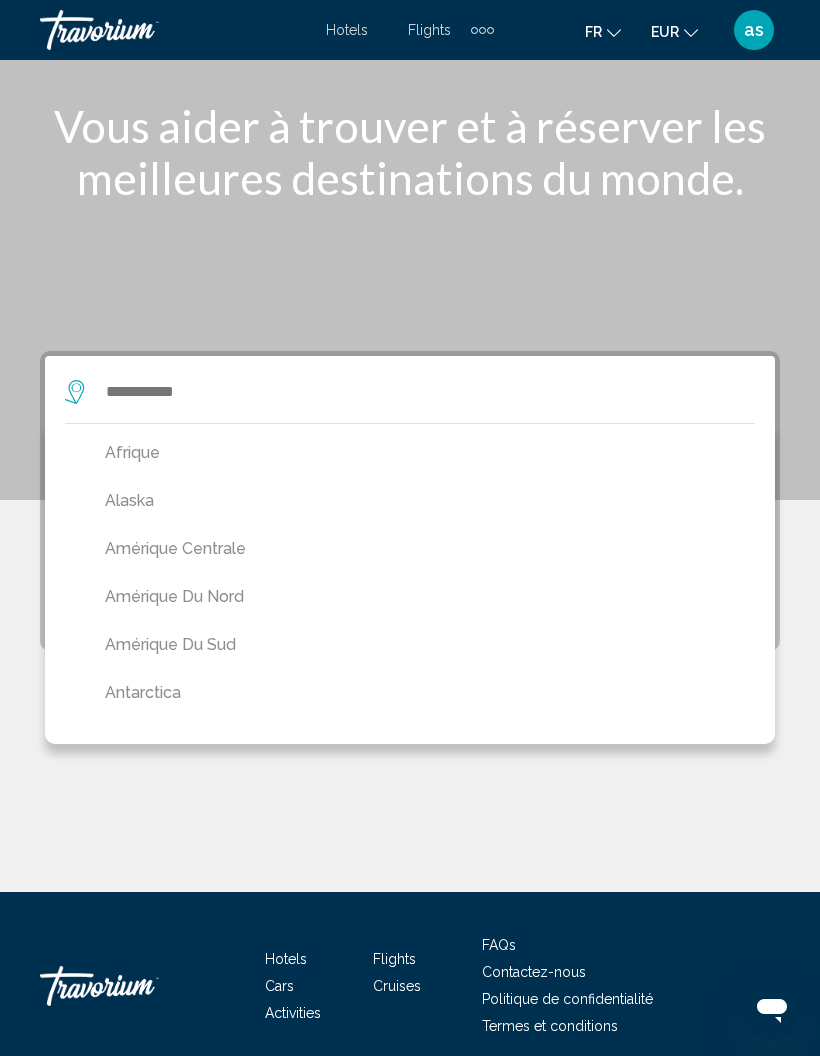 click on "Amérique du Sud" at bounding box center (415, 645) 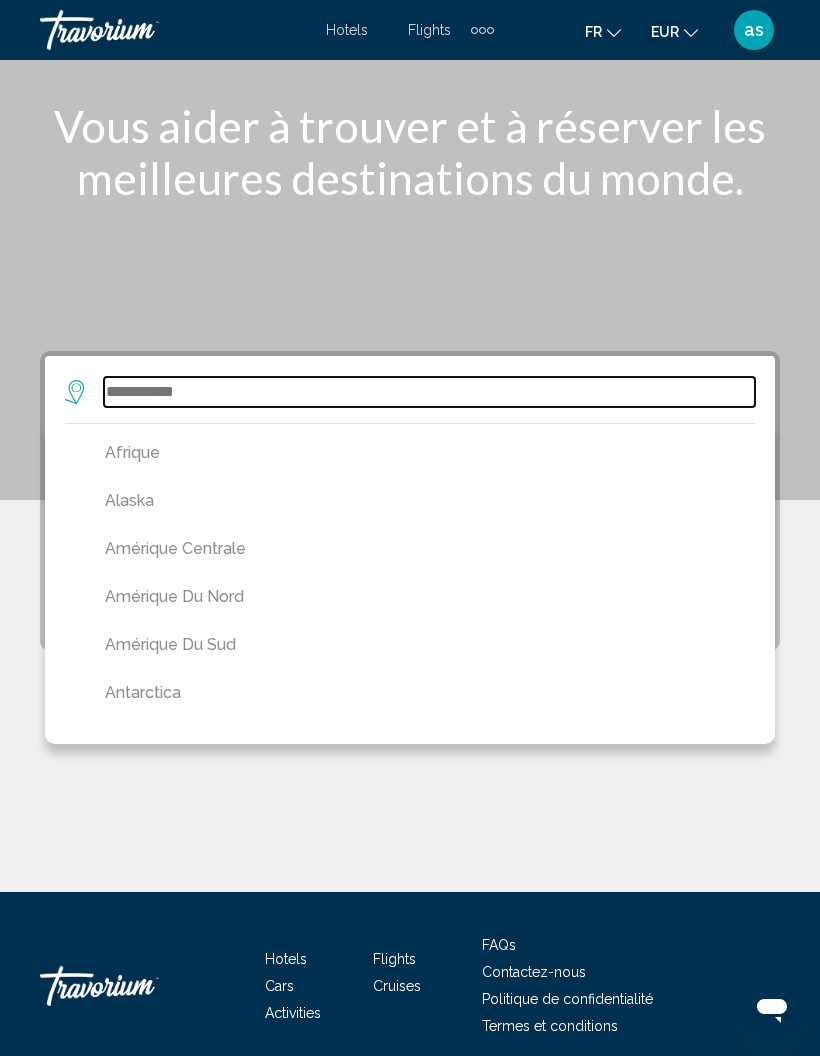type on "**********" 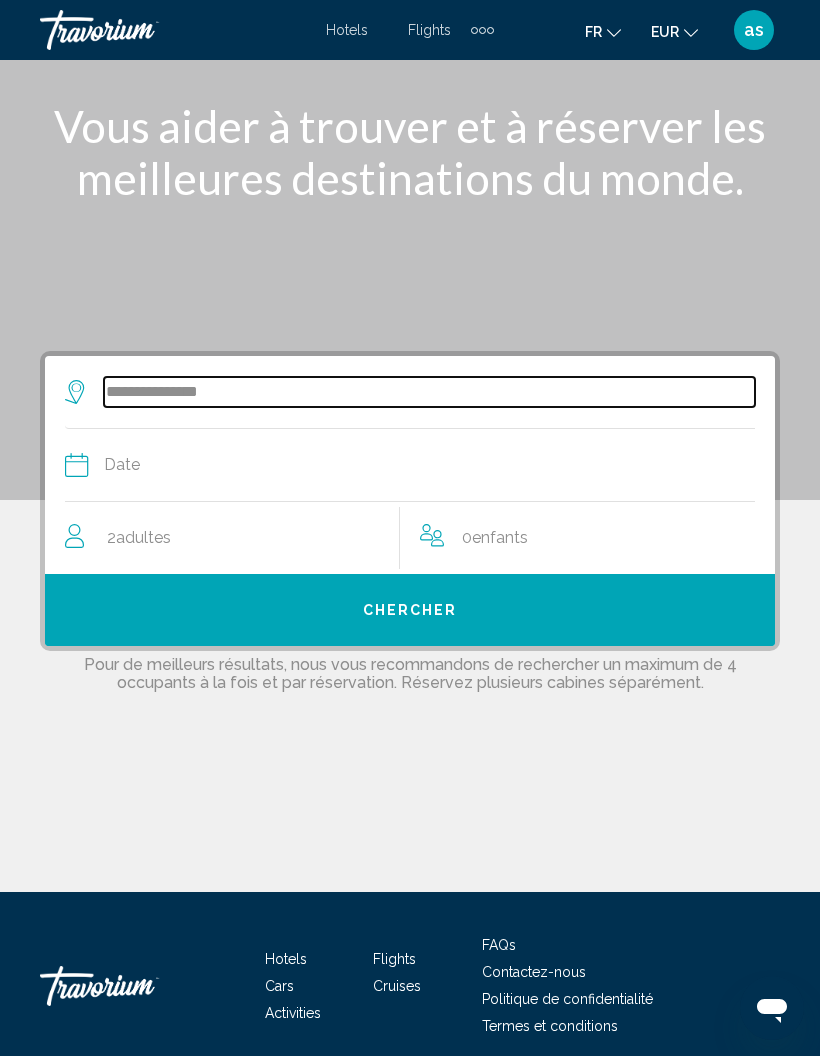 scroll, scrollTop: 100, scrollLeft: 0, axis: vertical 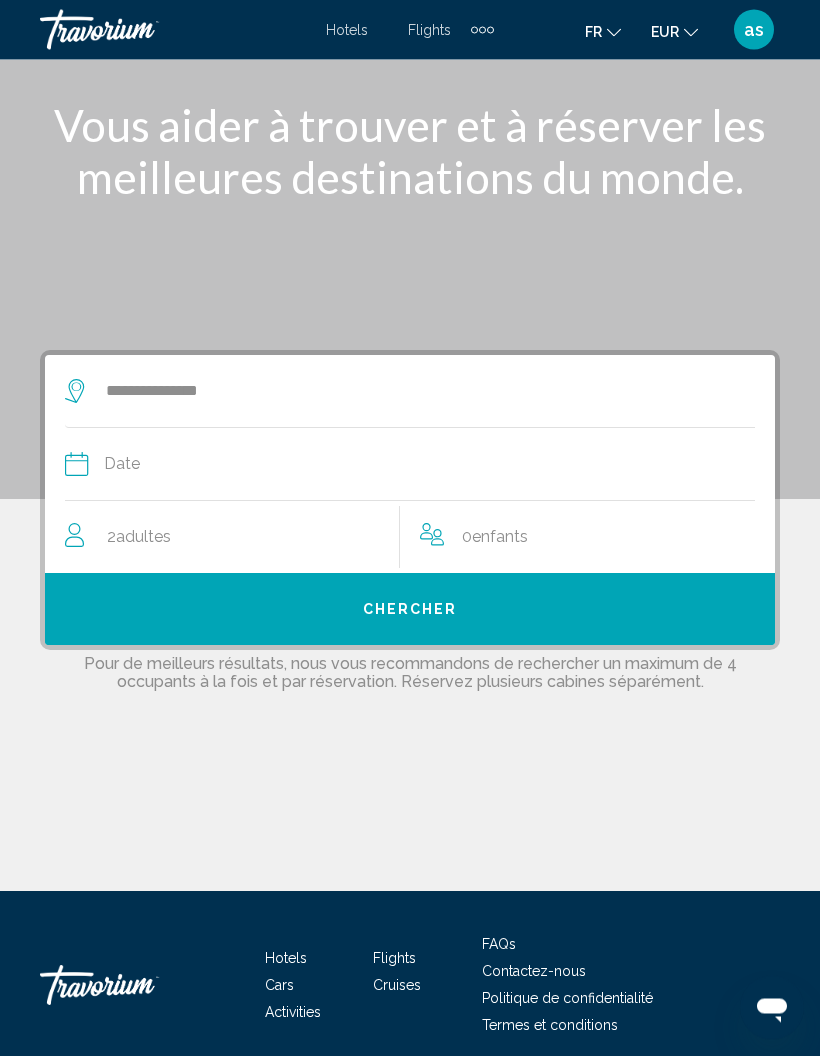 click on "Date
Janvier Février Mars Avril Peut Juin Juillet Août Septembre Octobre Novembre Décembre" 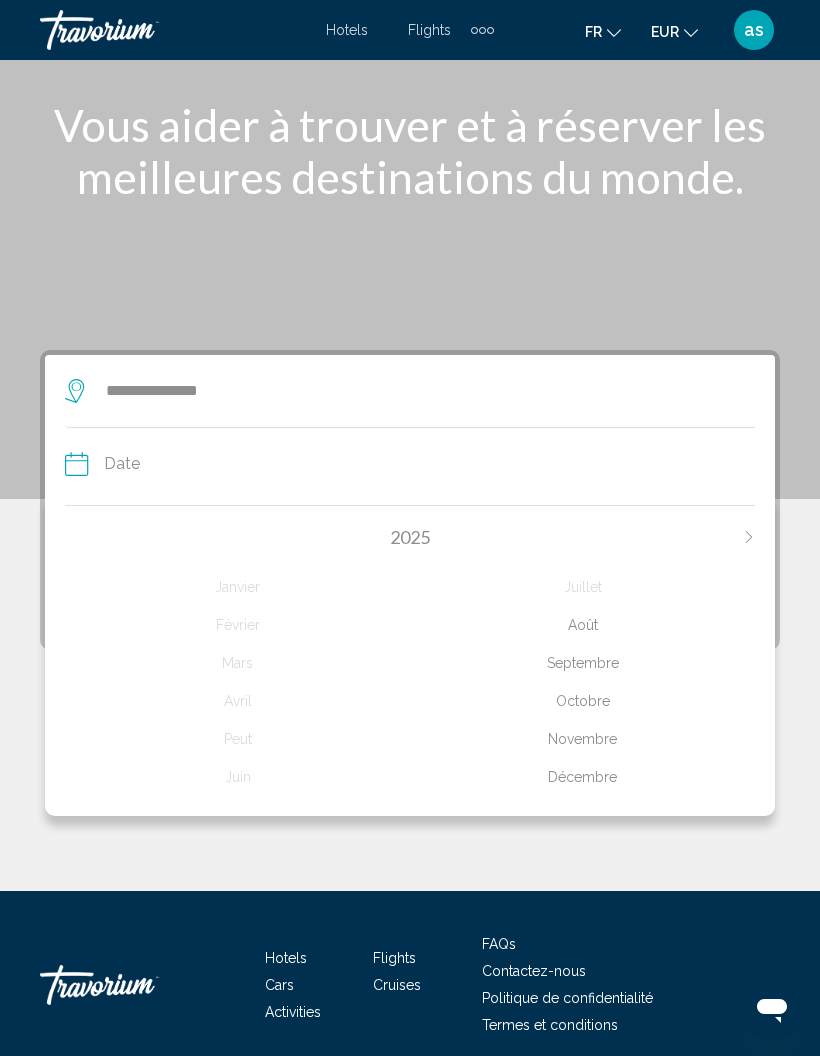 click on "Octobre" 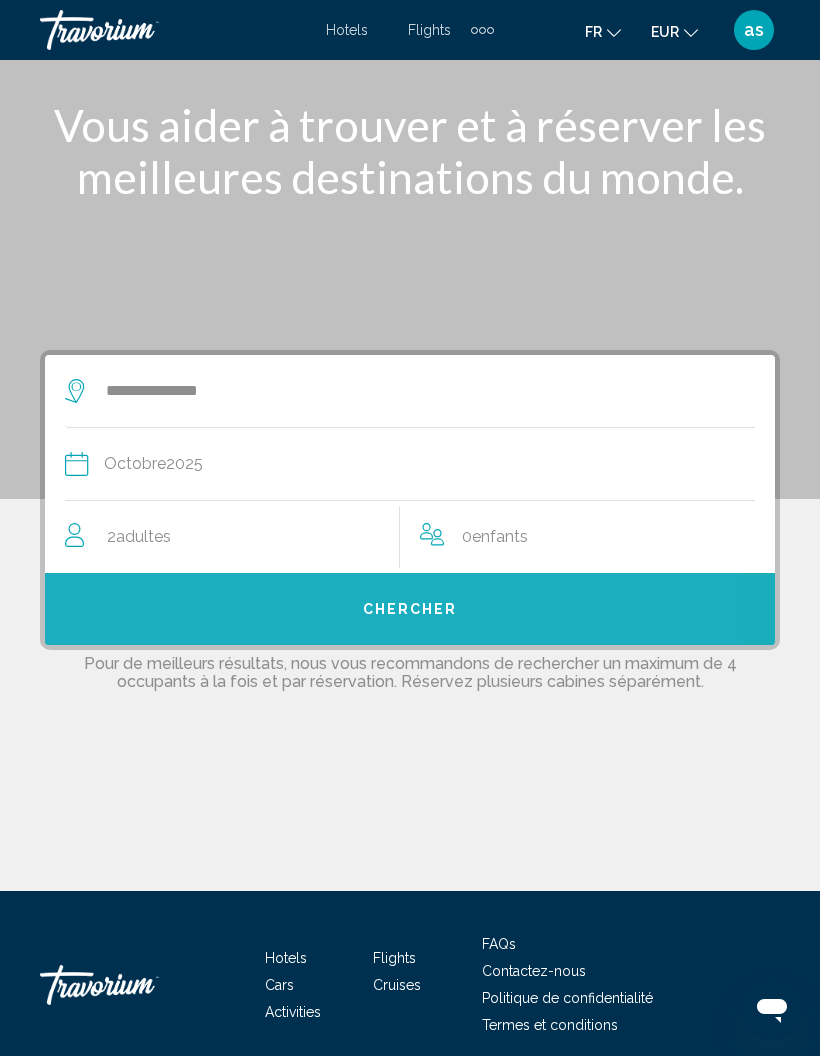 click on "Chercher" at bounding box center [410, 609] 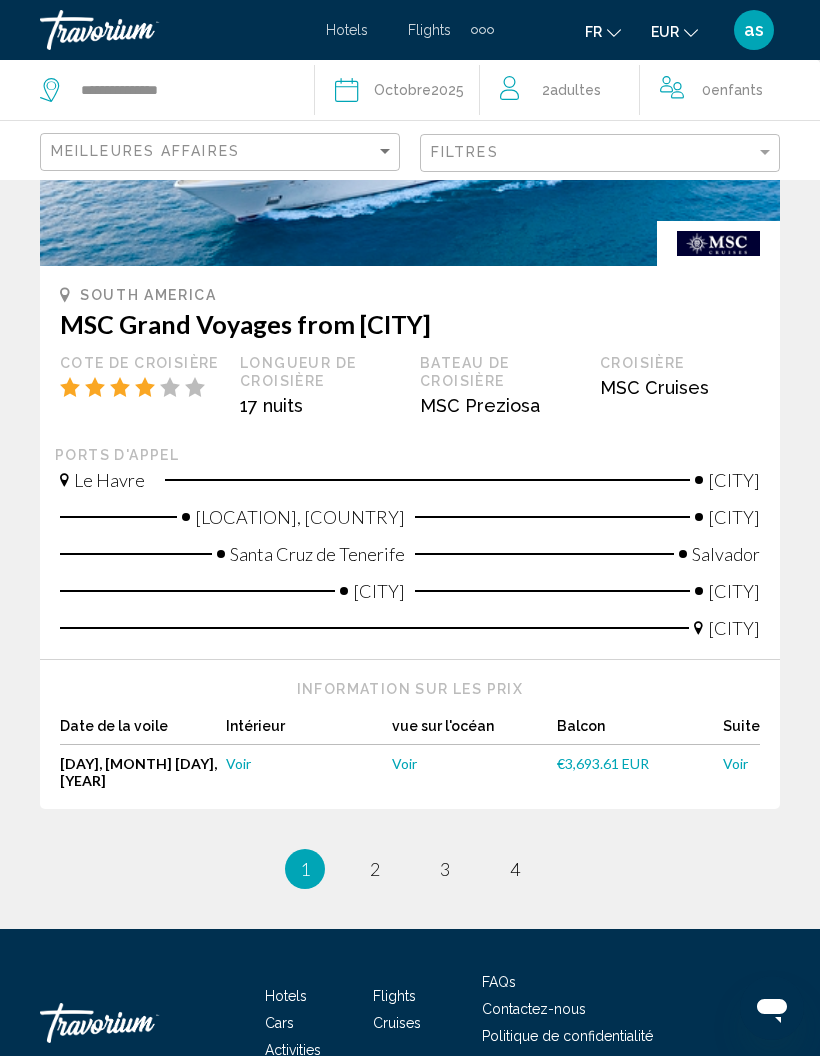 scroll, scrollTop: 4632, scrollLeft: 0, axis: vertical 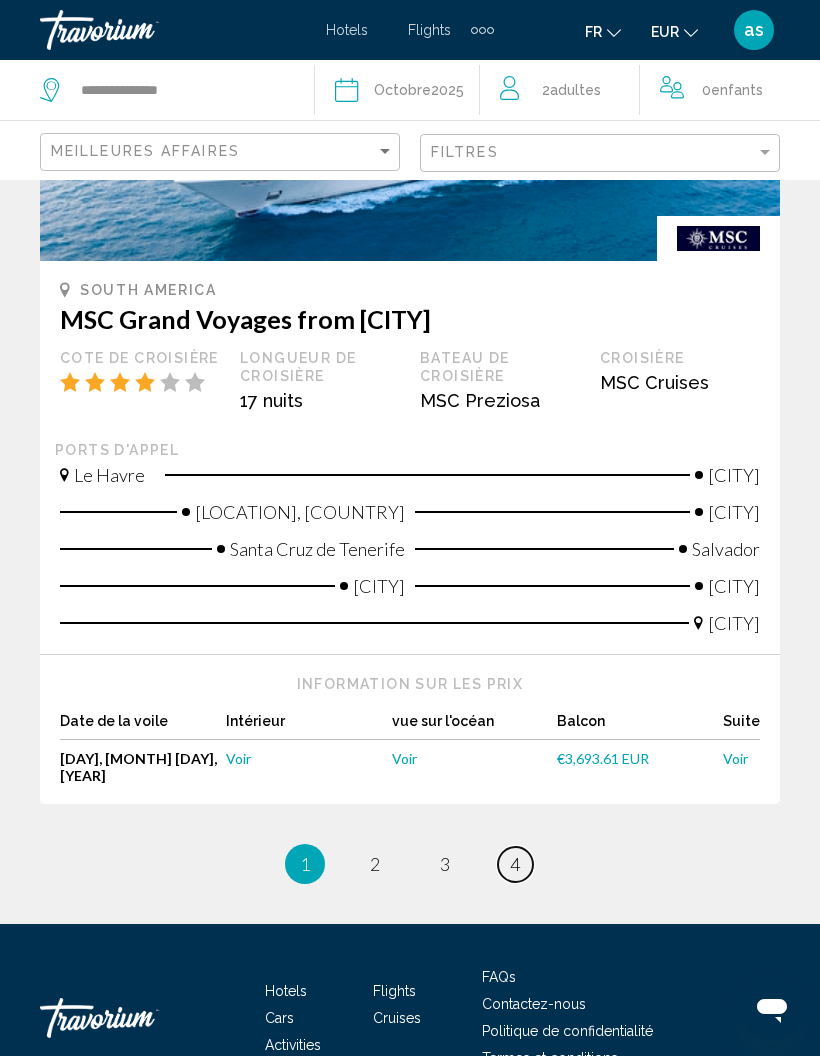click on "page  4" at bounding box center (515, 864) 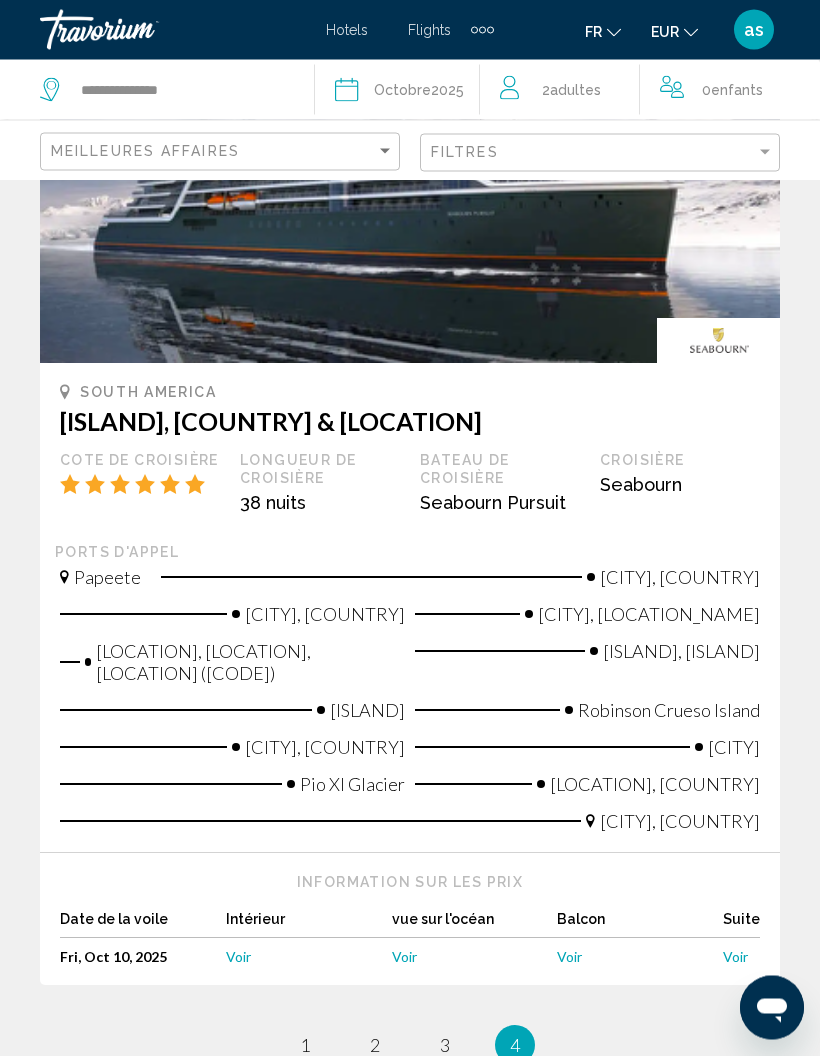 scroll, scrollTop: 471, scrollLeft: 0, axis: vertical 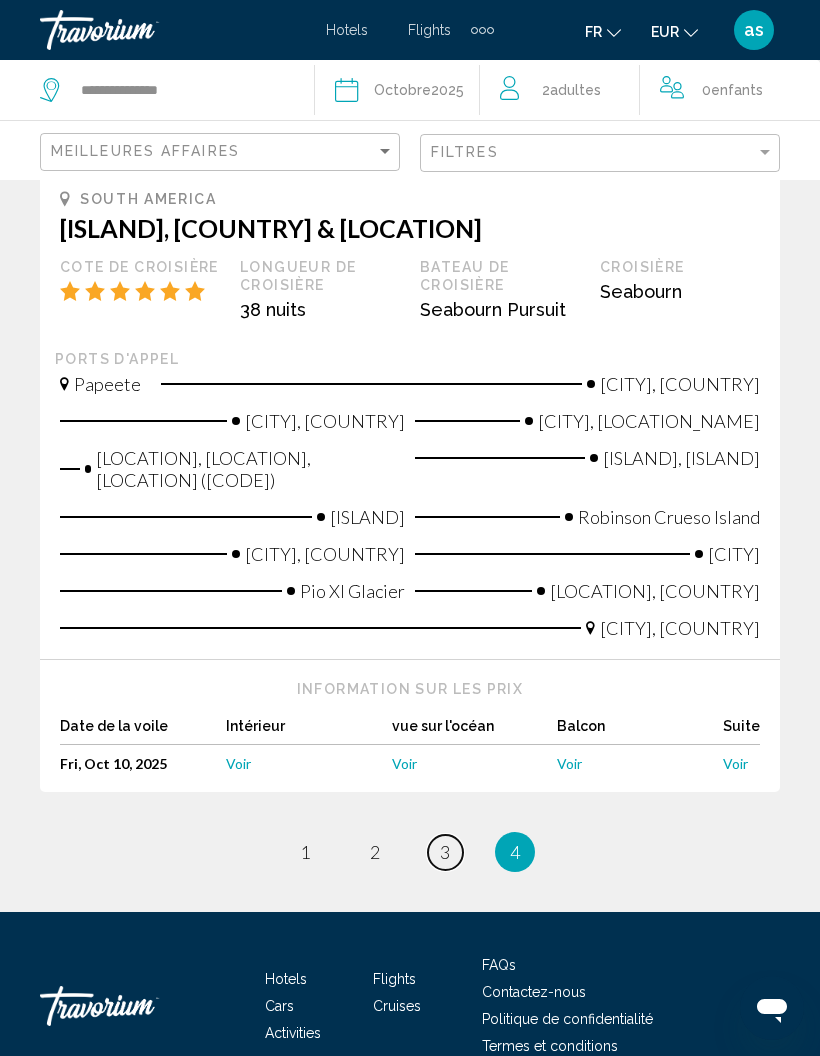 click on "page  3" at bounding box center (445, 852) 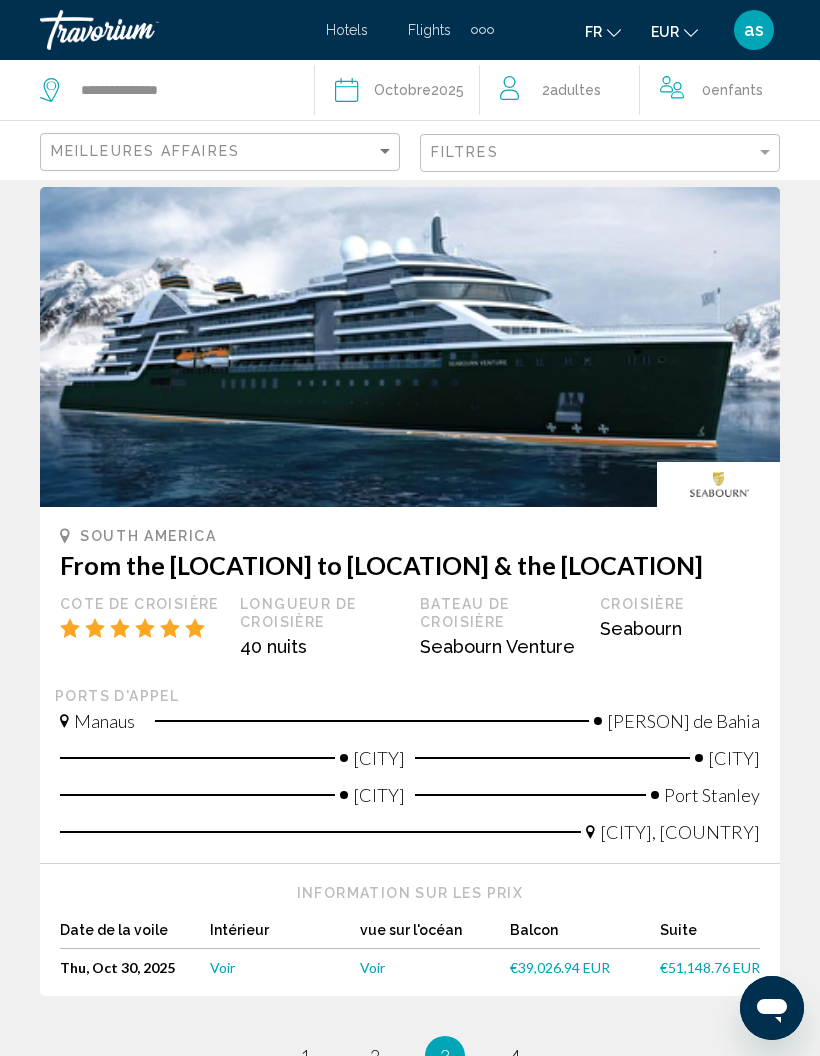 scroll, scrollTop: 4881, scrollLeft: 0, axis: vertical 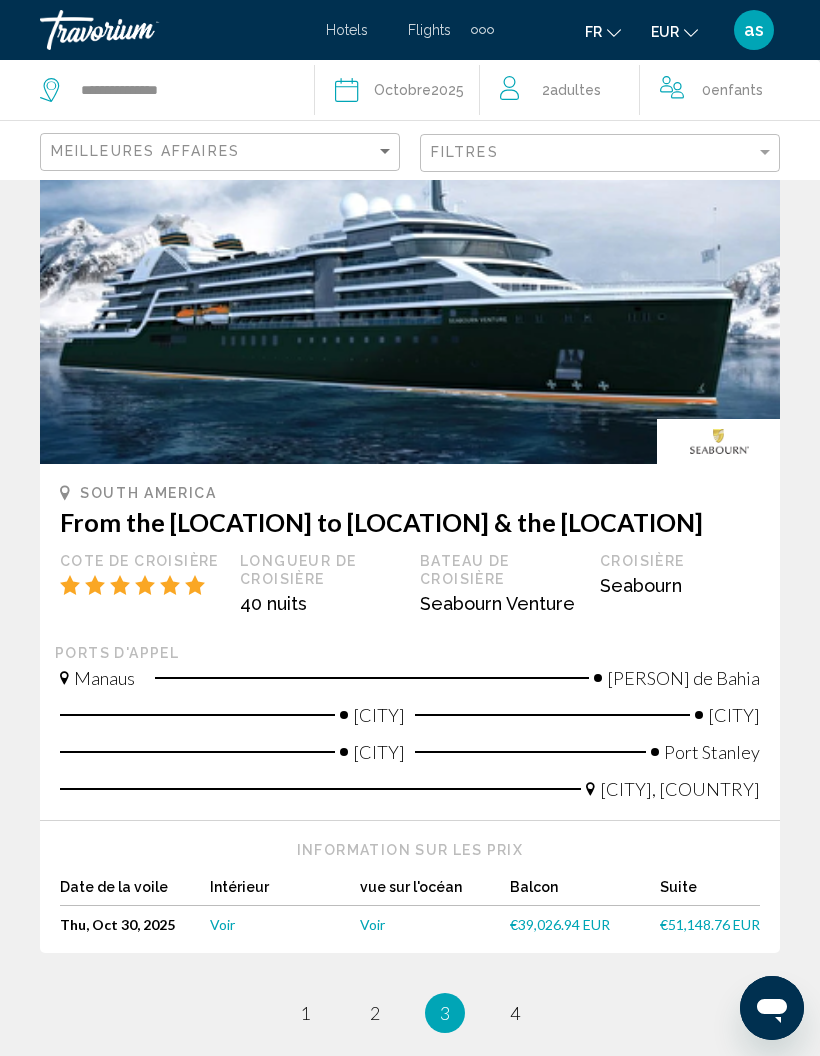 click on "**********" 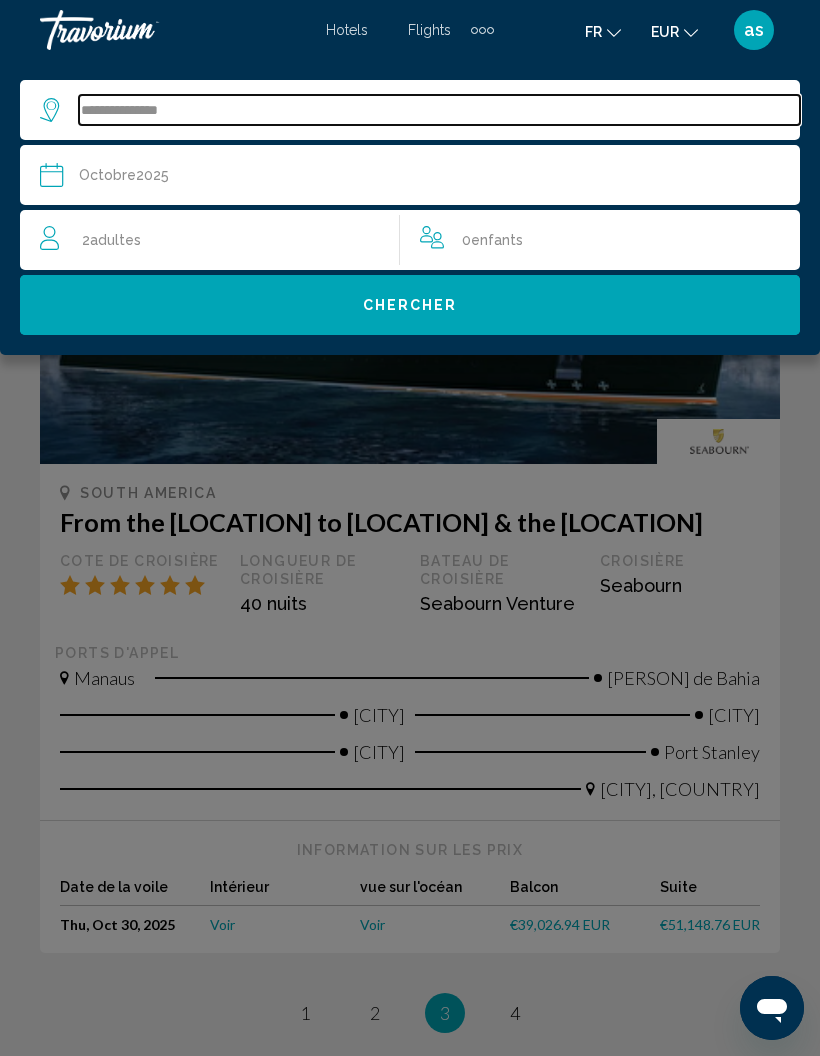 click on "**********" at bounding box center (439, 110) 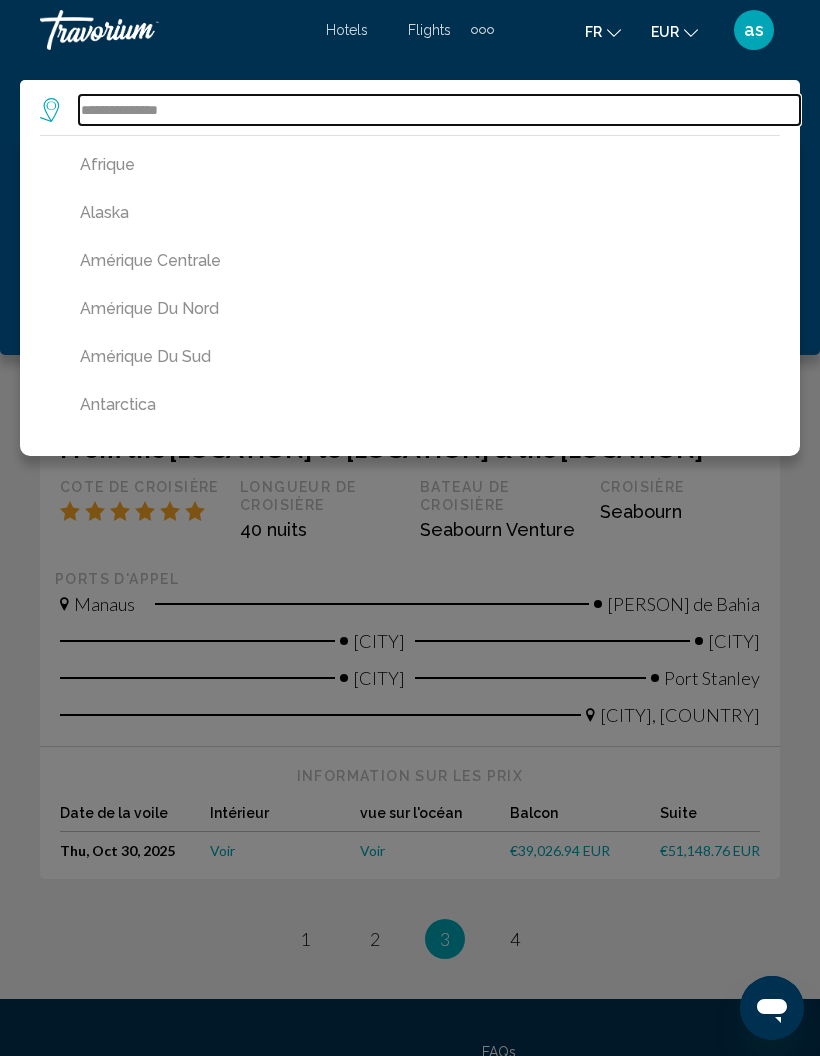 scroll, scrollTop: 4954, scrollLeft: 0, axis: vertical 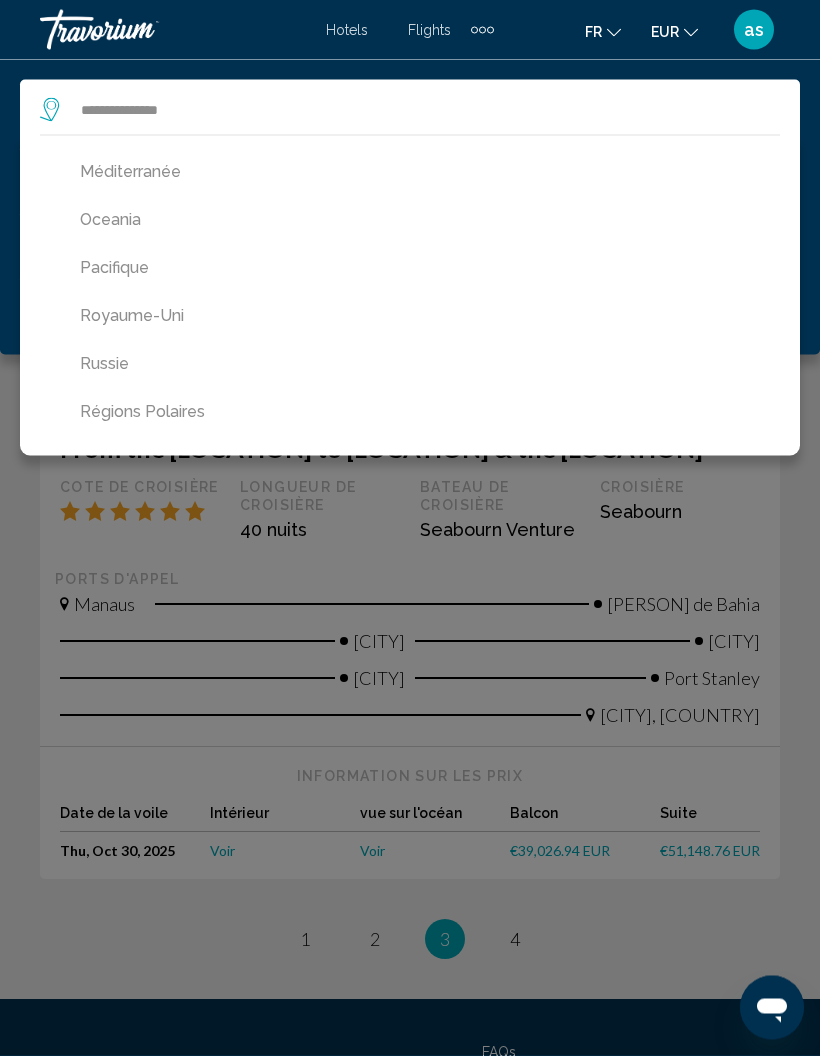 click on "Méditerranée" at bounding box center (415, 172) 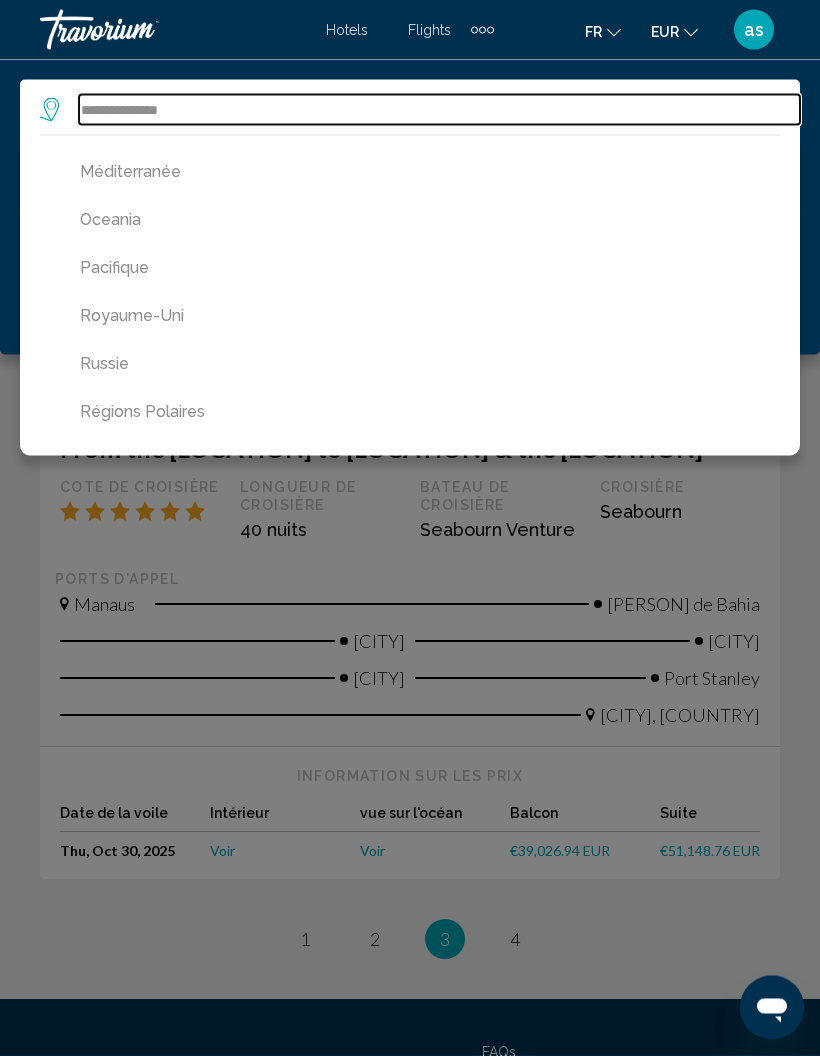 type on "**********" 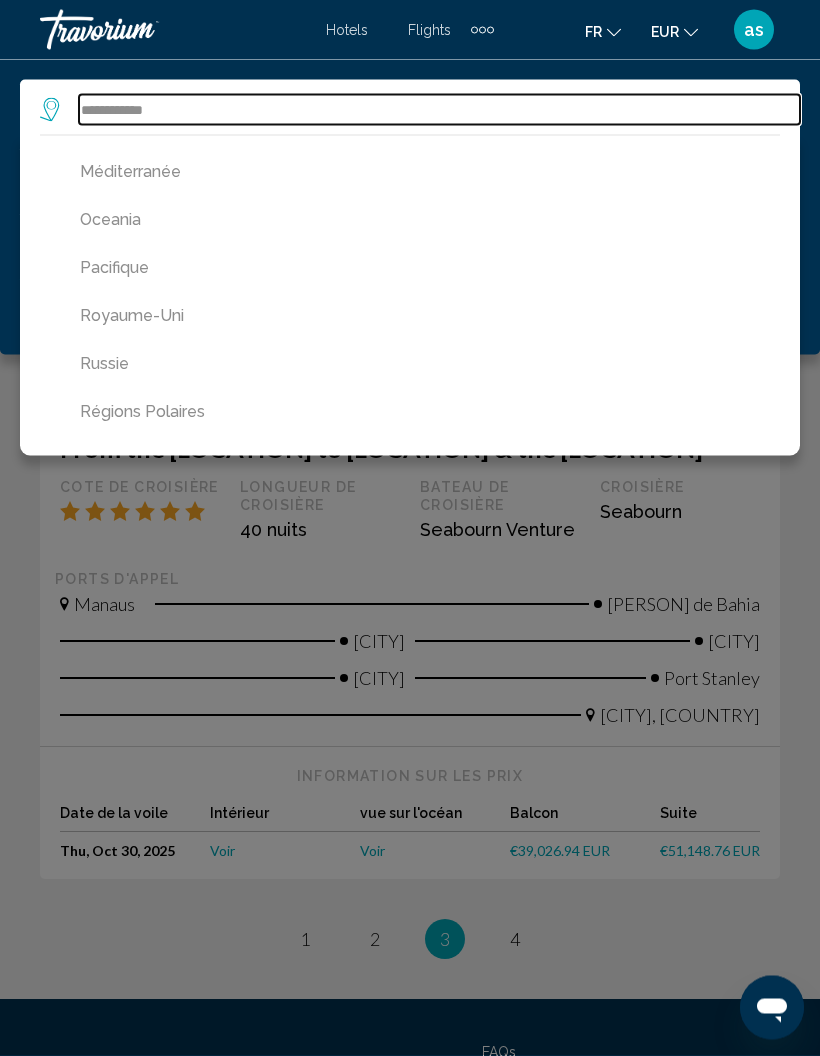 scroll, scrollTop: 4955, scrollLeft: 0, axis: vertical 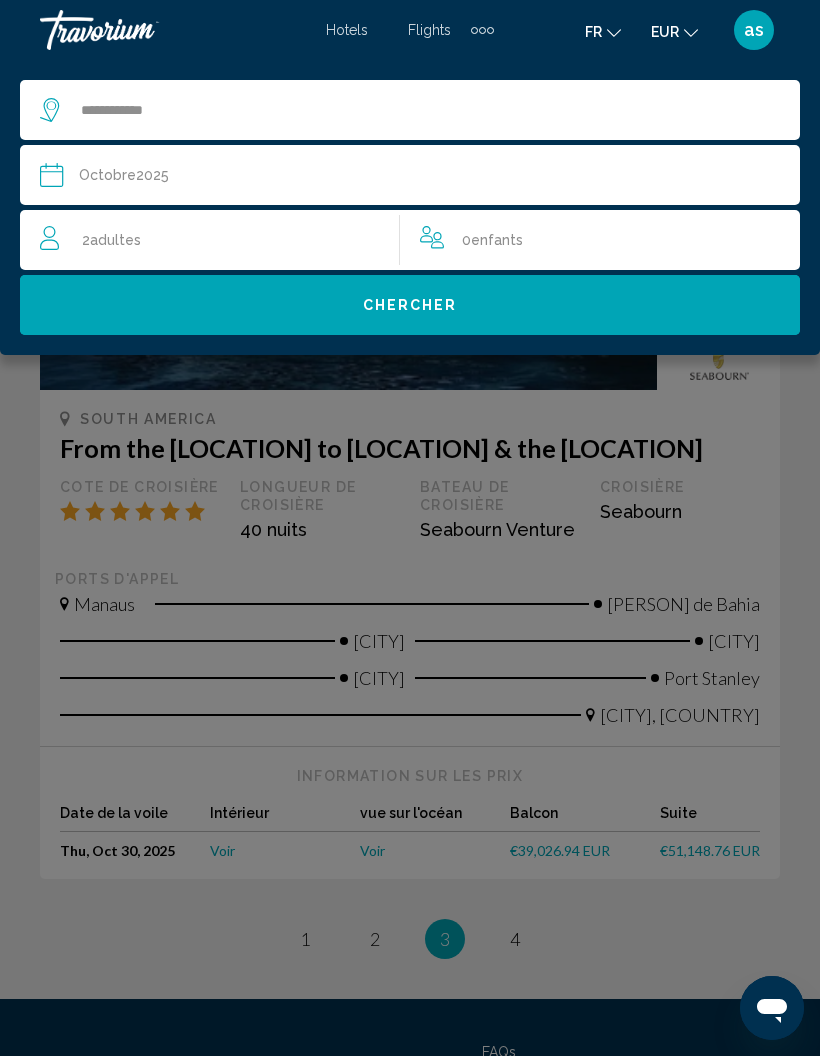 click on "Chercher" 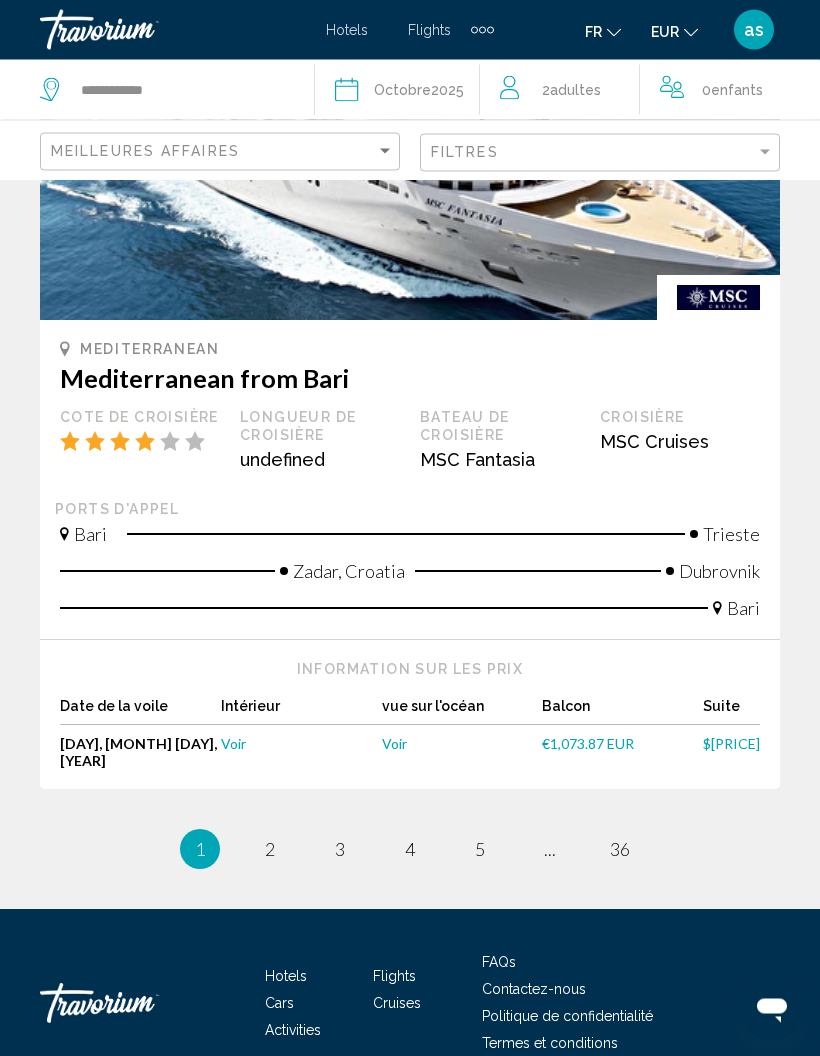 scroll, scrollTop: 4151, scrollLeft: 0, axis: vertical 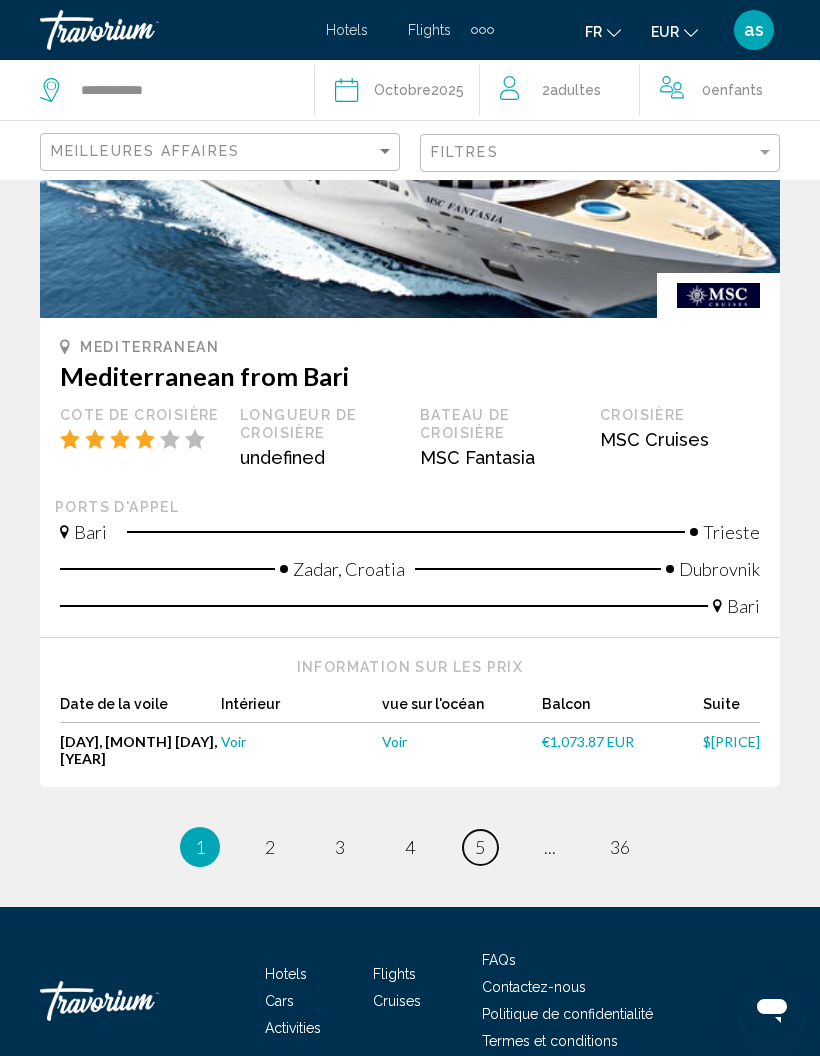 click on "page  5" at bounding box center (480, 847) 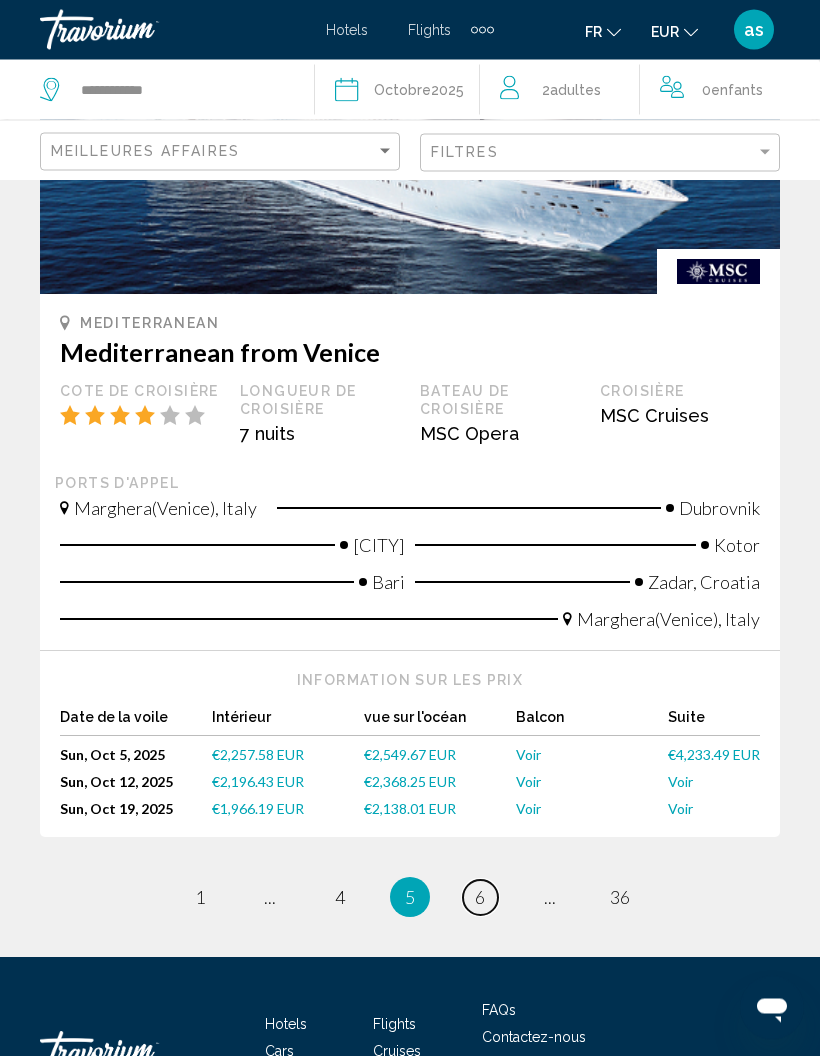 scroll, scrollTop: 4845, scrollLeft: 0, axis: vertical 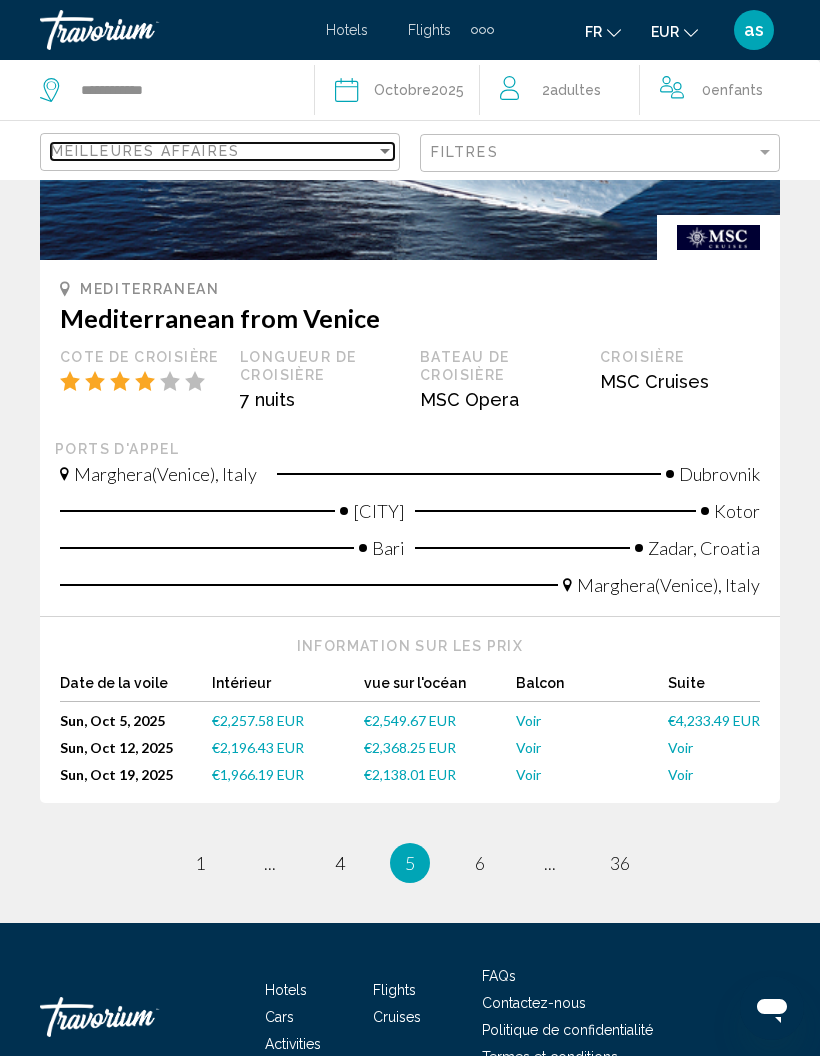 click on "Meilleures affaires" at bounding box center (213, 151) 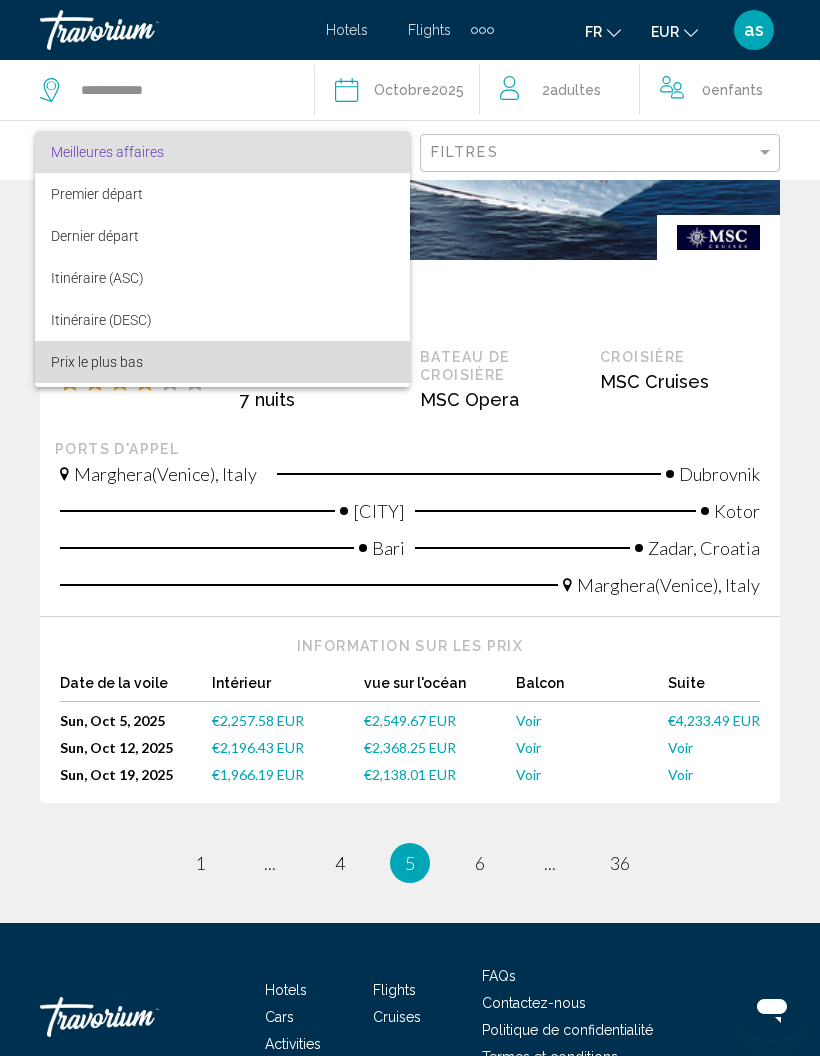 click on "Prix ​​le plus bas" at bounding box center (222, 362) 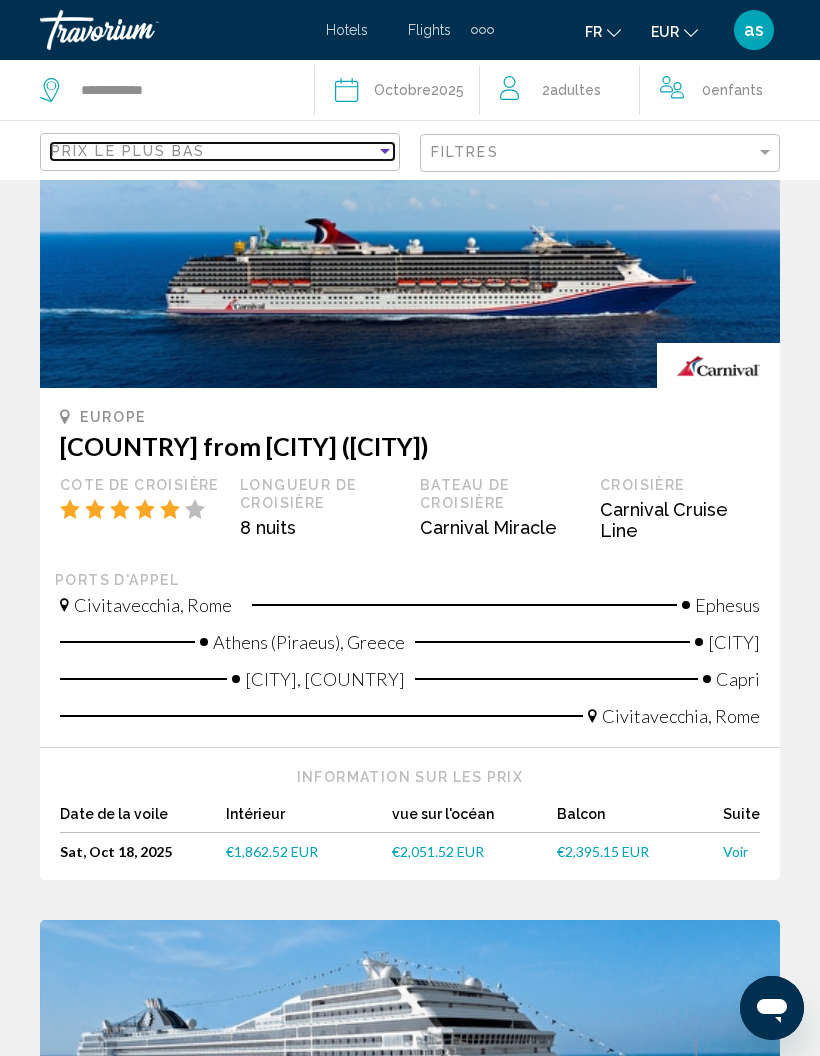 scroll, scrollTop: 0, scrollLeft: 0, axis: both 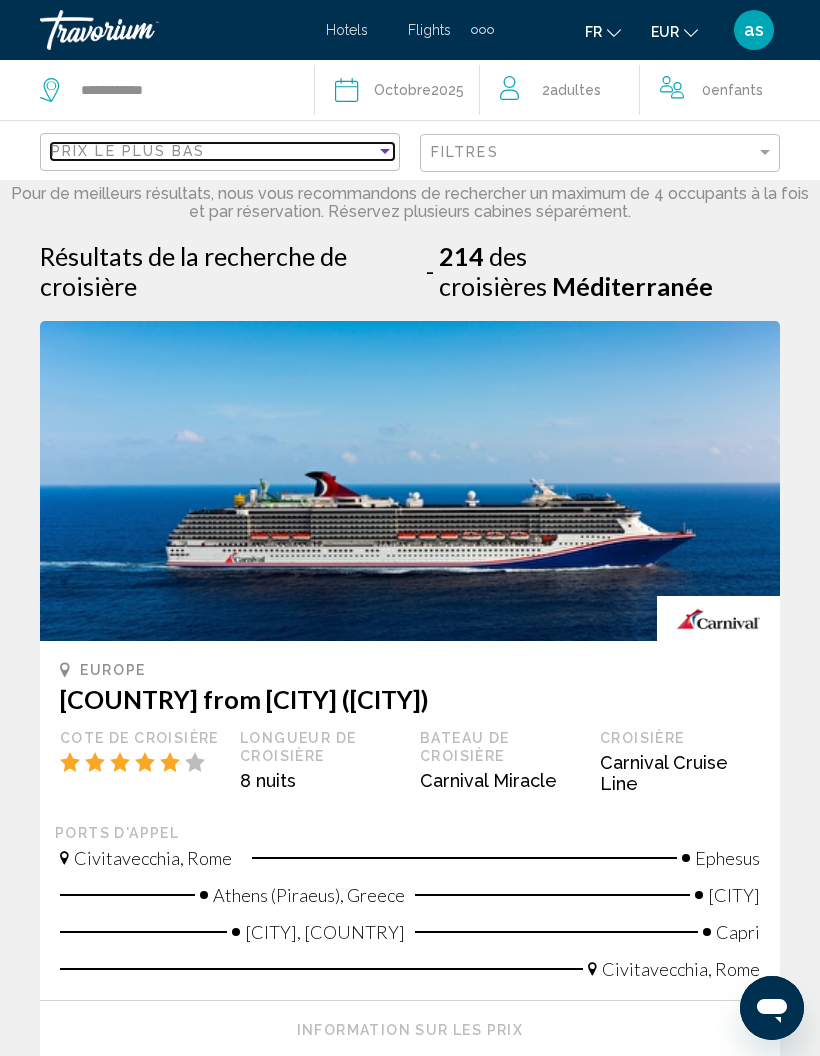 click on "Prix ​​le plus bas" at bounding box center (213, 151) 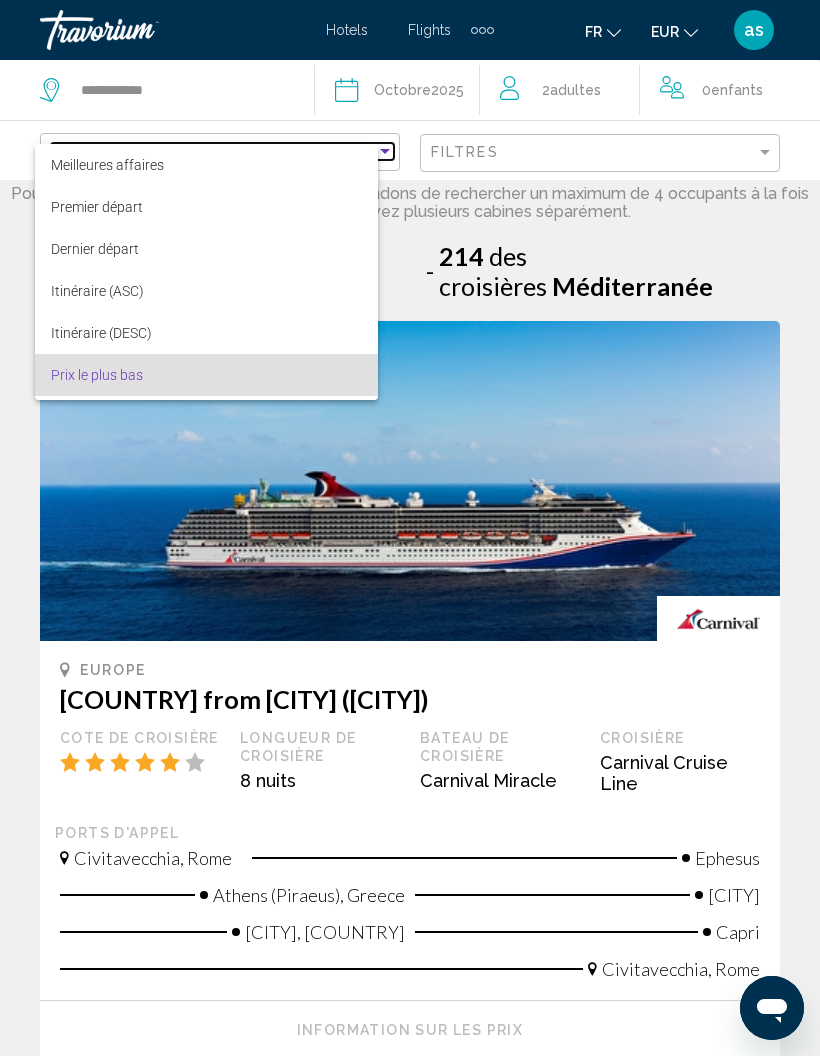 scroll, scrollTop: 38, scrollLeft: 0, axis: vertical 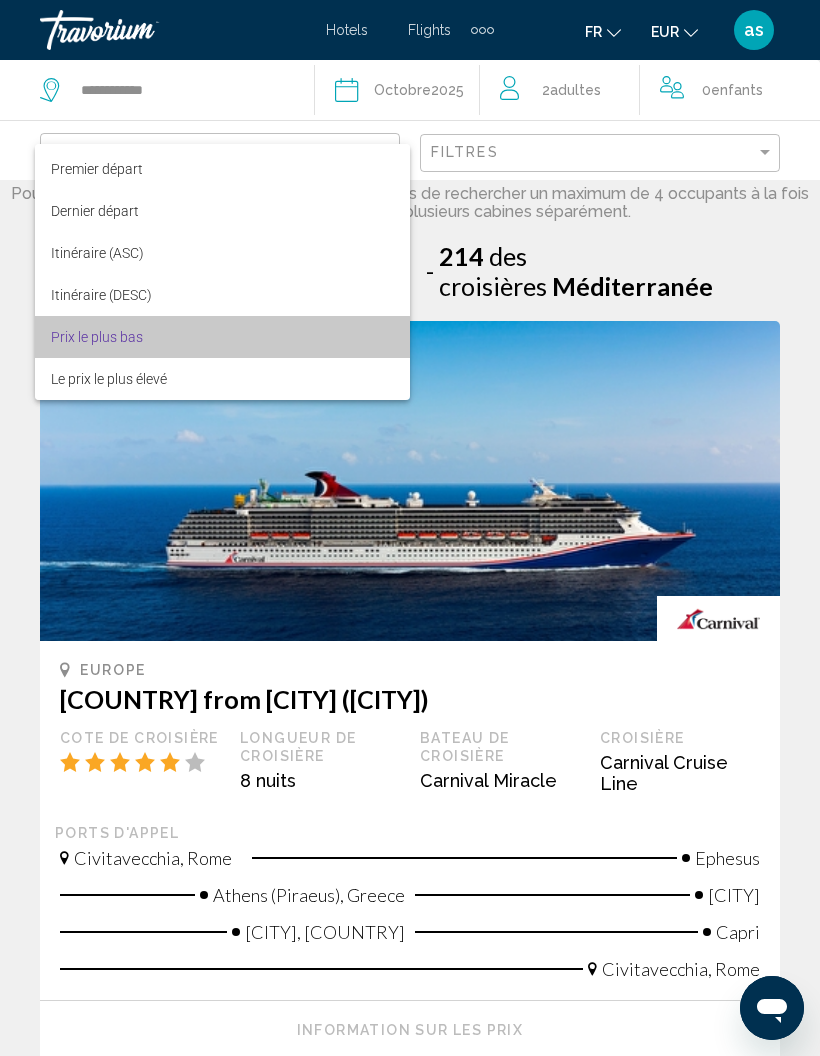 click on "Prix ​​le plus bas" at bounding box center (97, 337) 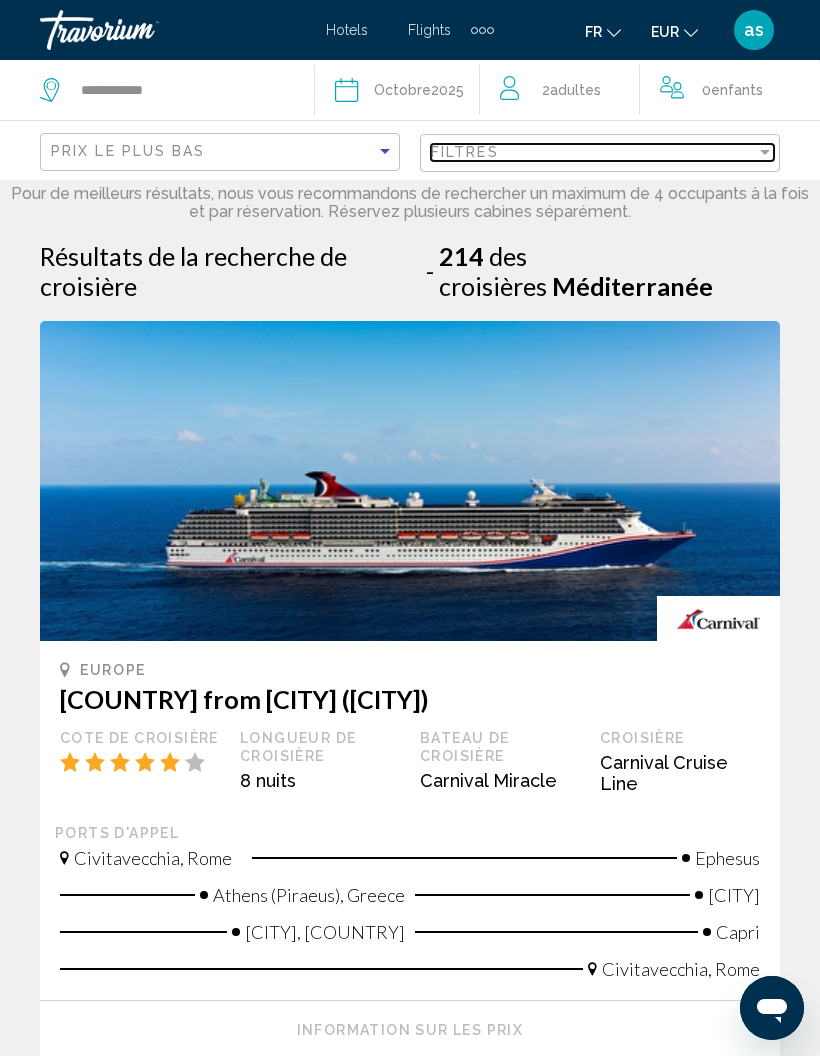click on "Filtres" at bounding box center (593, 152) 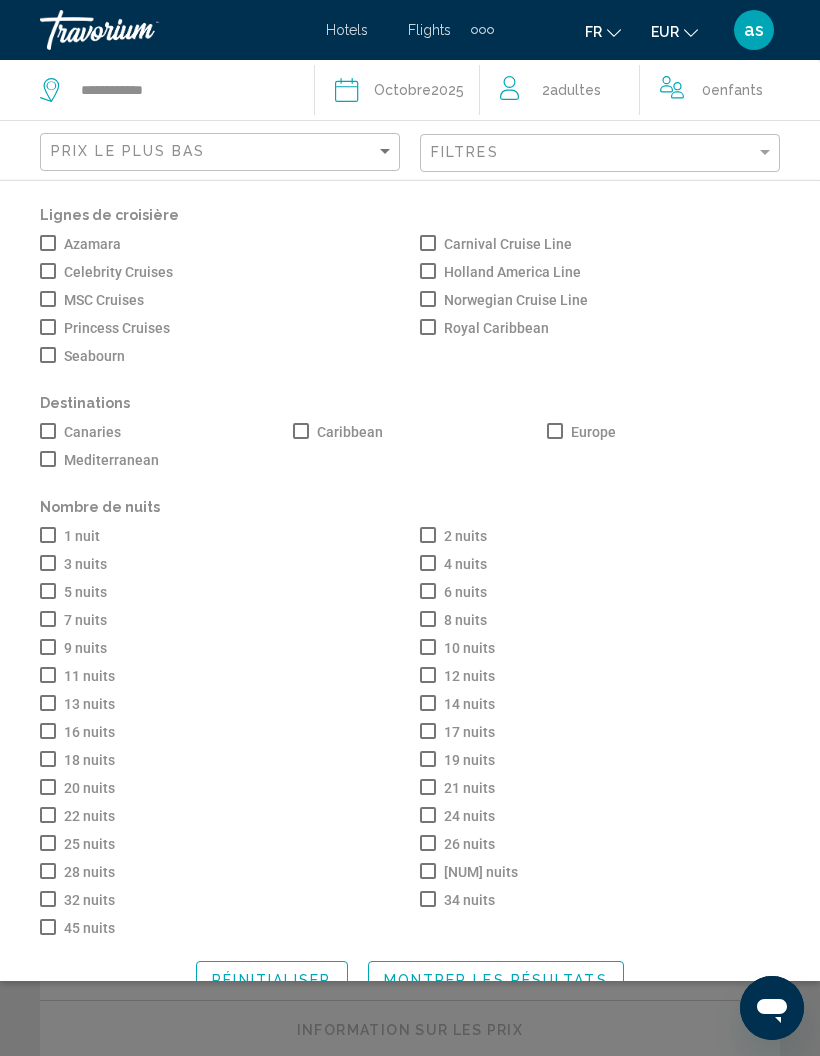 click on "Norwegian Cruise Line" 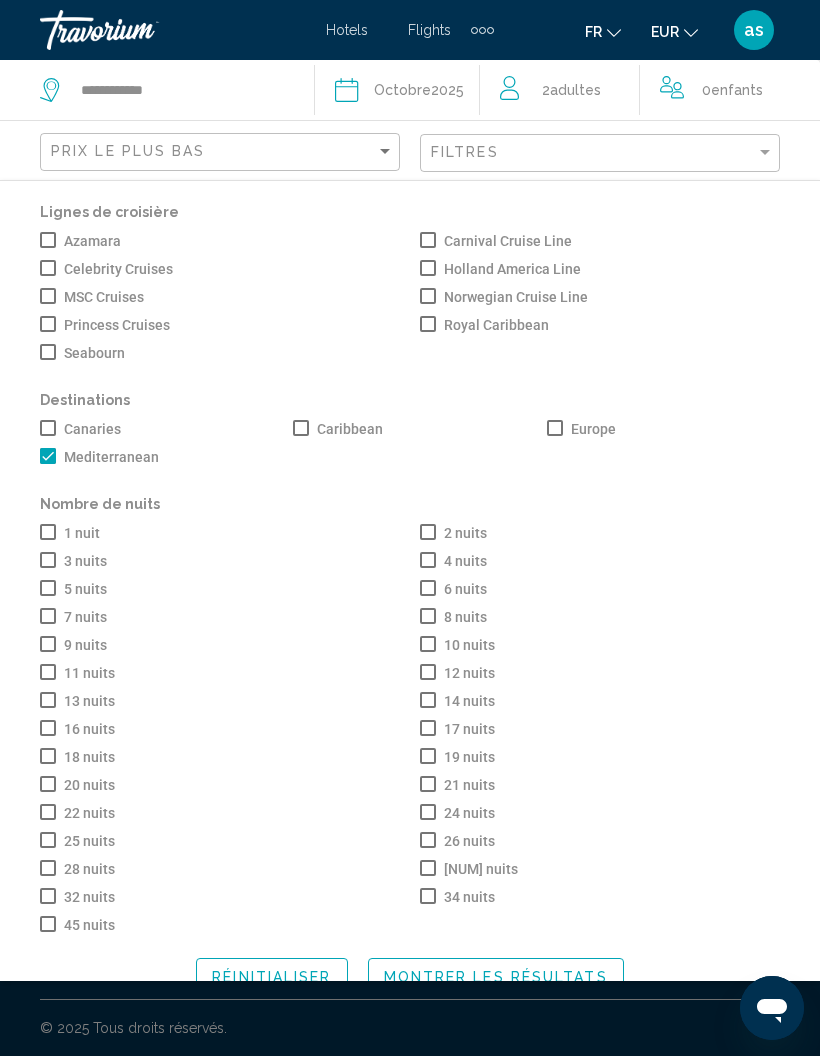 scroll, scrollTop: 1, scrollLeft: 0, axis: vertical 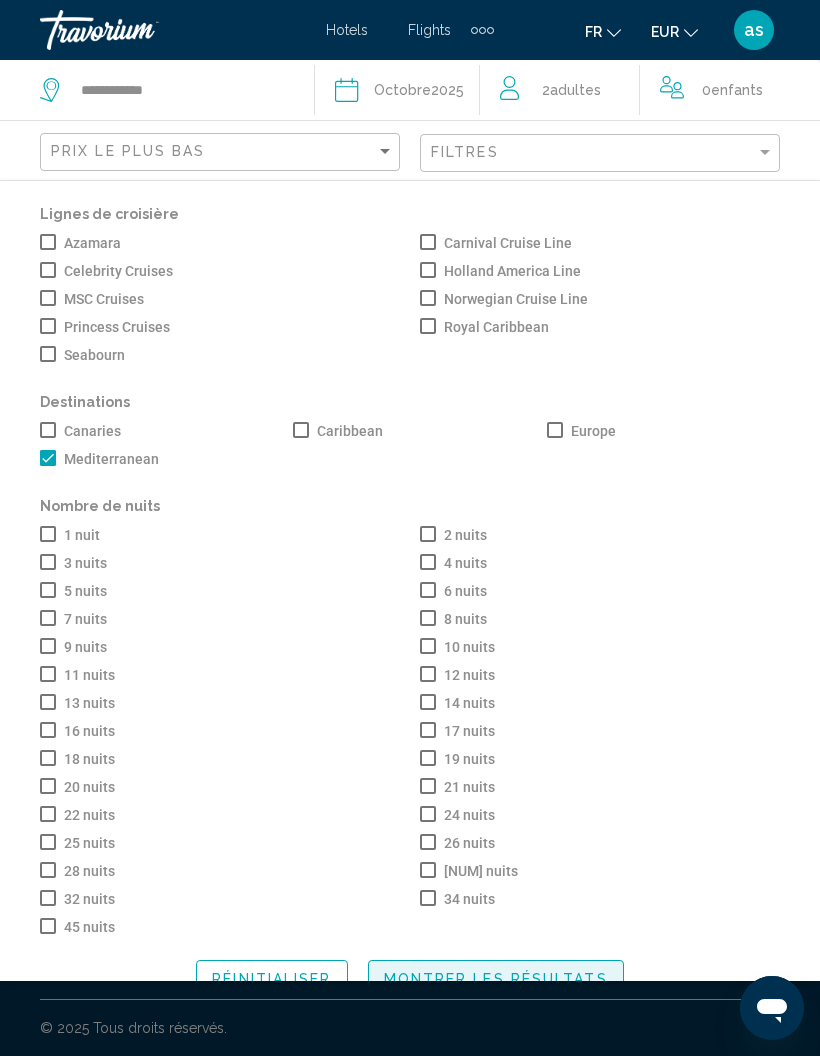 click on "Montrer les résultats" 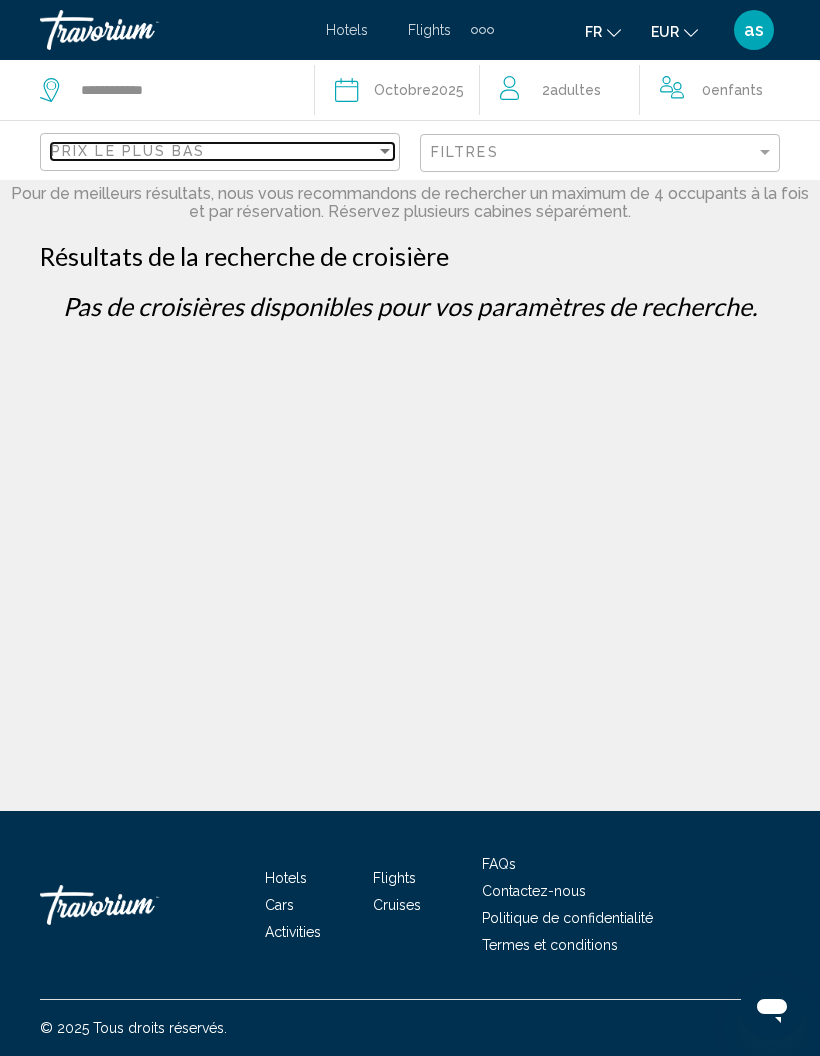 click at bounding box center (385, 151) 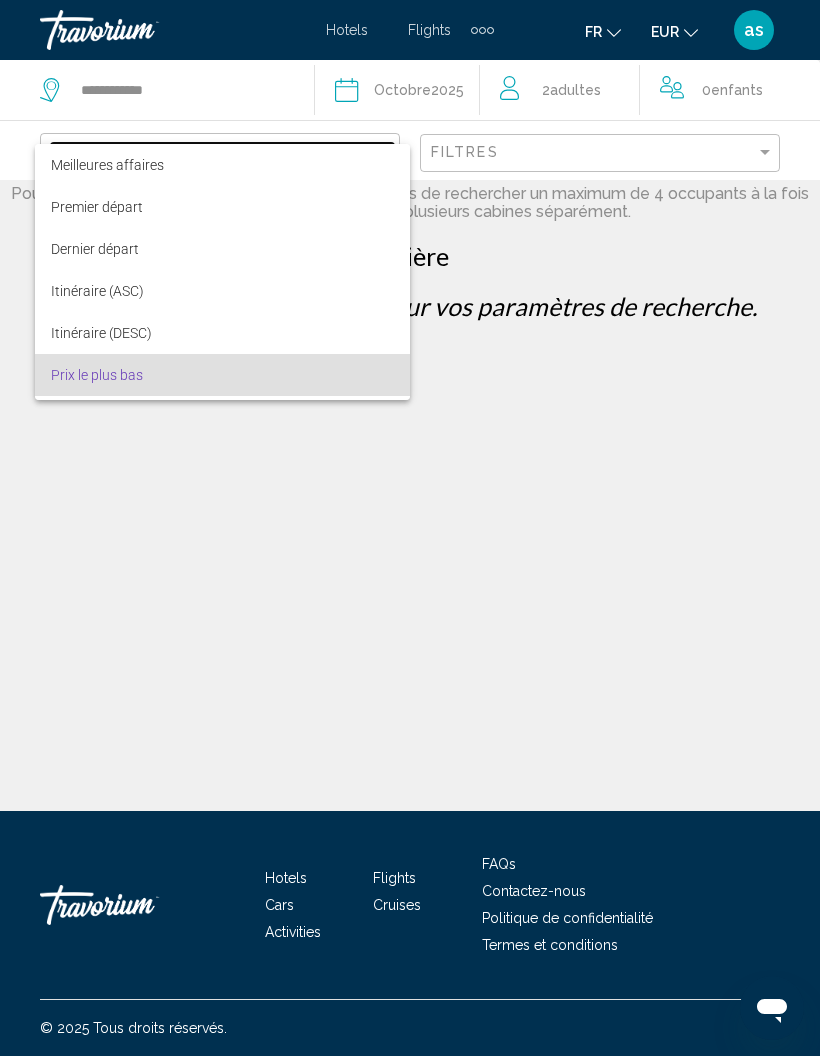 scroll, scrollTop: 38, scrollLeft: 0, axis: vertical 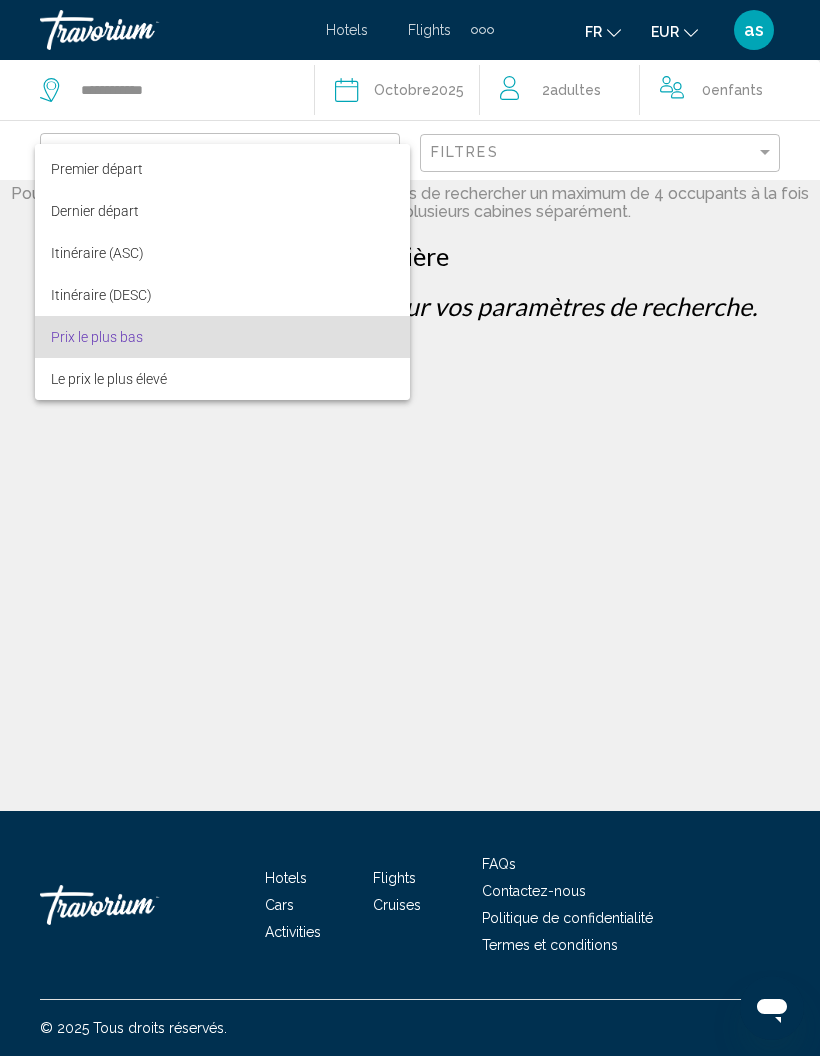 click at bounding box center (410, 528) 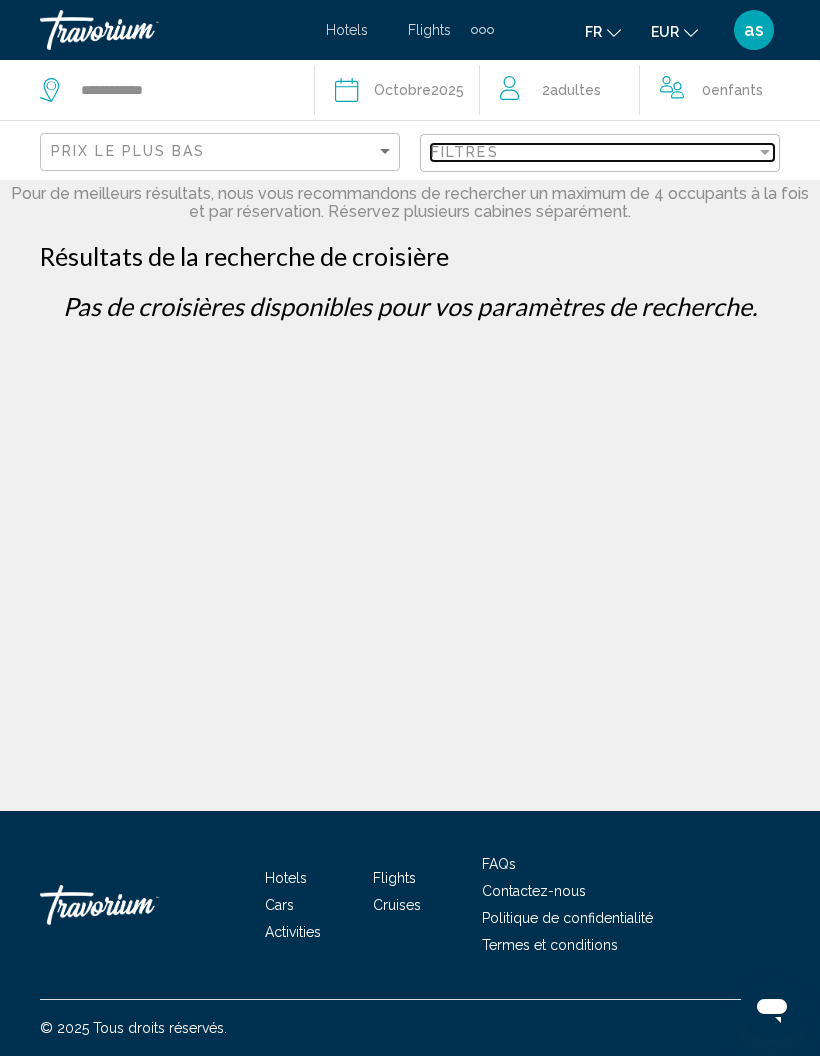 click on "Filtres" at bounding box center [593, 152] 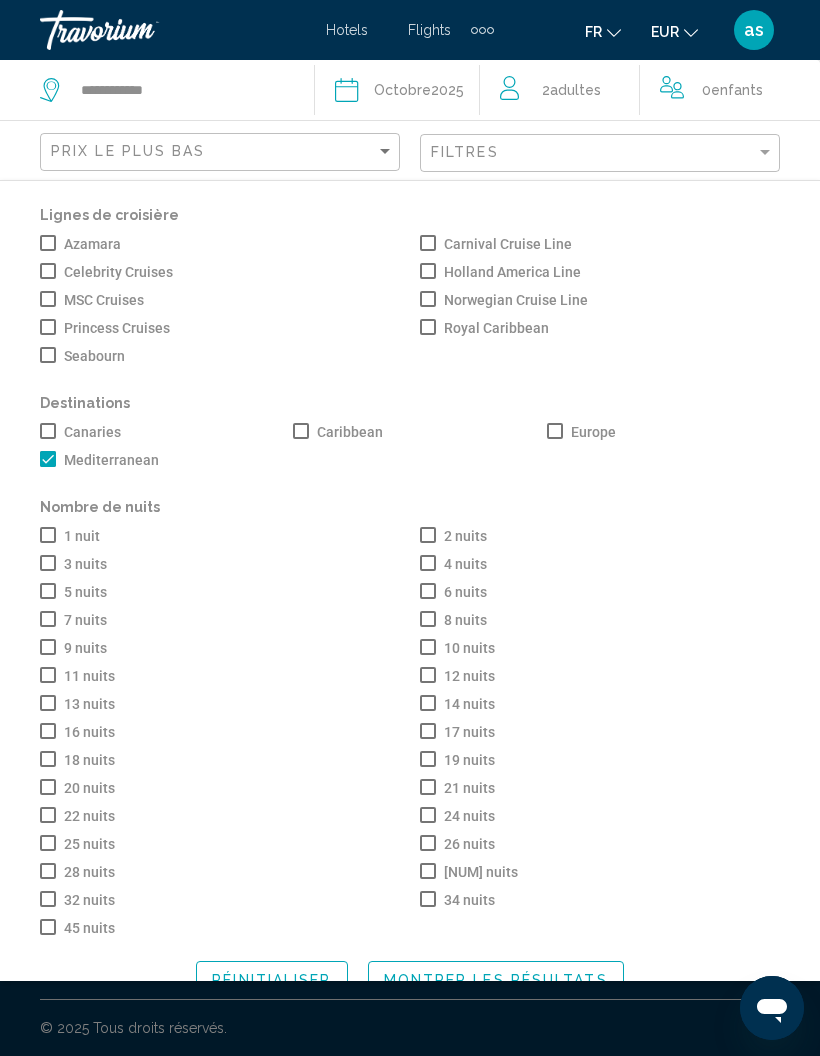 click on "Mediterranean" at bounding box center [111, 460] 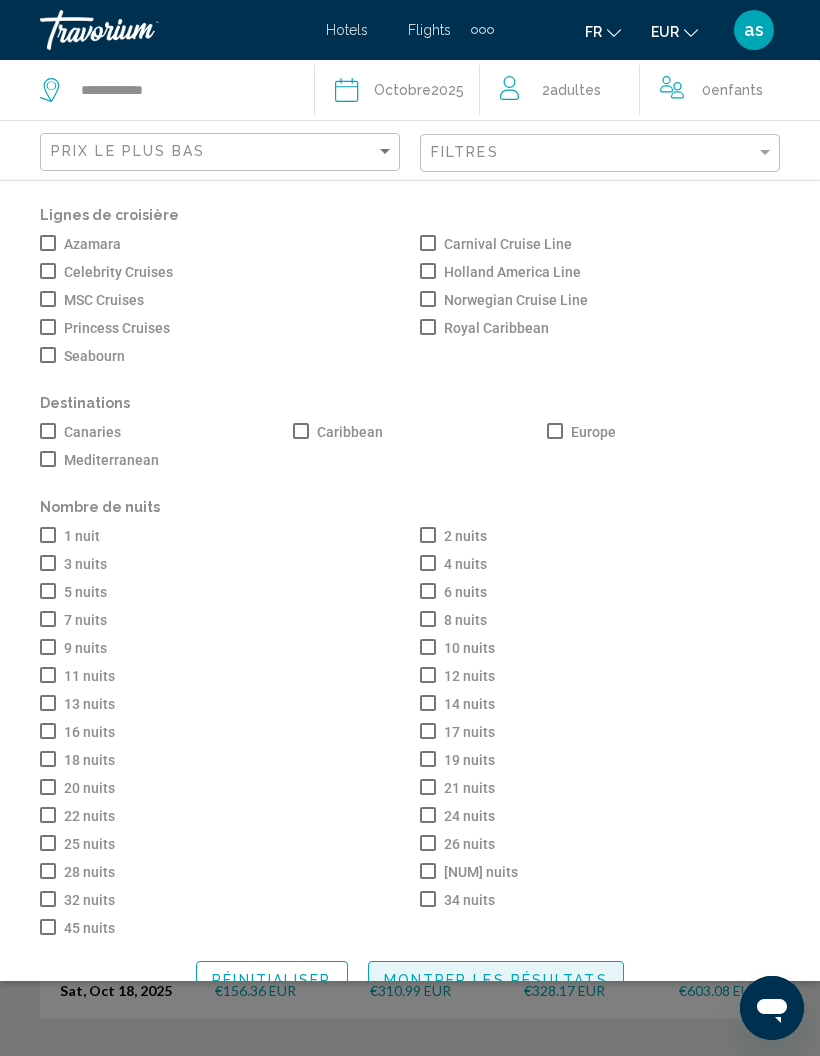 click on "Montrer les résultats" 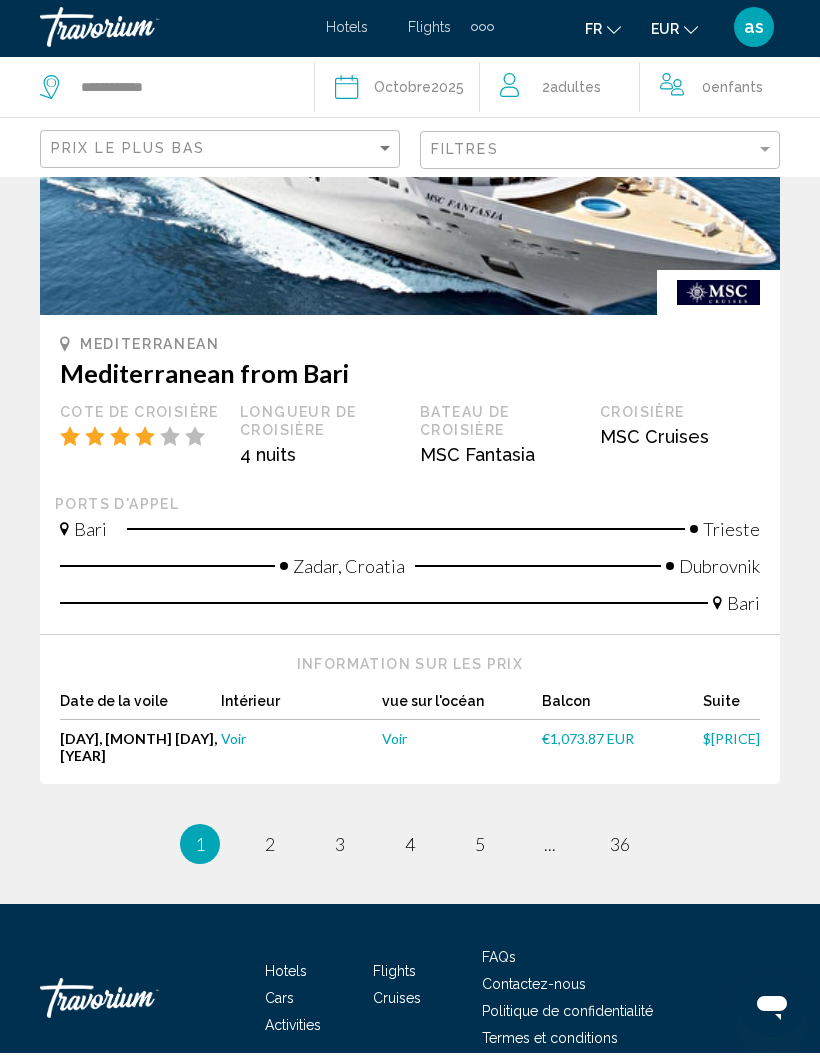 scroll, scrollTop: 4231, scrollLeft: 0, axis: vertical 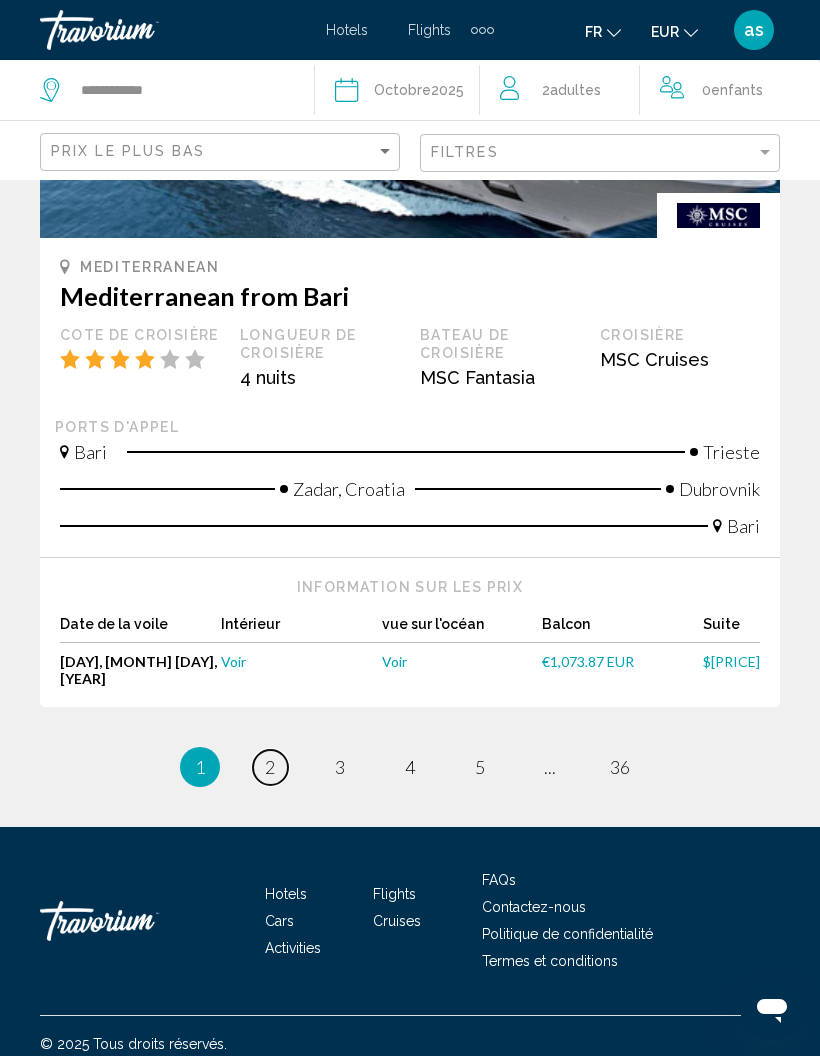 click on "page  2" at bounding box center [270, 767] 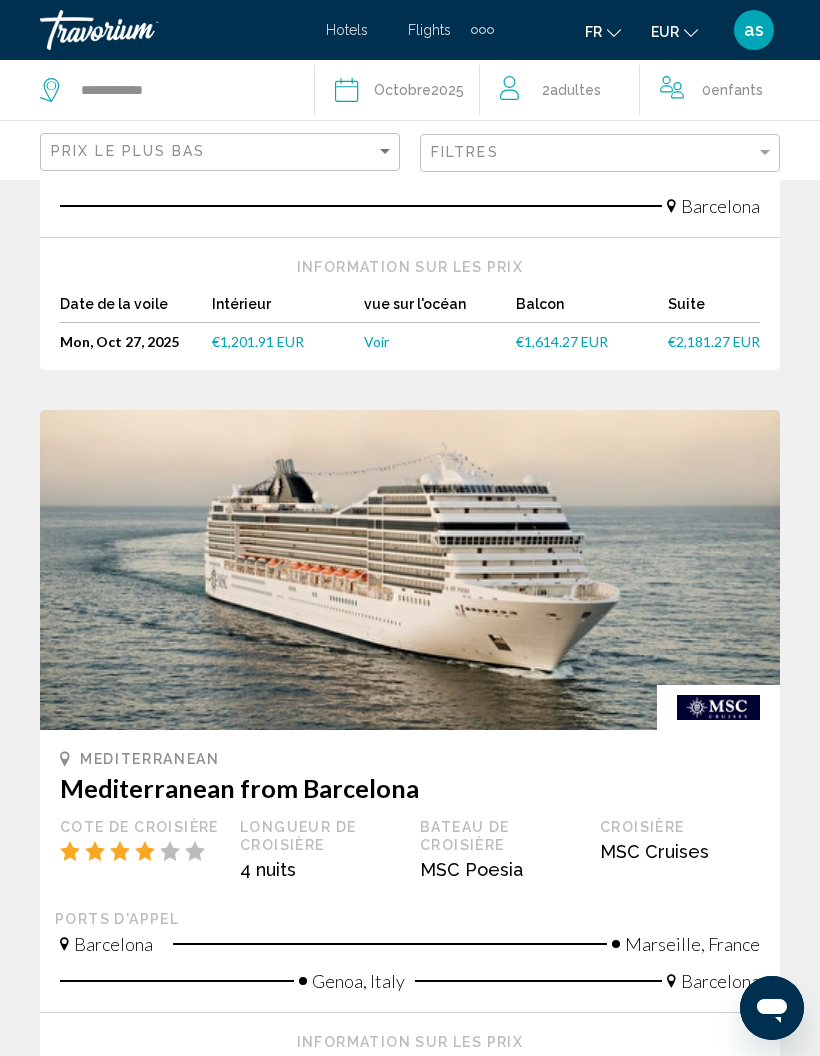 scroll, scrollTop: 722, scrollLeft: 0, axis: vertical 